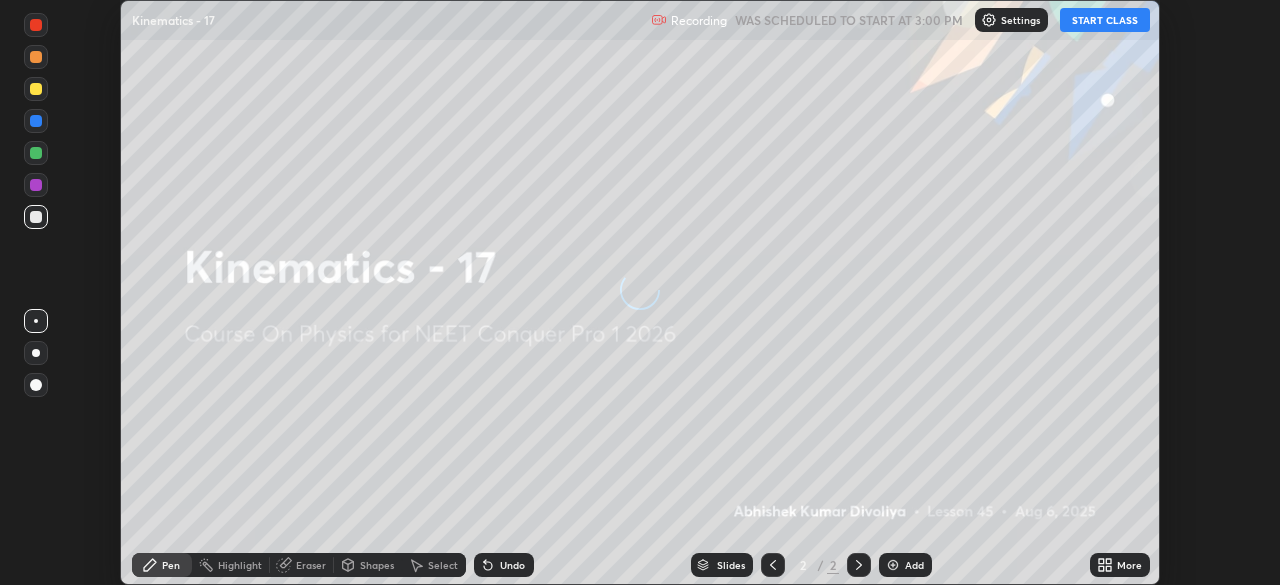 scroll, scrollTop: 0, scrollLeft: 0, axis: both 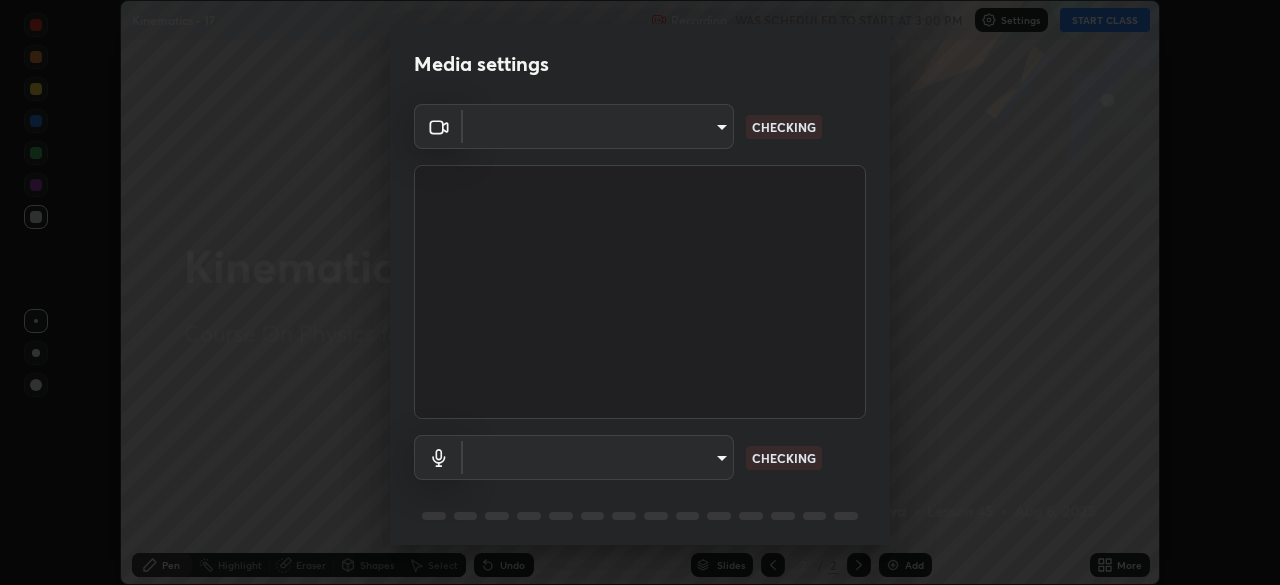 click on "Erase all Kinematics - 17 Recording WAS SCHEDULED TO START AT 3:00 PM Settings START CLASS Setting up your live class Kinematics - 17 • L45 of Course On Physics for NEET Conquer Pro 1 2026 [FIRST] [LAST] Pen Highlight Eraser Shapes Select Undo Slides 2 / 2 Add More No doubts shared Encourage your learners to ask a doubt for better clarity Report an issue Reason for reporting Buffering Chat not working Audio - Video sync issue Educator video quality low ​ Attach an image Report Media settings ​ CHECKING ​ CHECKING 1 / 5 Next" at bounding box center (640, 292) 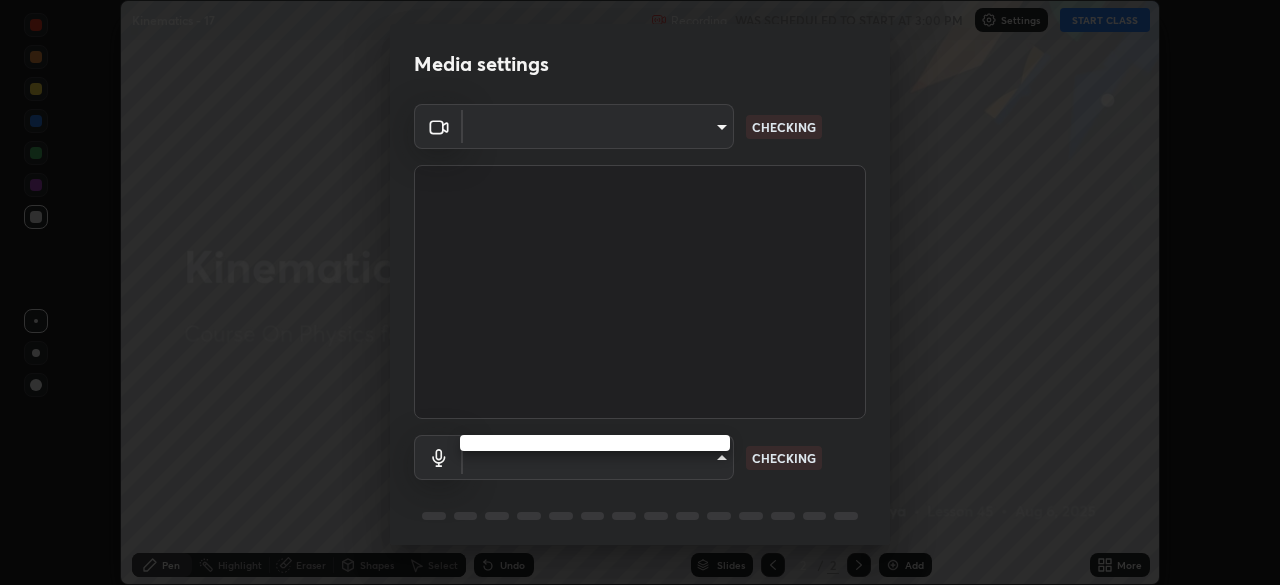 type on "e5f32b9a37d83756d2696e8423a1893a7de7eefef83412cf73fe4da3c4688103" 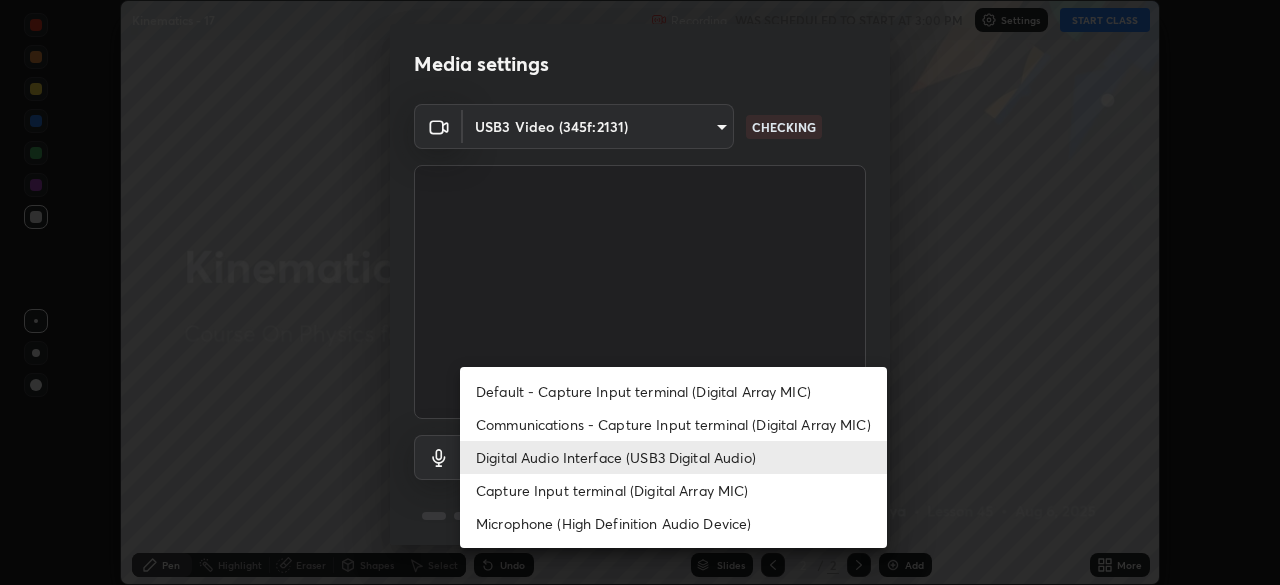 click on "Communications - Capture Input terminal (Digital Array MIC)" at bounding box center [673, 424] 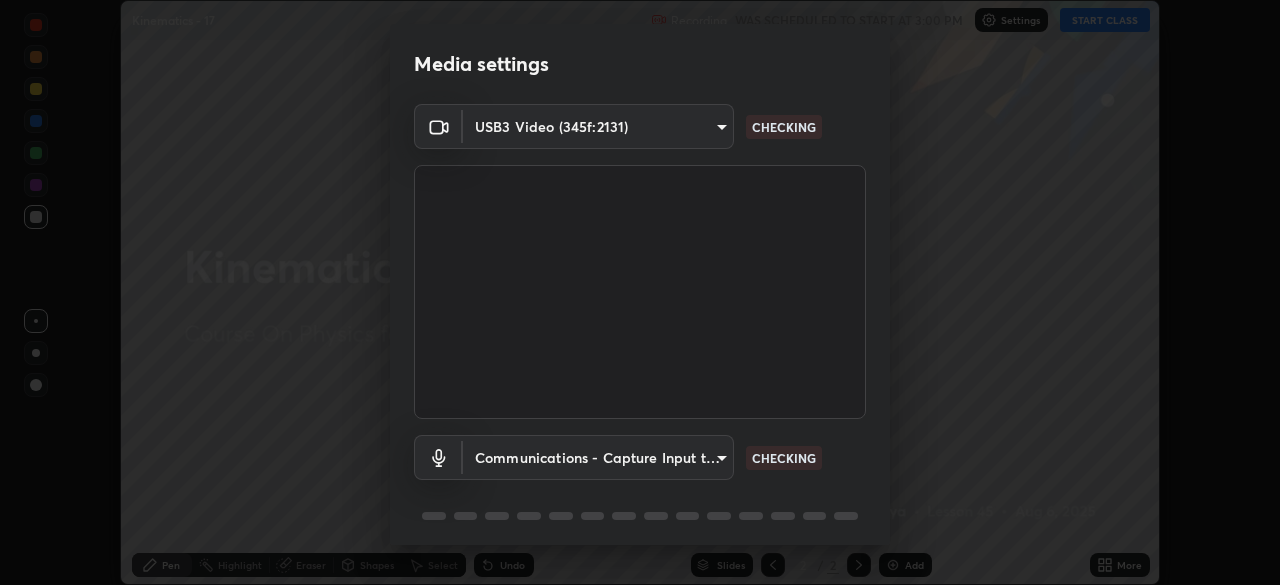 click on "Erase all Kinematics - 17 Recording WAS SCHEDULED TO START AT 3:00 PM Settings START CLASS Setting up your live class Kinematics - 17 • L45 of Course On Physics for NEET Conquer Pro 1 2026 [FIRST] [LAST] Pen Highlight Eraser Shapes Select Undo Slides 2 / 2 Add More No doubts shared Encourage your learners to ask a doubt for better clarity Report an issue Reason for reporting Buffering Chat not working Audio - Video sync issue Educator video quality low ​ Attach an image Report Media settings USB3 Video (345f:2131) e5f32b9a37d83756d2696e8423a1893a7de7eefef83412cf73fe4da3c4688103 CHECKING Communications - Capture Input terminal (Digital Array MIC) communications CHECKING 1 / 5 Next Default - Capture Input terminal (Digital Array MIC) Communications - Capture Input terminal (Digital Array MIC) Digital Audio Interface (USB3 Digital Audio) Capture Input terminal (Digital Array MIC) Microphone (High Definition Audio Device)" at bounding box center [640, 292] 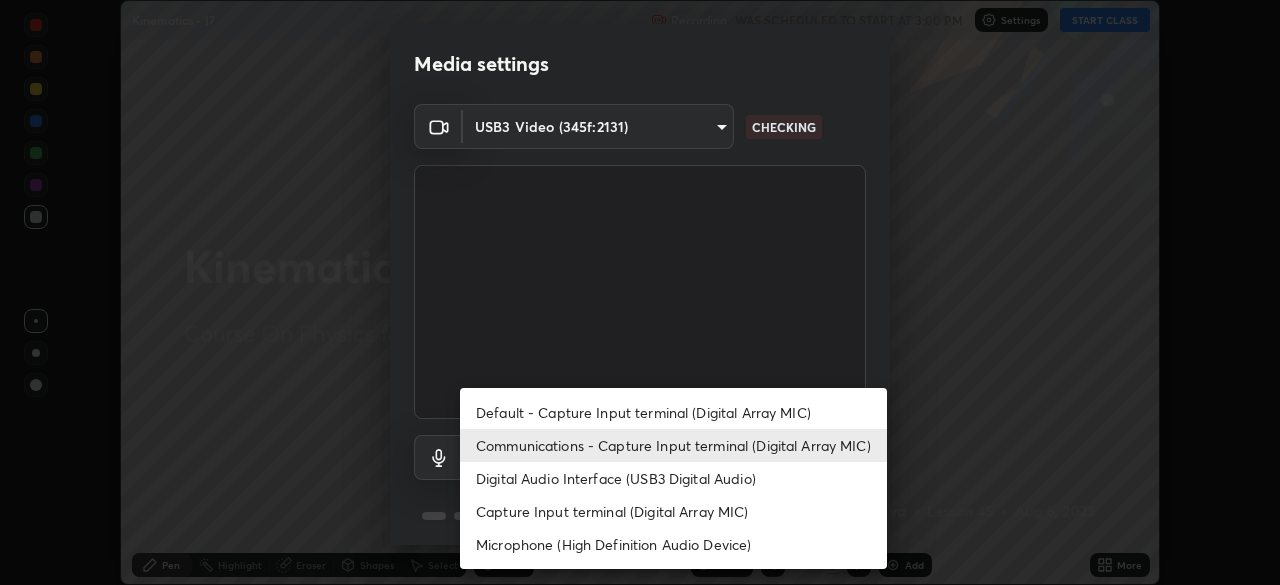 click on "Digital Audio Interface (USB3 Digital Audio)" at bounding box center (673, 478) 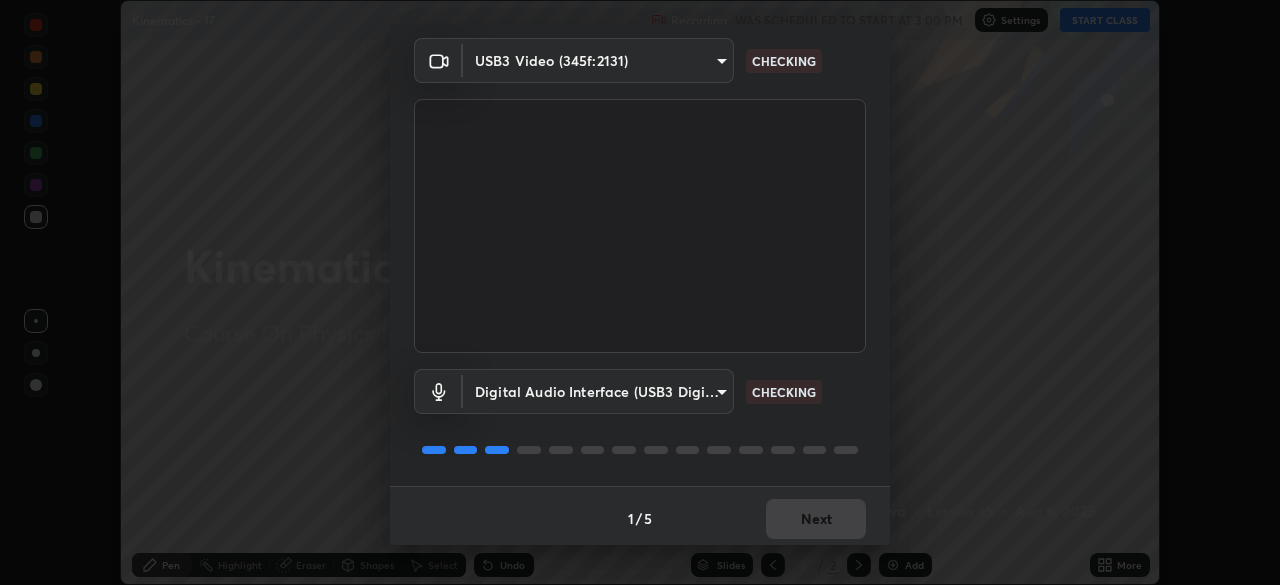 scroll, scrollTop: 70, scrollLeft: 0, axis: vertical 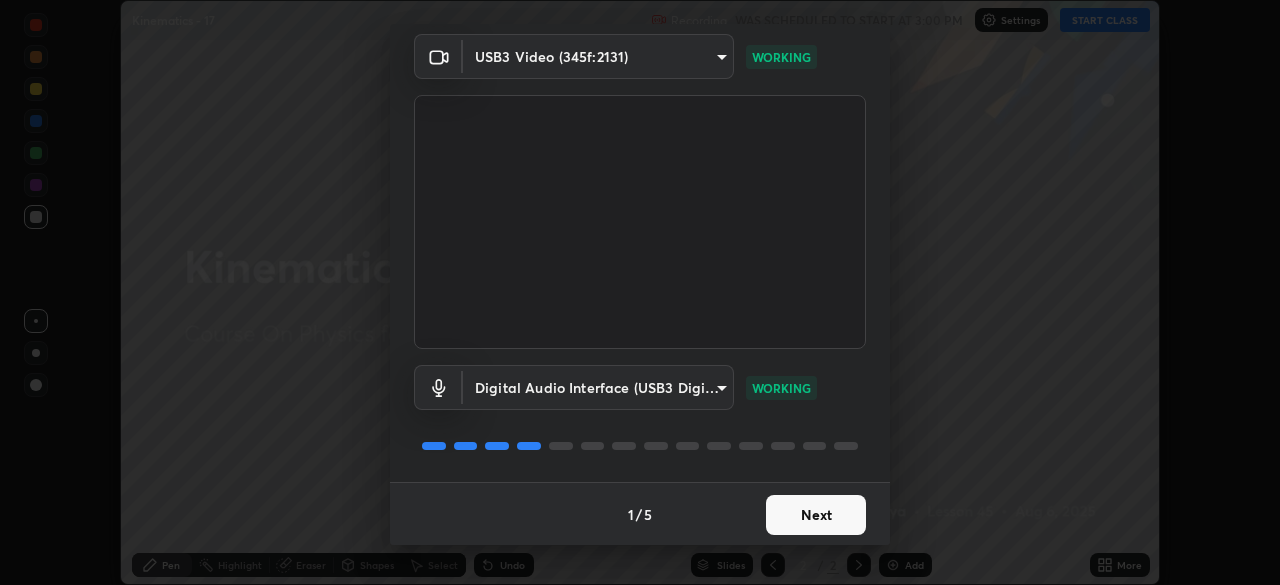 click on "Next" at bounding box center (816, 515) 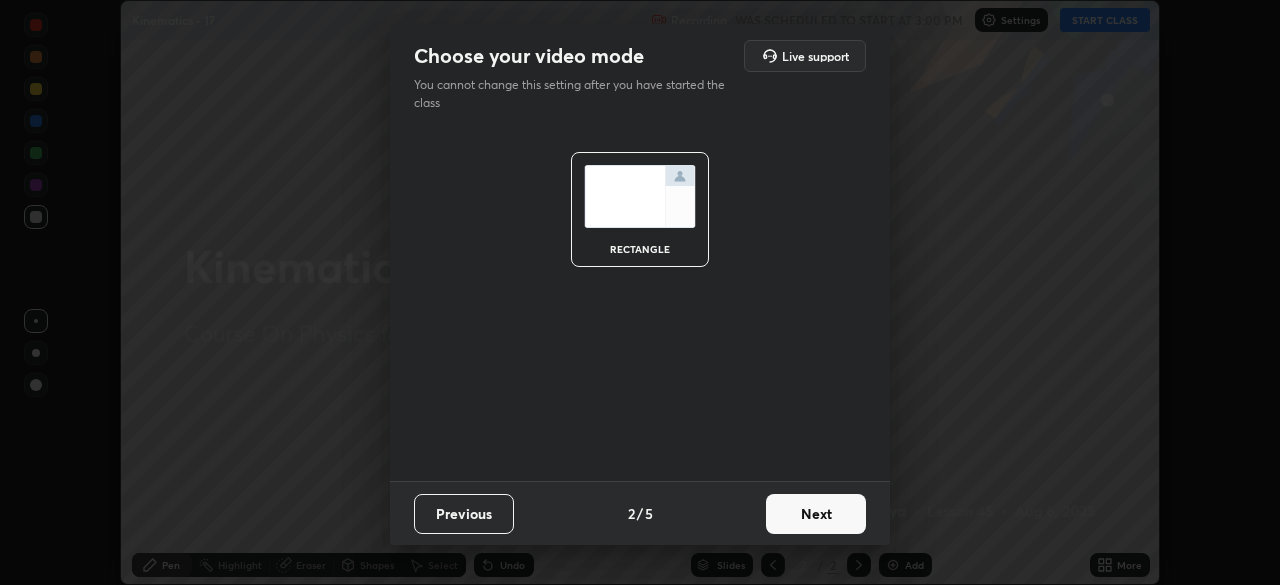 scroll, scrollTop: 0, scrollLeft: 0, axis: both 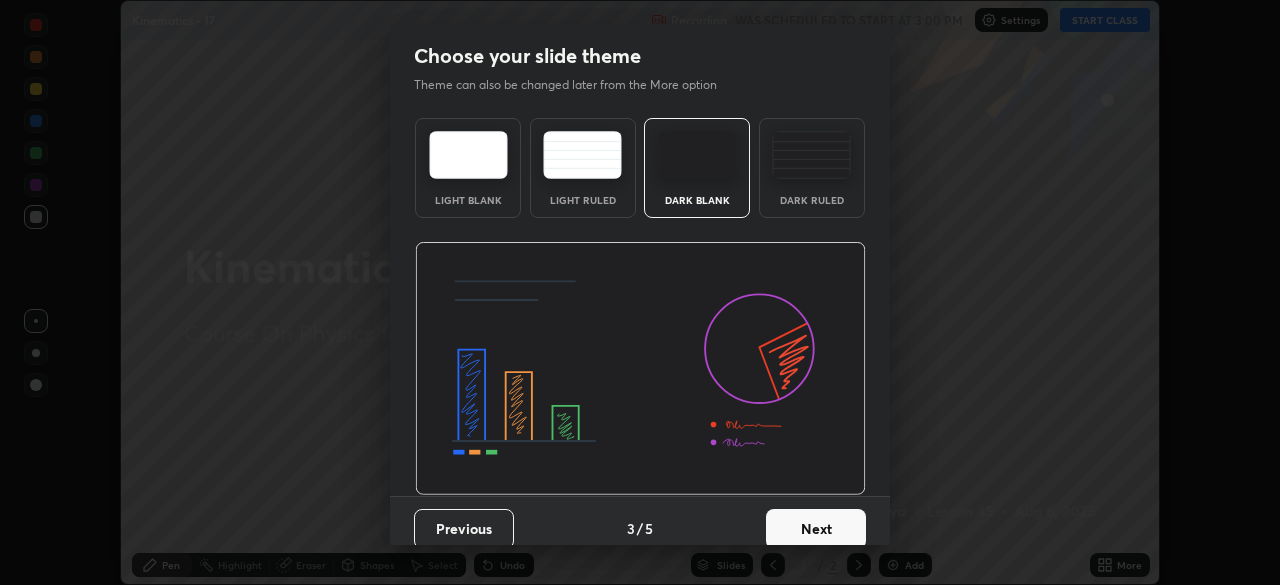 click on "Next" at bounding box center [816, 529] 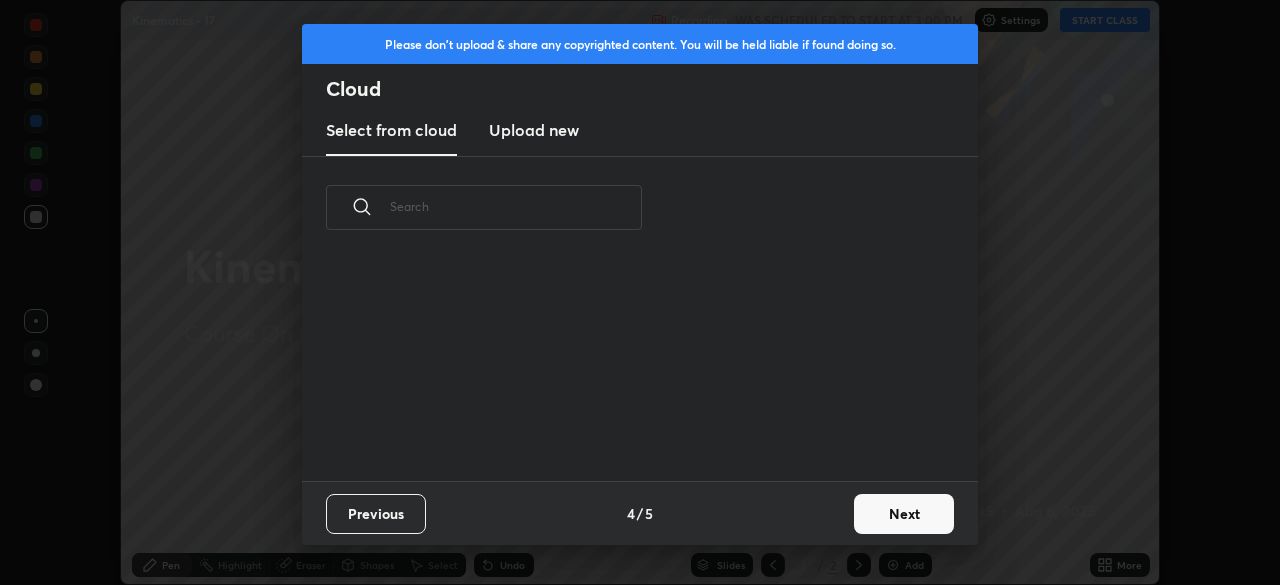 click on "Next" at bounding box center [904, 514] 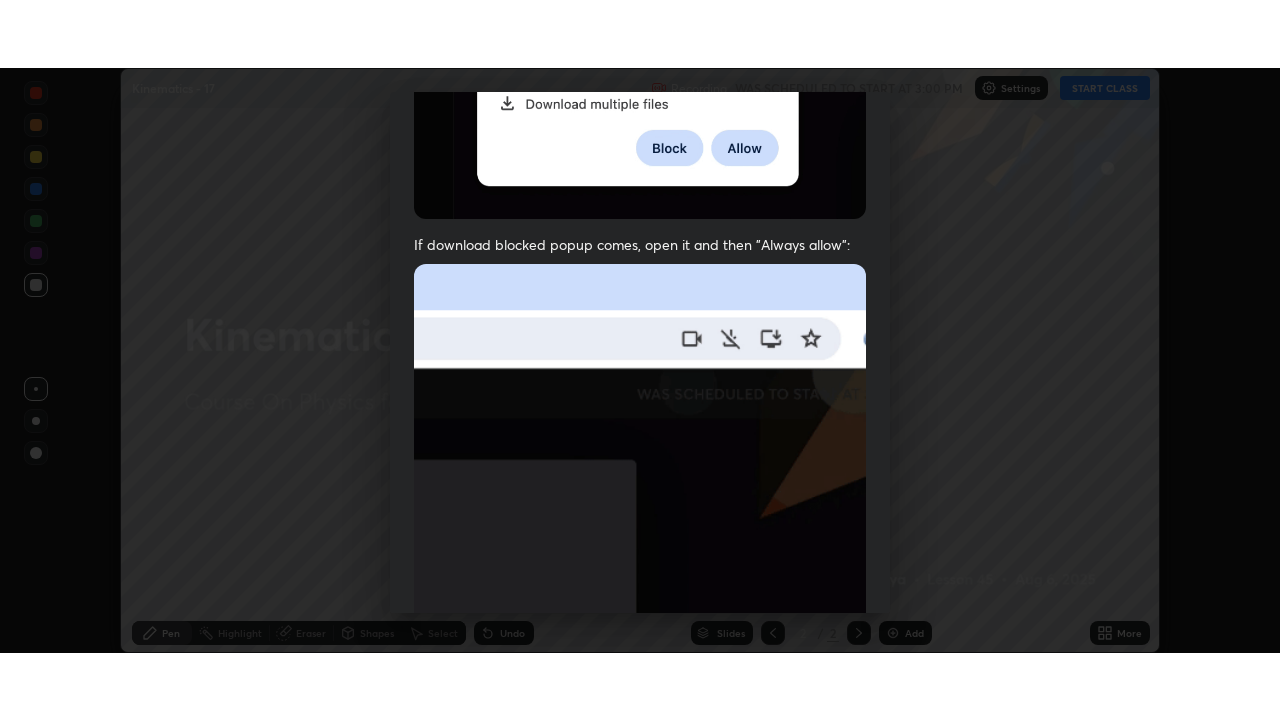 scroll, scrollTop: 478, scrollLeft: 0, axis: vertical 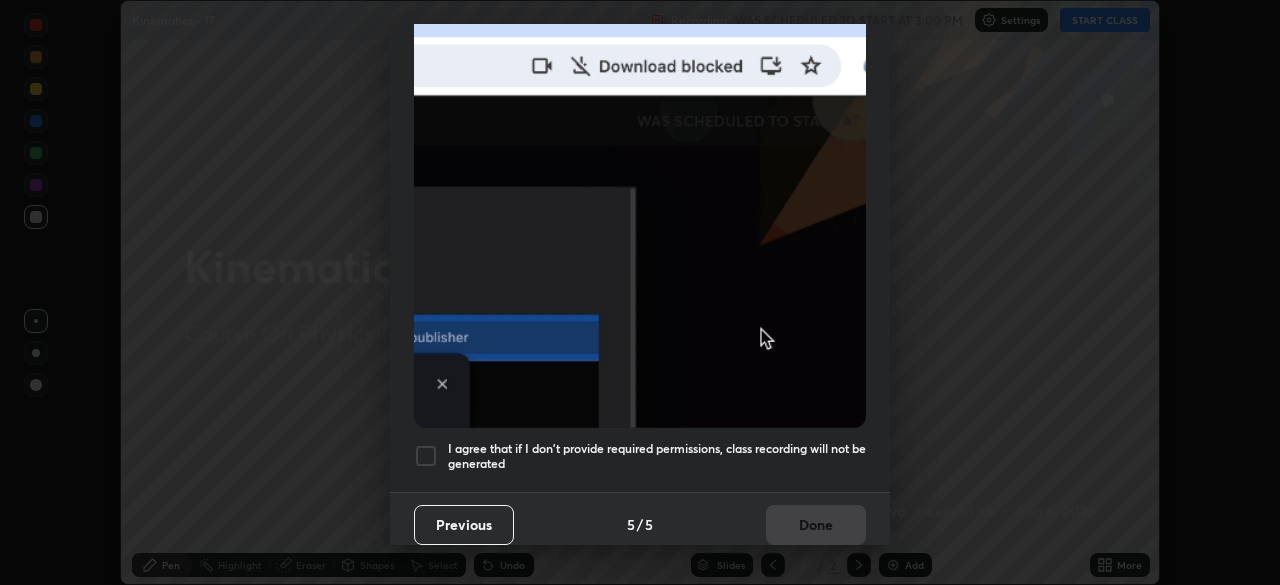 click on "I agree that if I don't provide required permissions, class recording will not be generated" at bounding box center (657, 456) 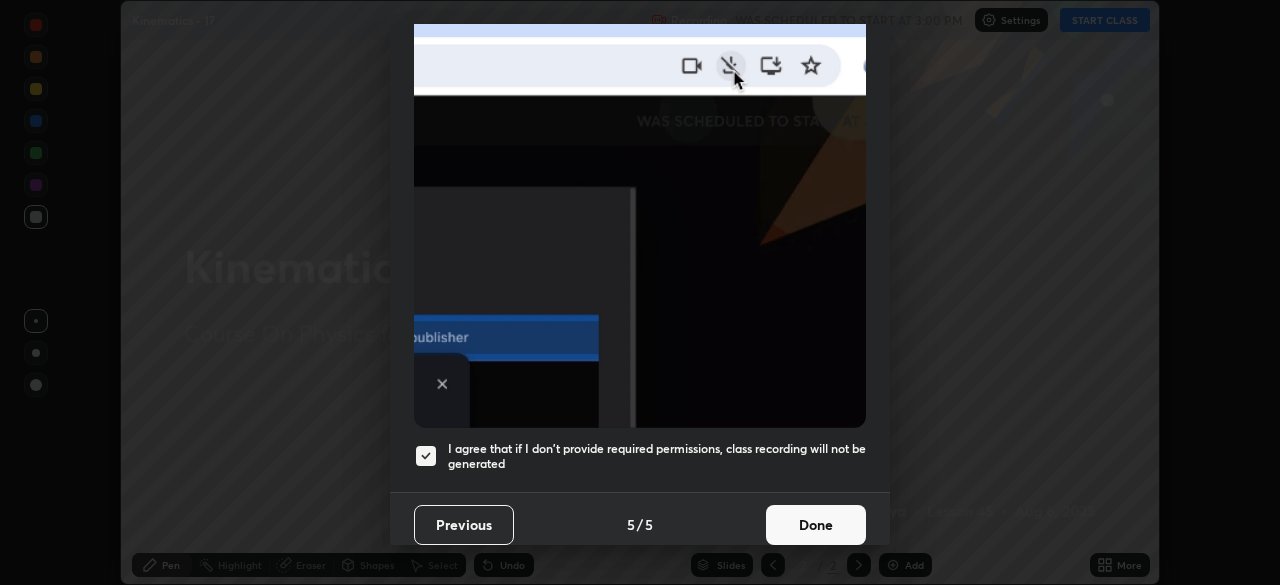 click on "Done" at bounding box center [816, 525] 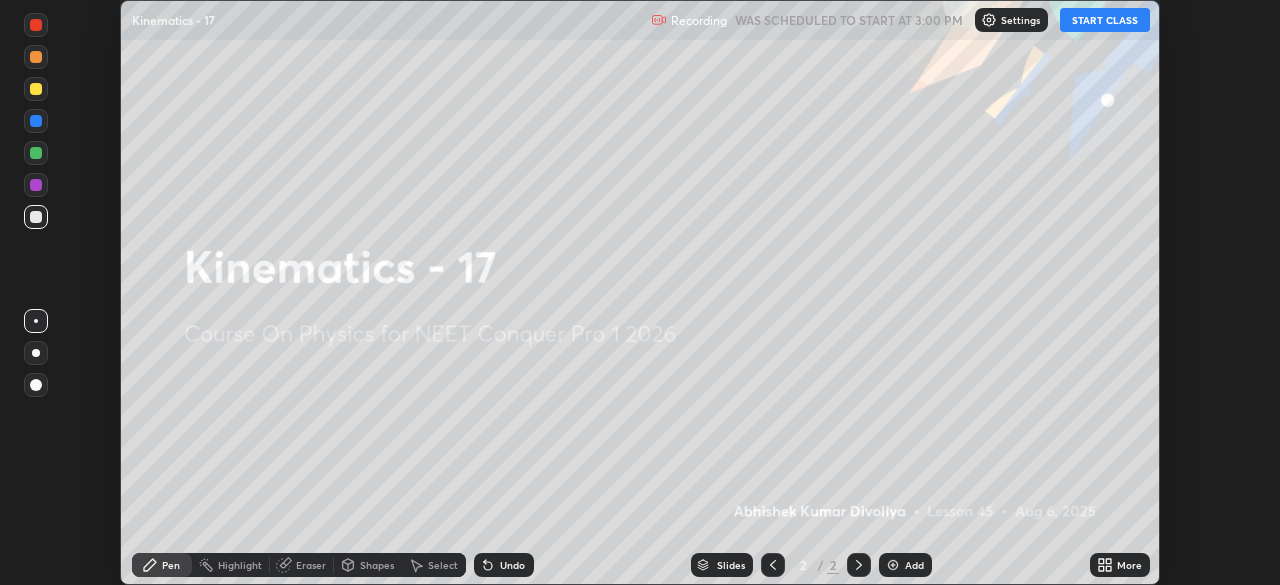 click on "More" at bounding box center [1129, 565] 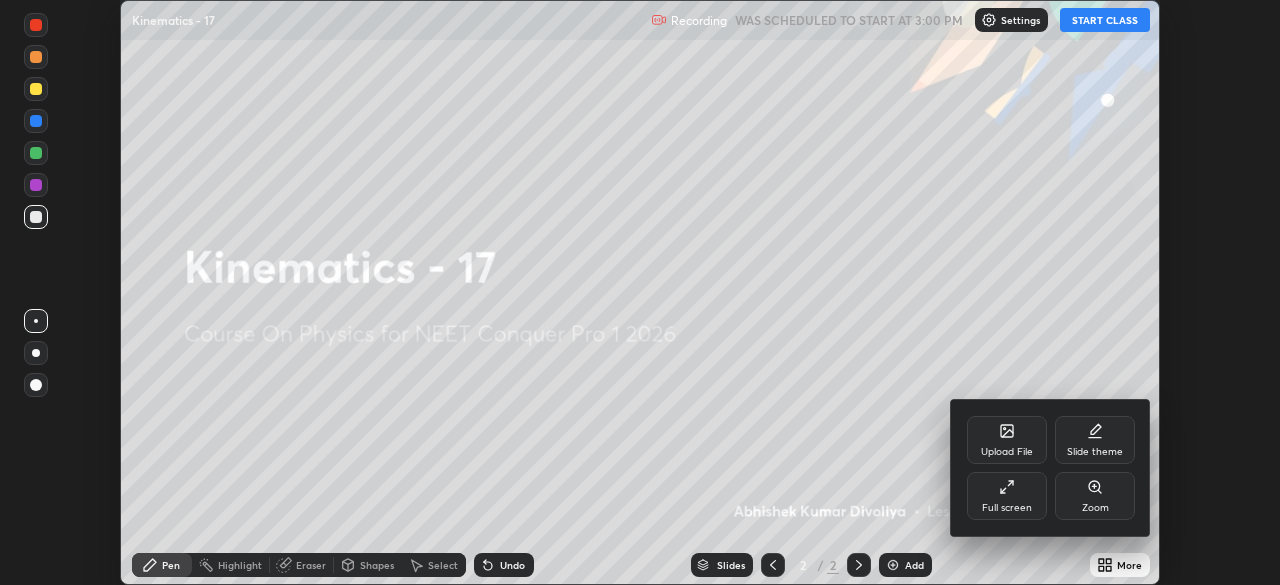 click 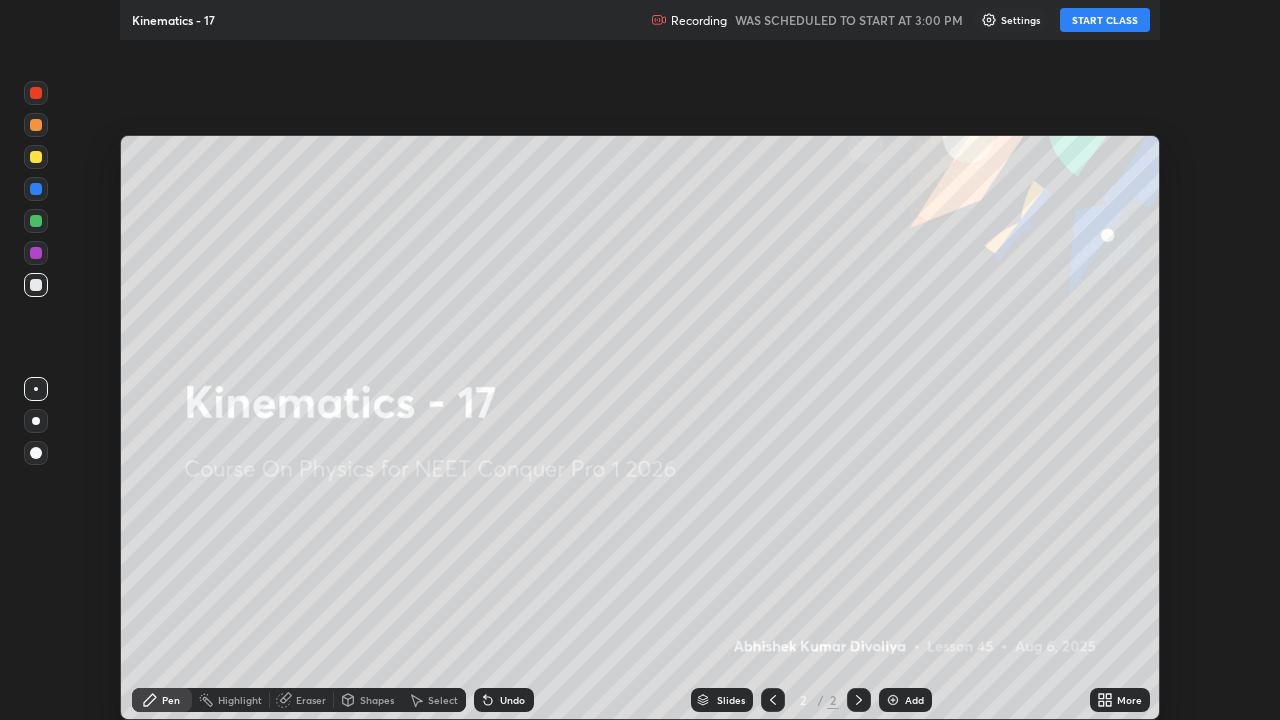 scroll, scrollTop: 99280, scrollLeft: 98720, axis: both 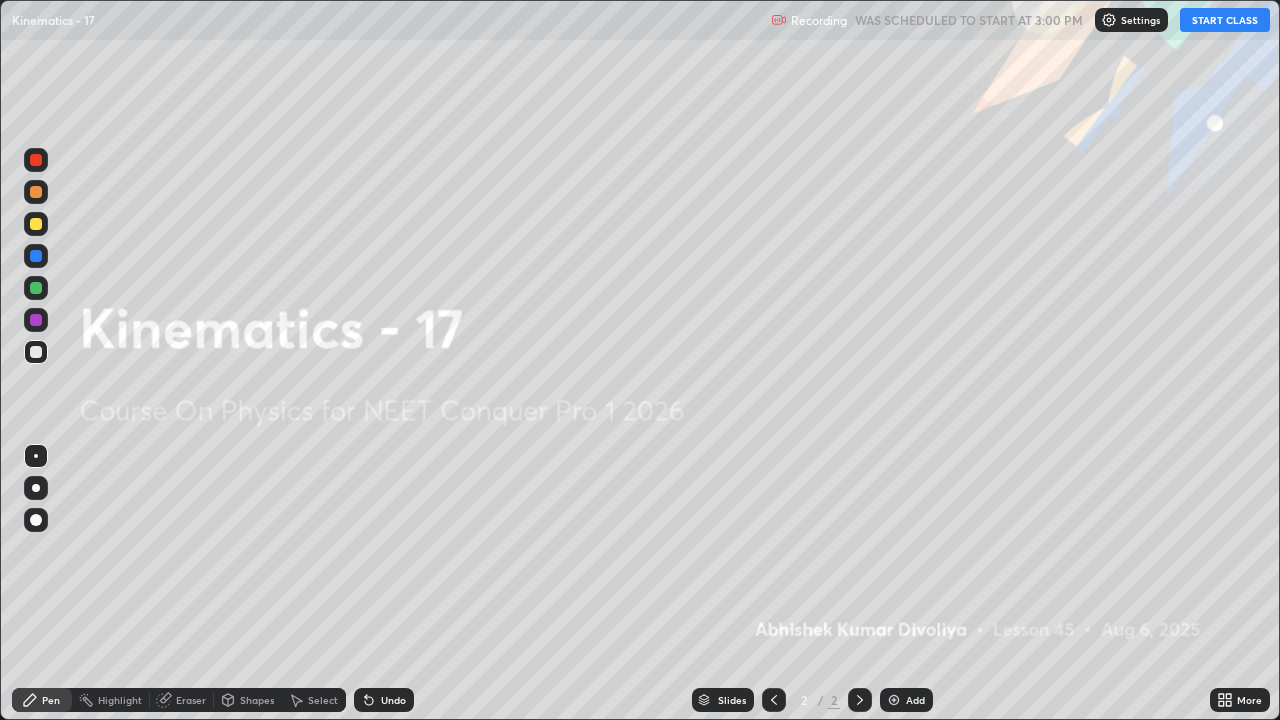 click on "START CLASS" at bounding box center [1225, 20] 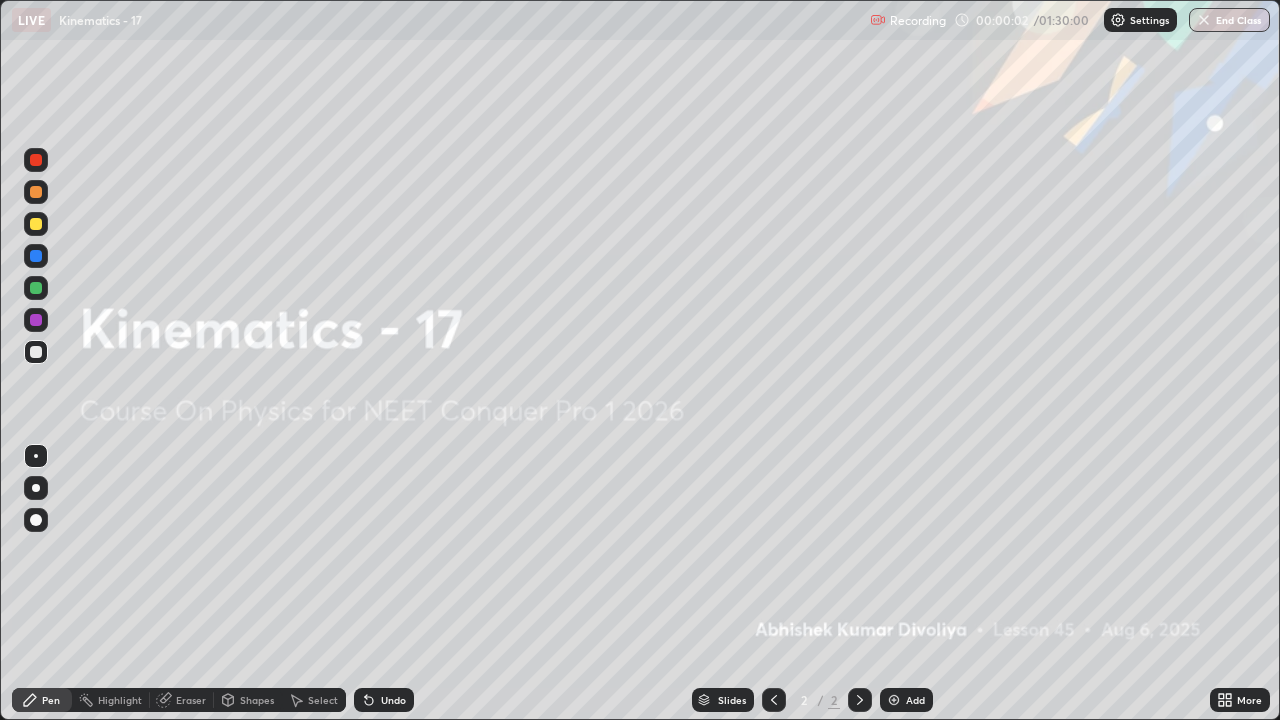 click at bounding box center (36, 520) 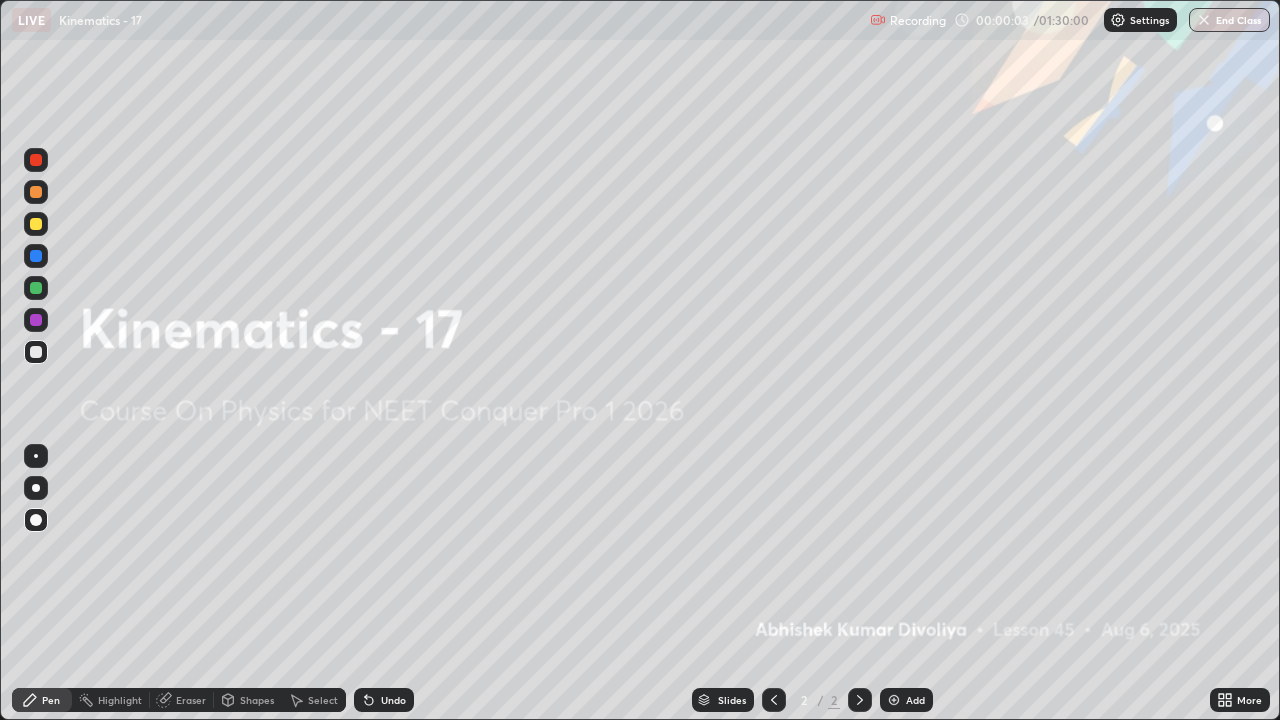 click at bounding box center (36, 224) 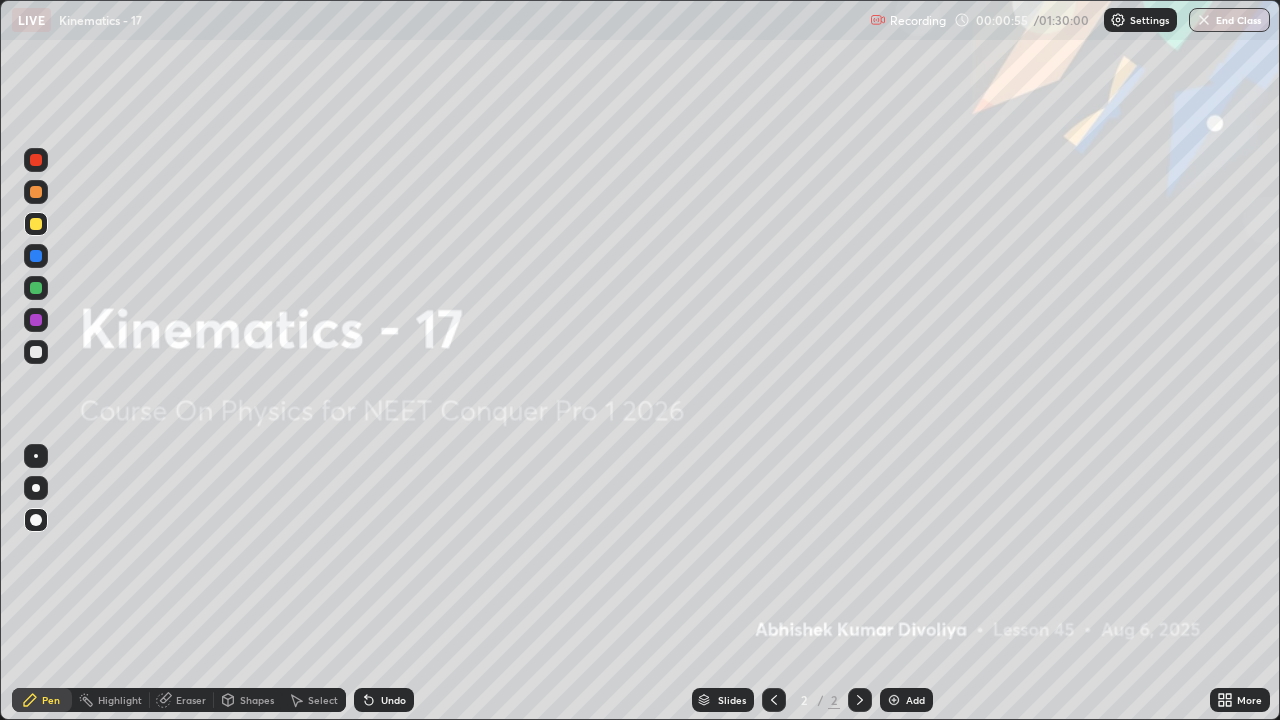 click at bounding box center (894, 700) 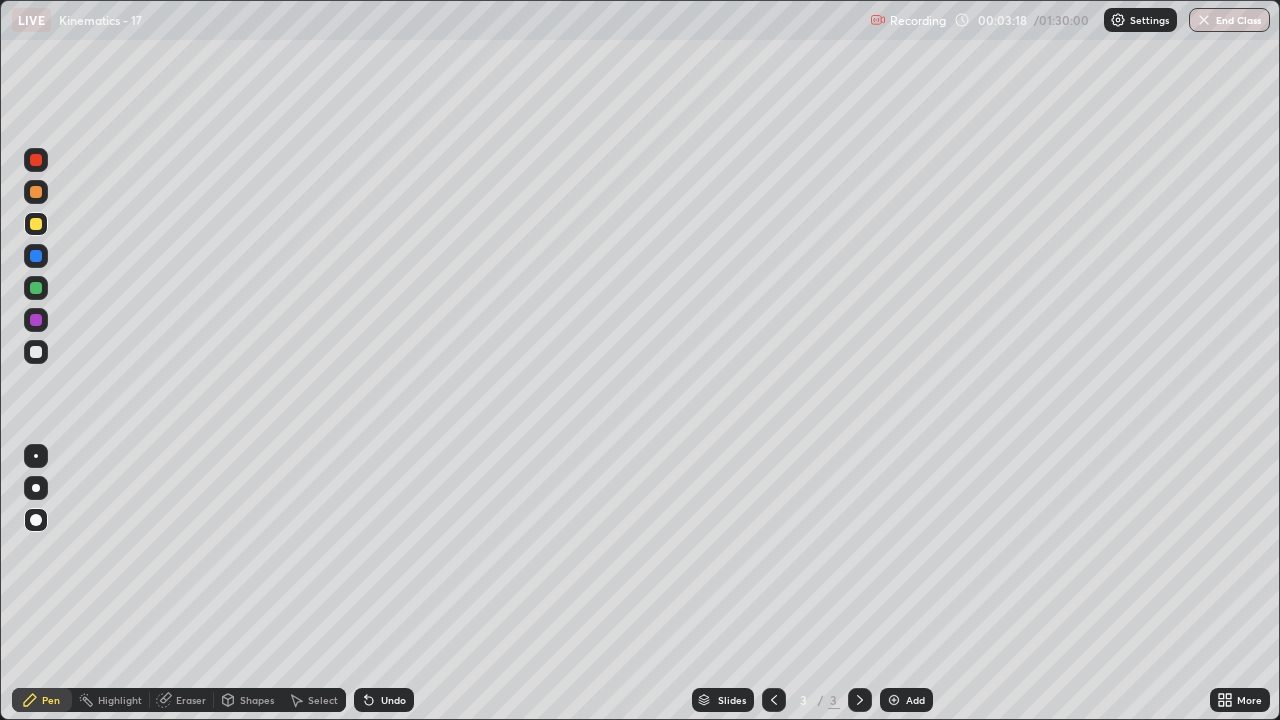click on "Shapes" at bounding box center [257, 700] 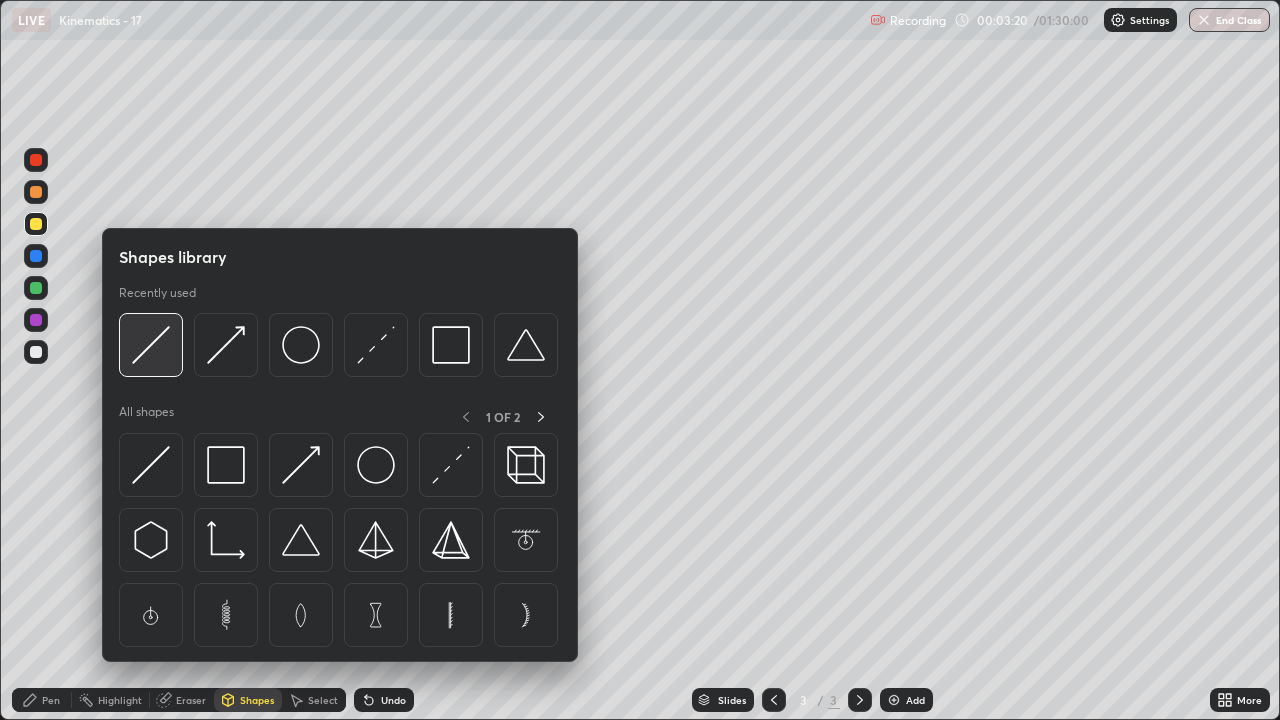 click at bounding box center [151, 345] 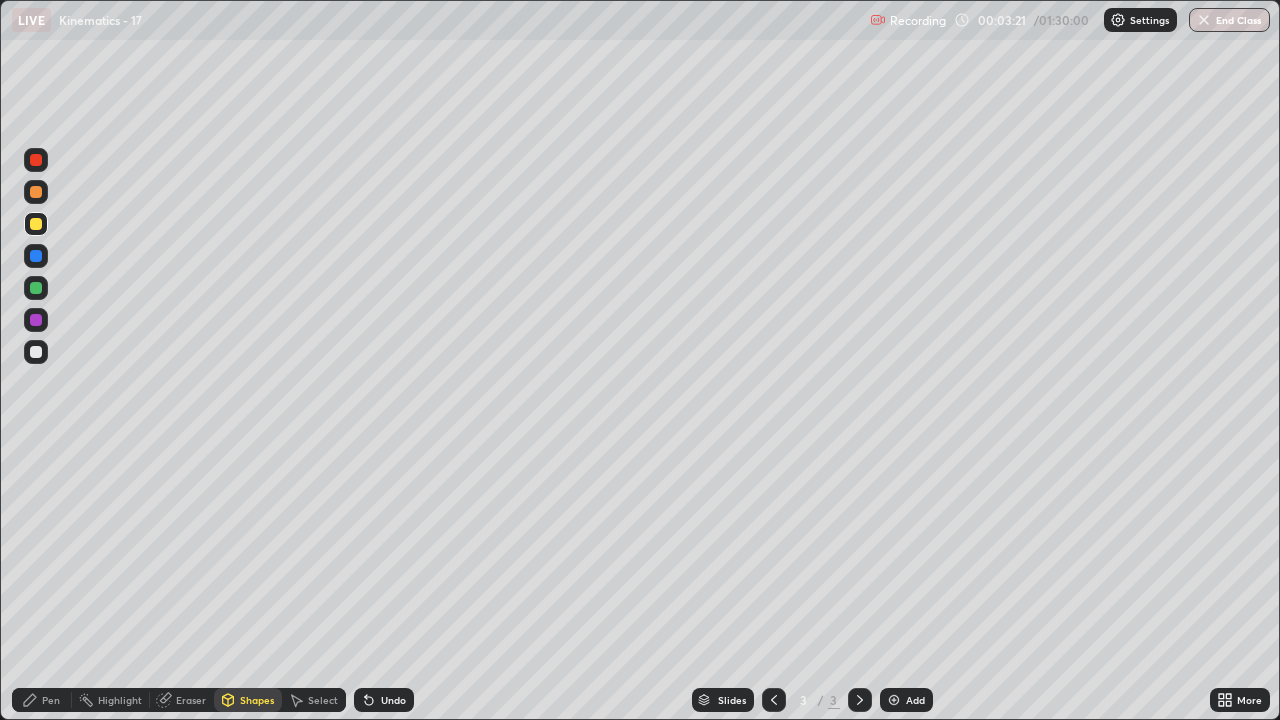click at bounding box center (36, 192) 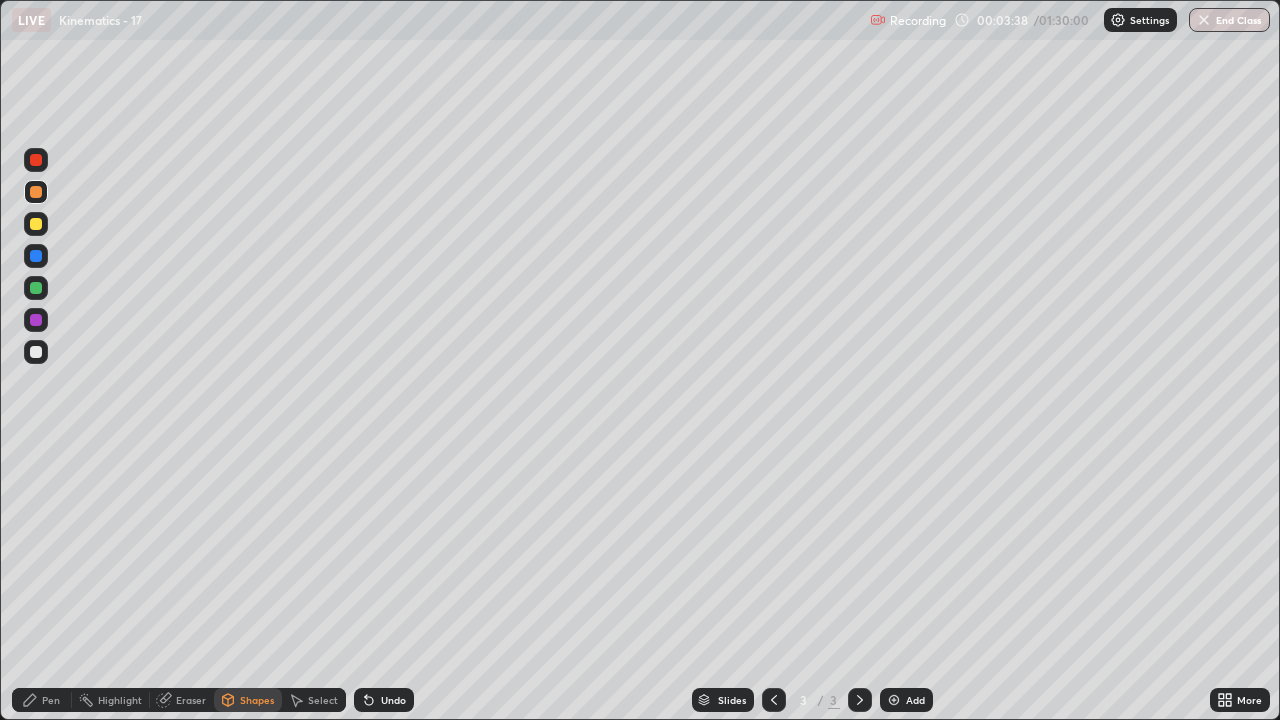 click at bounding box center [36, 352] 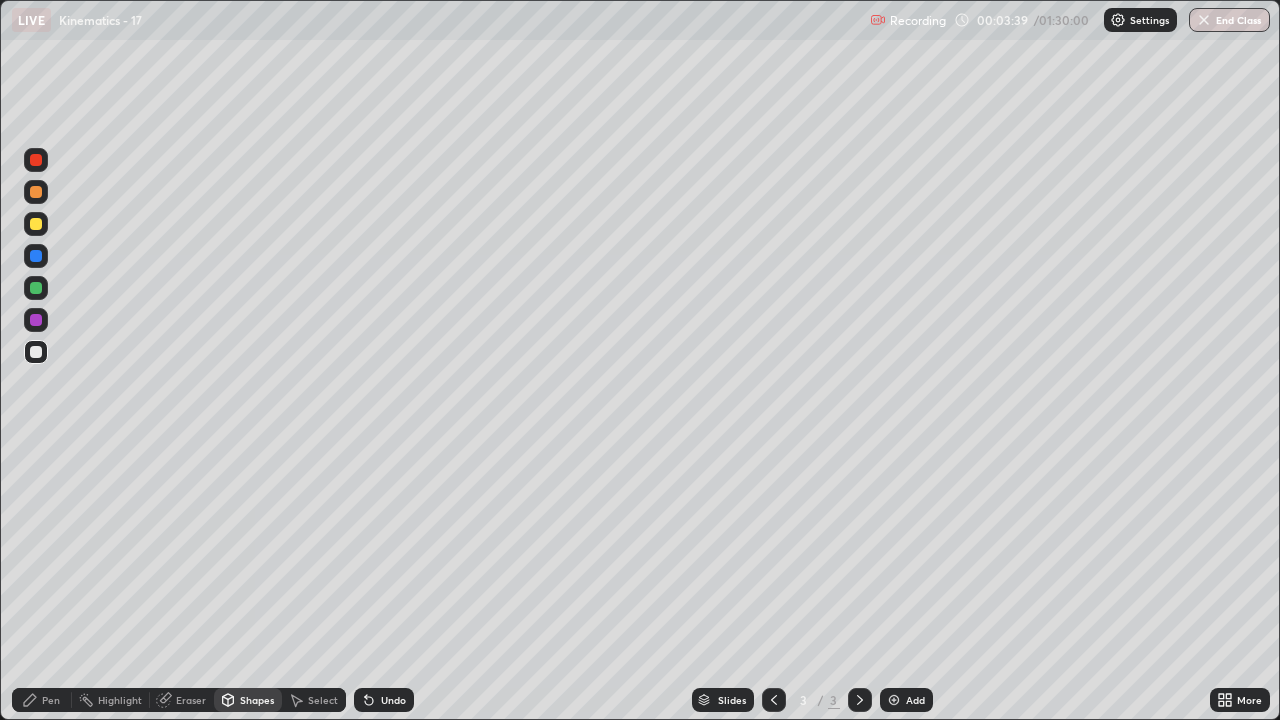 click on "Pen" at bounding box center (51, 700) 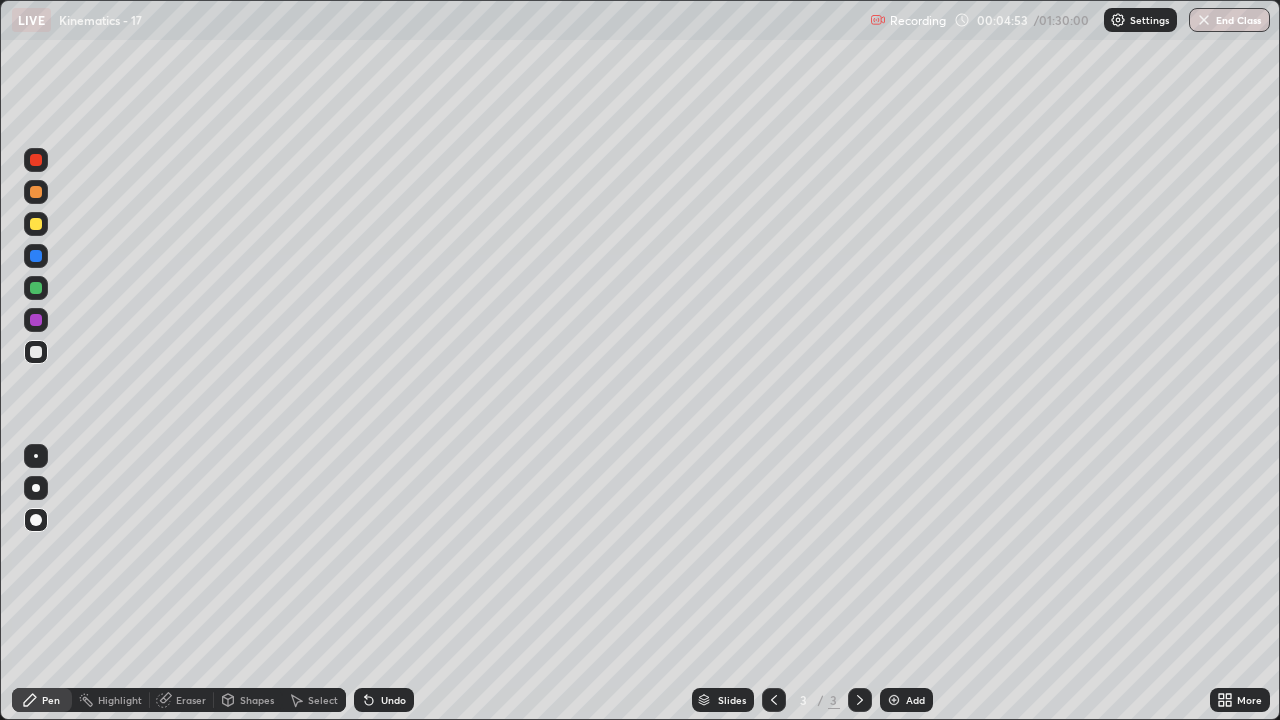 click at bounding box center [36, 352] 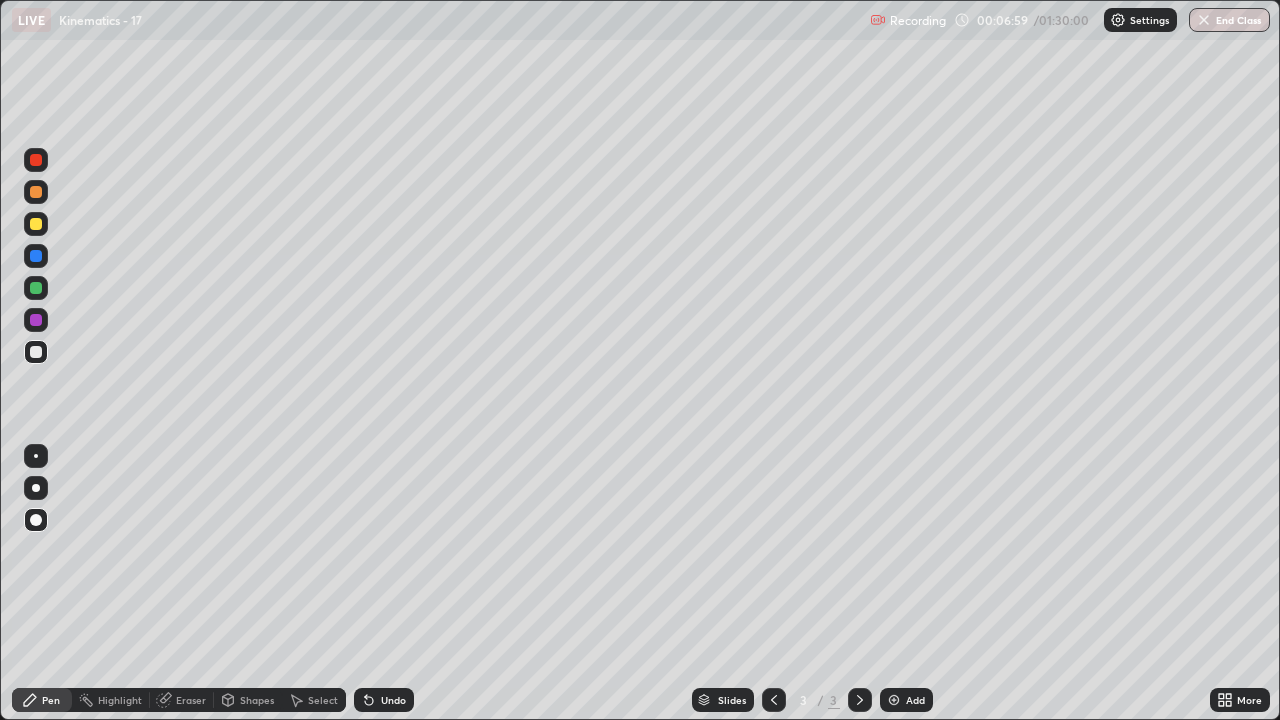 click at bounding box center [36, 288] 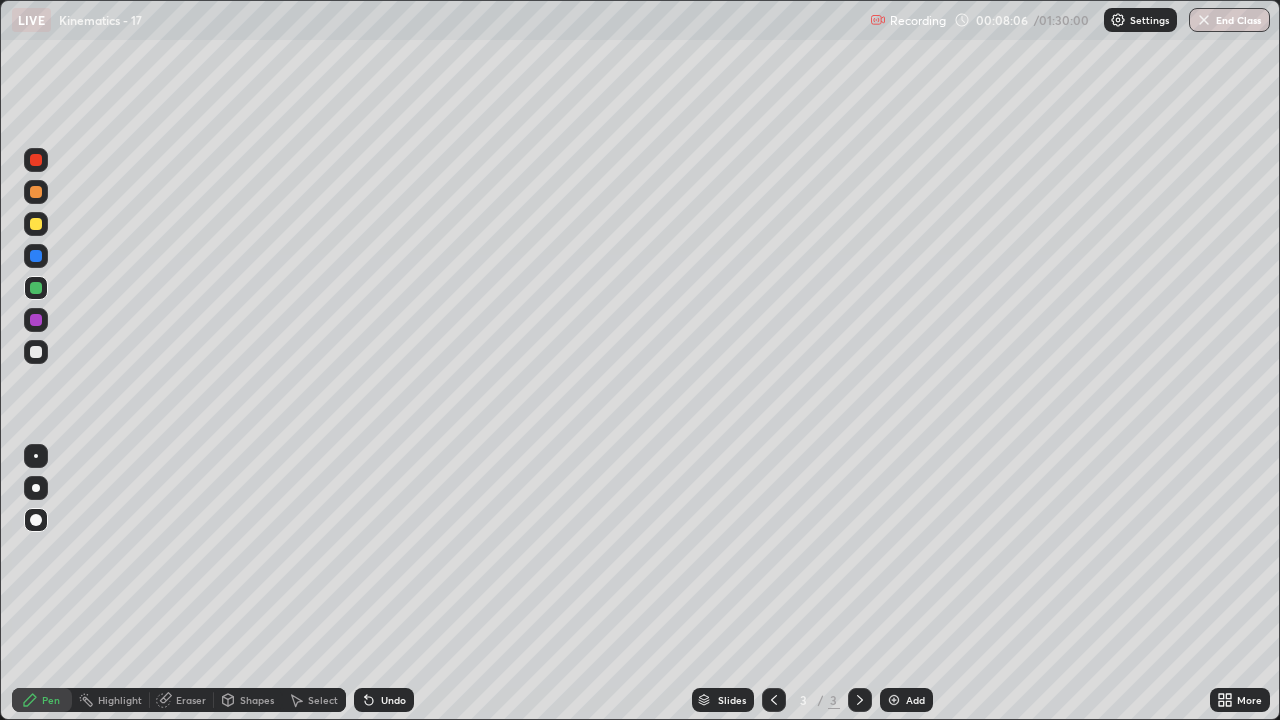 click at bounding box center [36, 352] 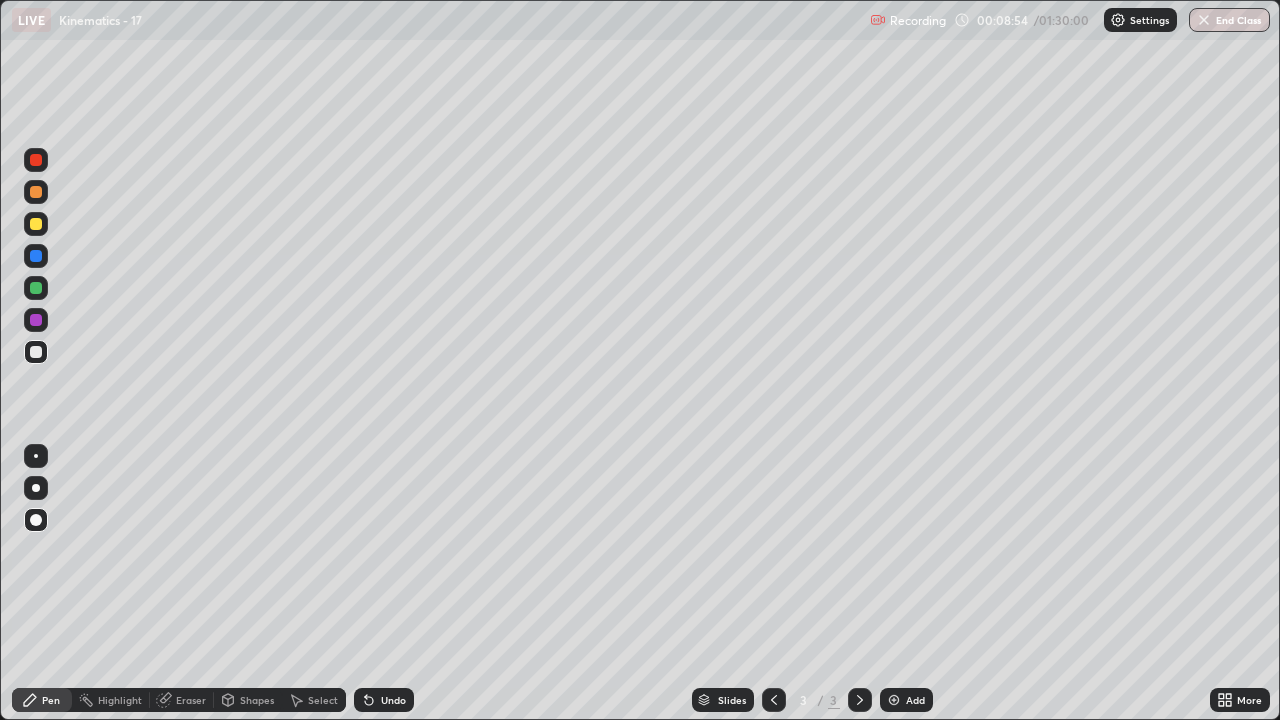 click at bounding box center (36, 224) 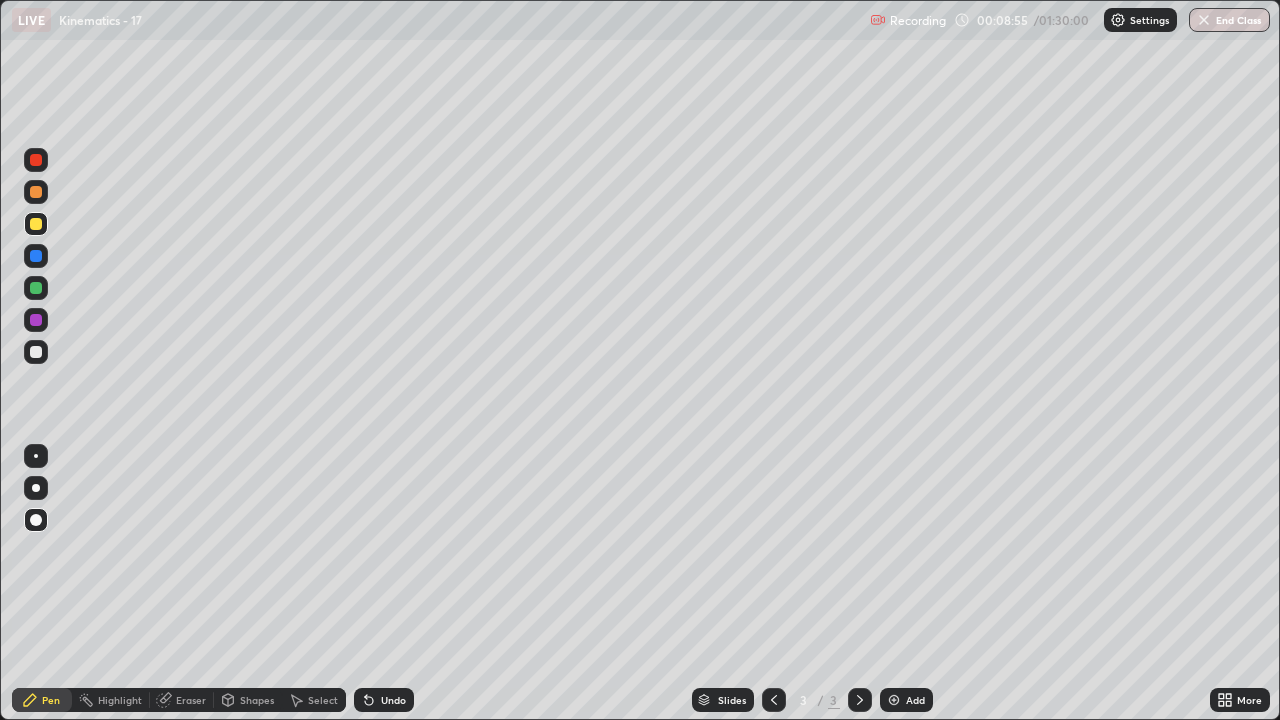 click on "Shapes" at bounding box center [257, 700] 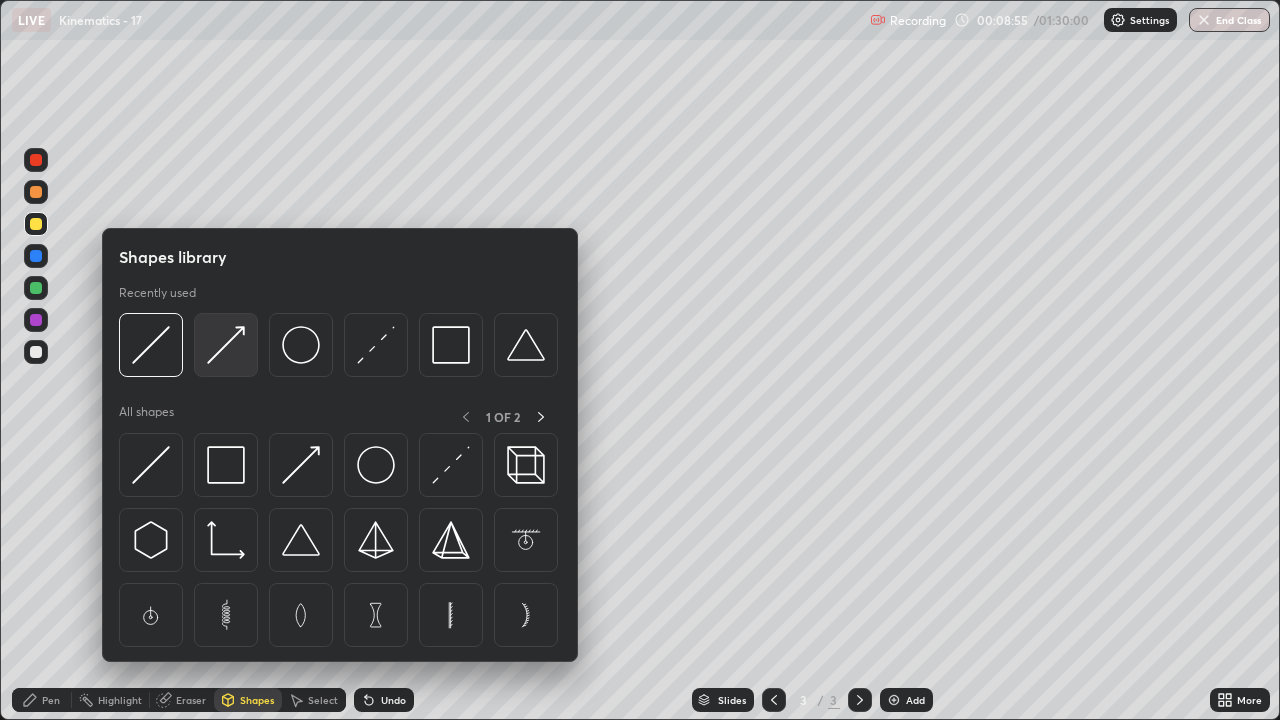 click at bounding box center (226, 345) 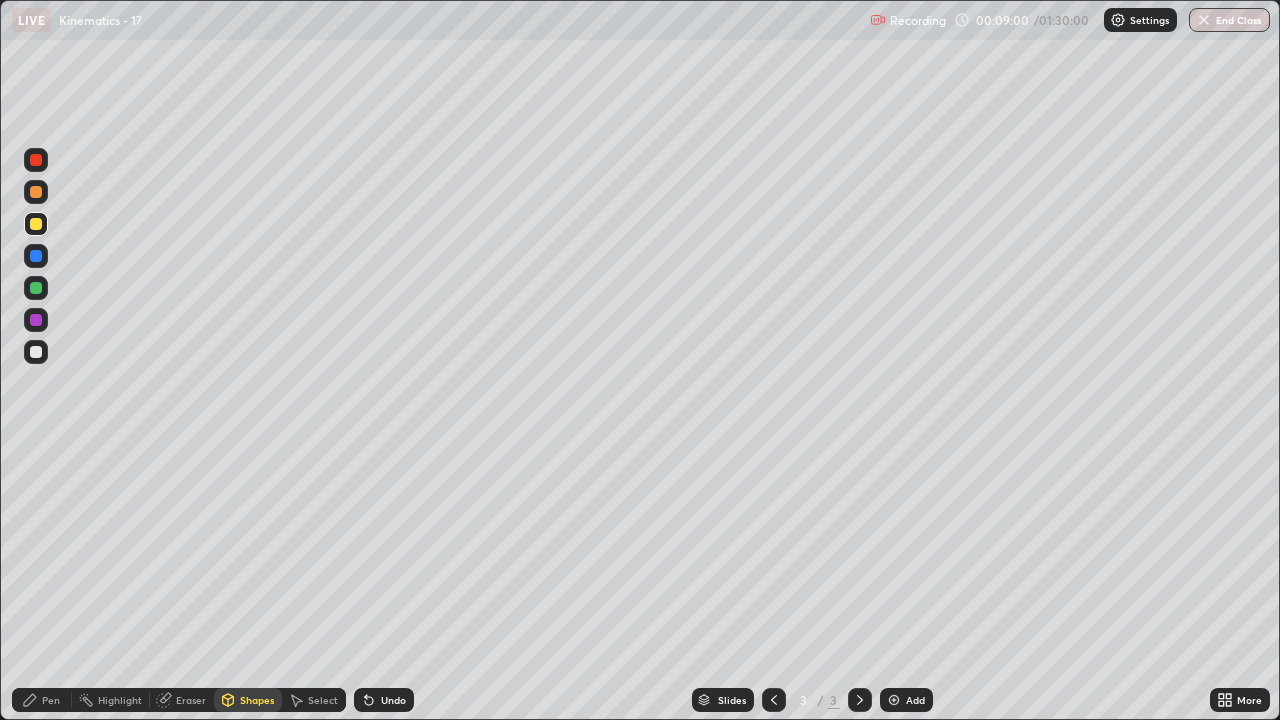 click on "Pen" at bounding box center [51, 700] 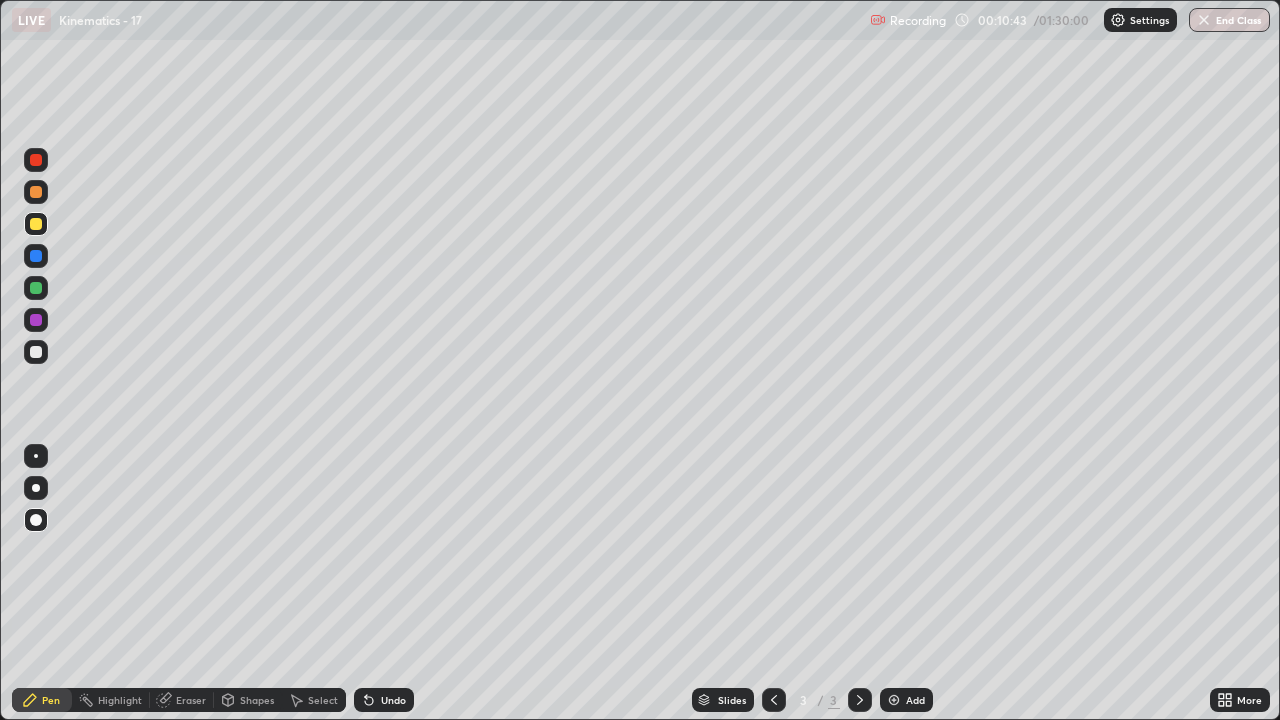click at bounding box center [36, 192] 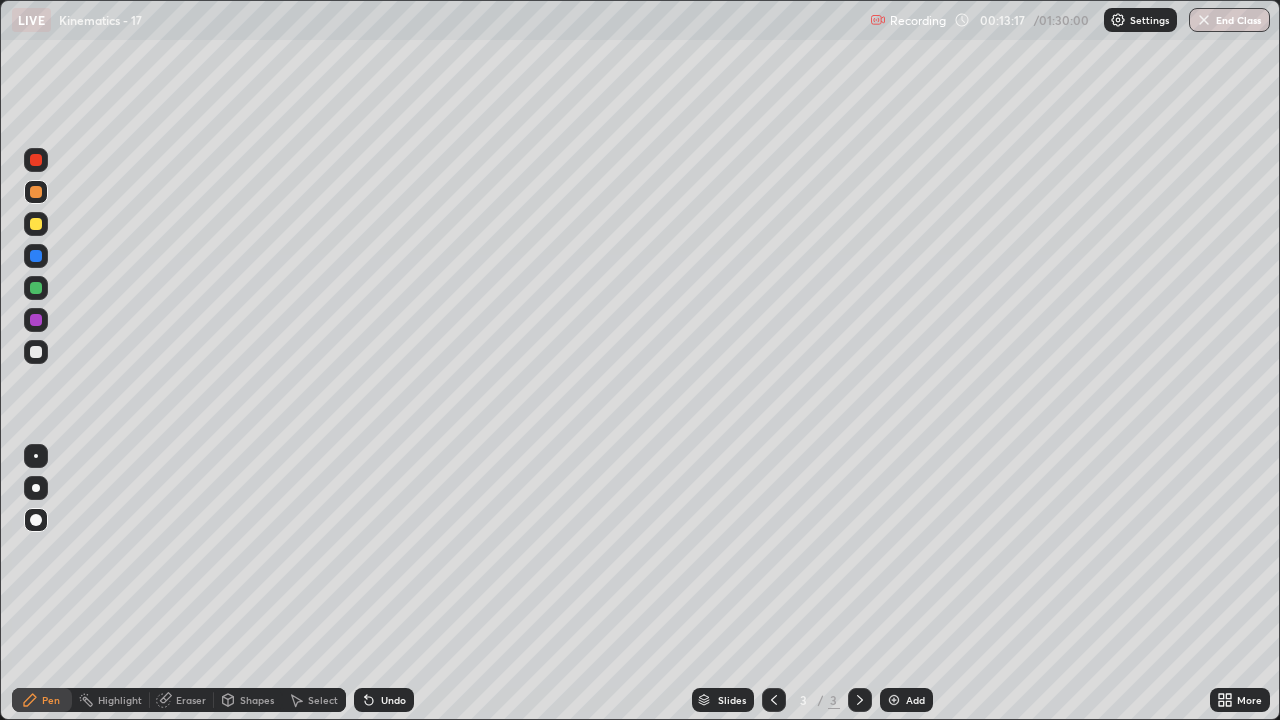 click at bounding box center [894, 700] 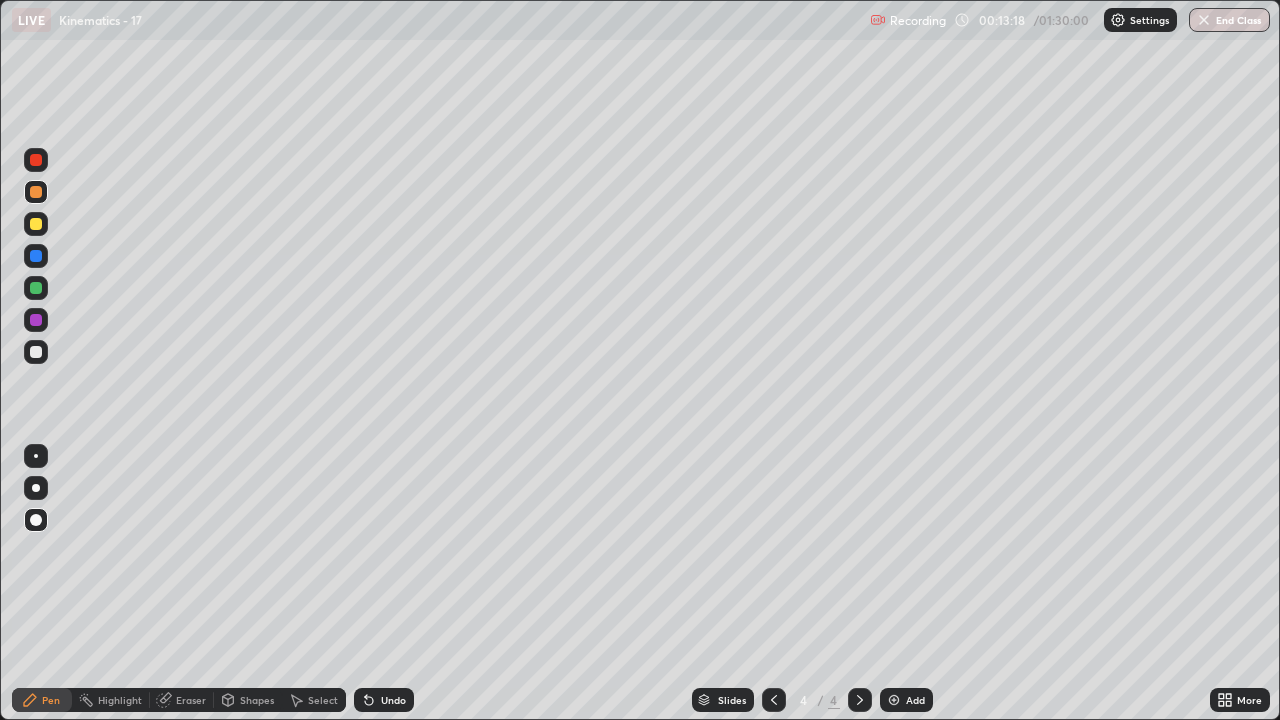 click at bounding box center [36, 224] 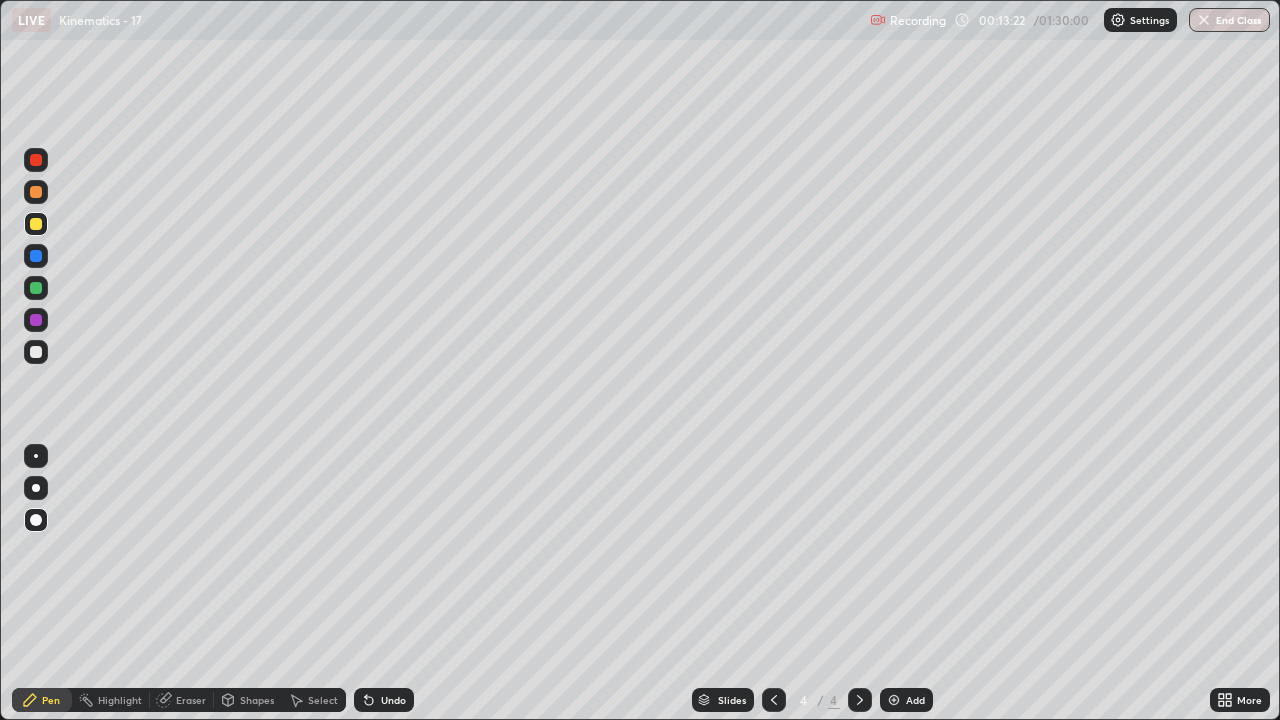 click on "Shapes" at bounding box center [257, 700] 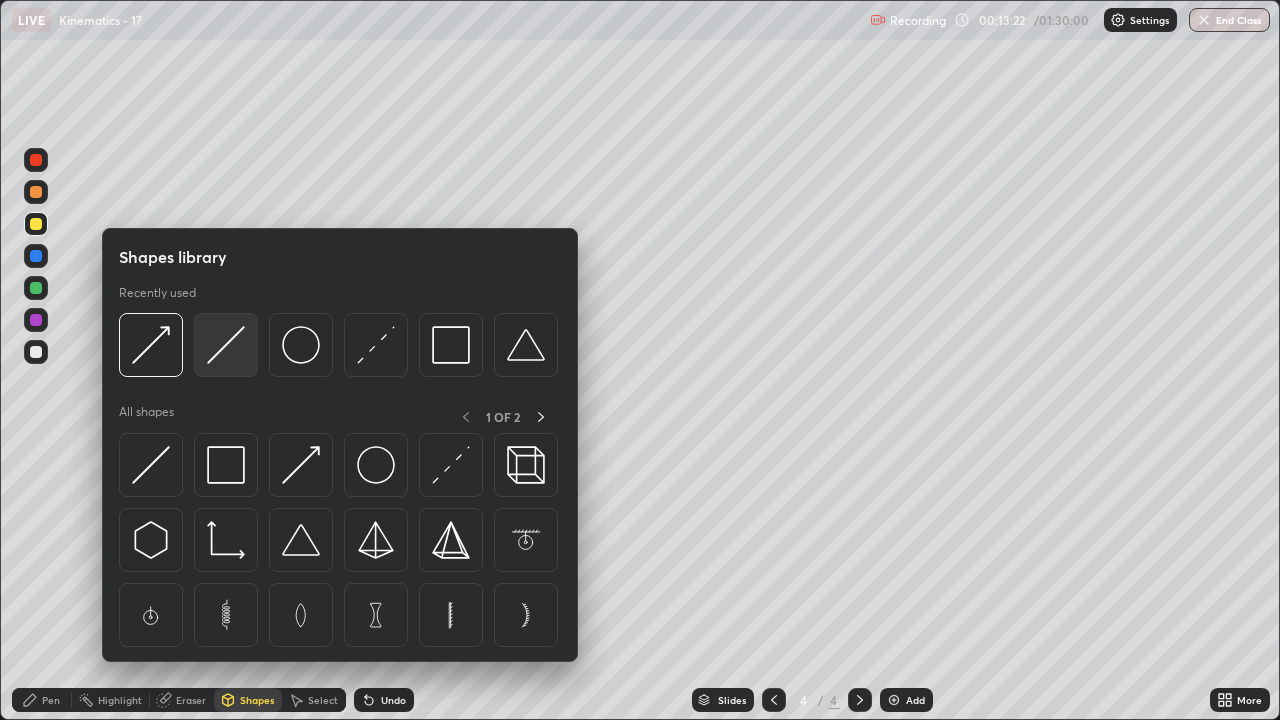 click at bounding box center [226, 345] 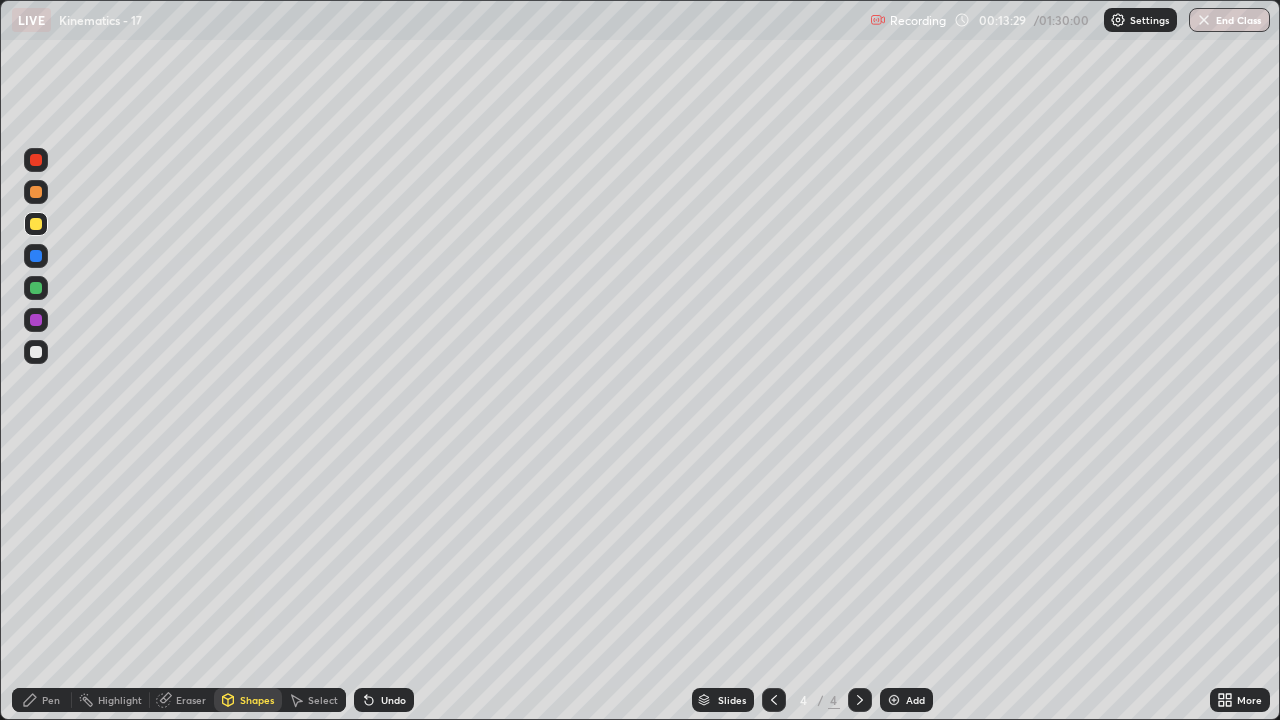 click at bounding box center [36, 288] 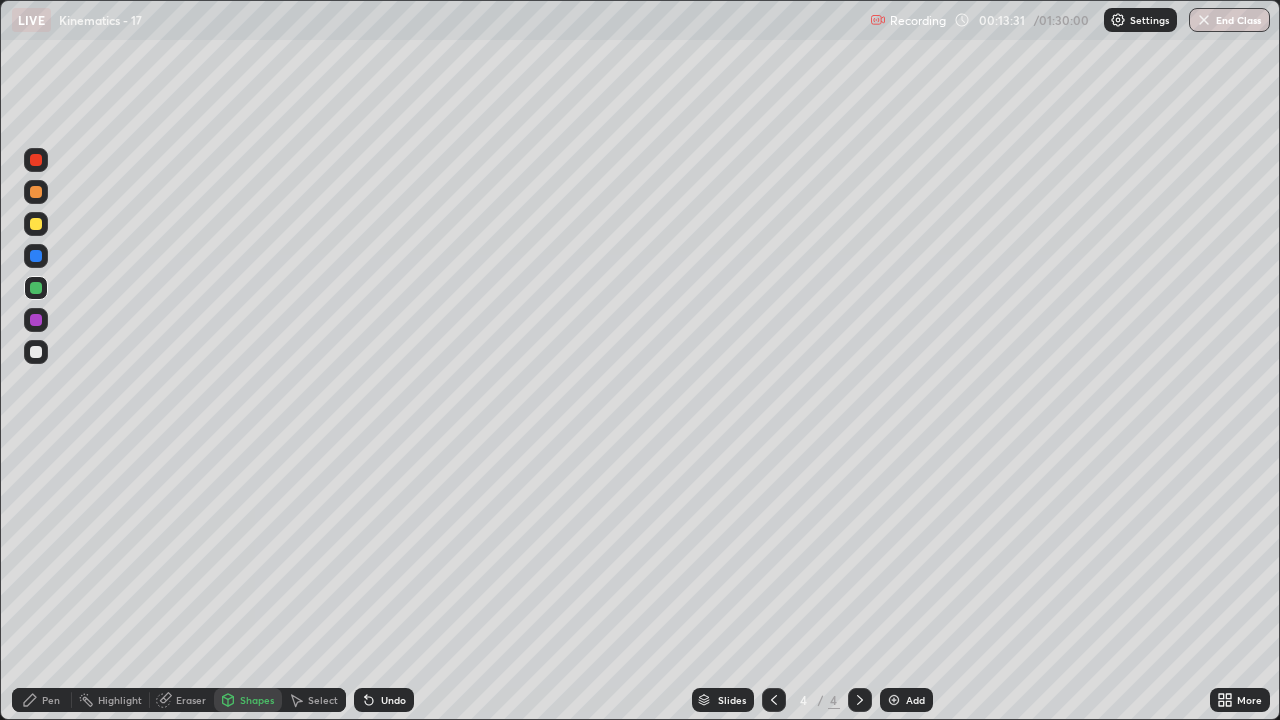 click on "Pen" at bounding box center [51, 700] 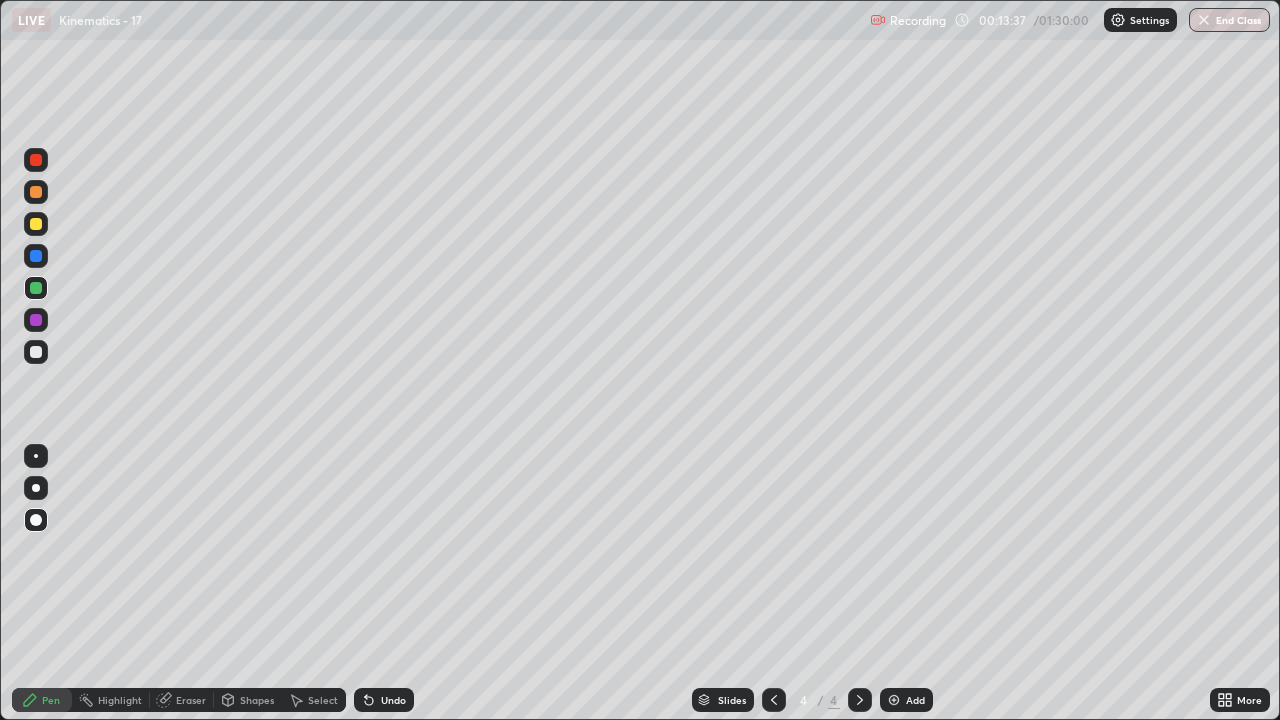 click at bounding box center [36, 192] 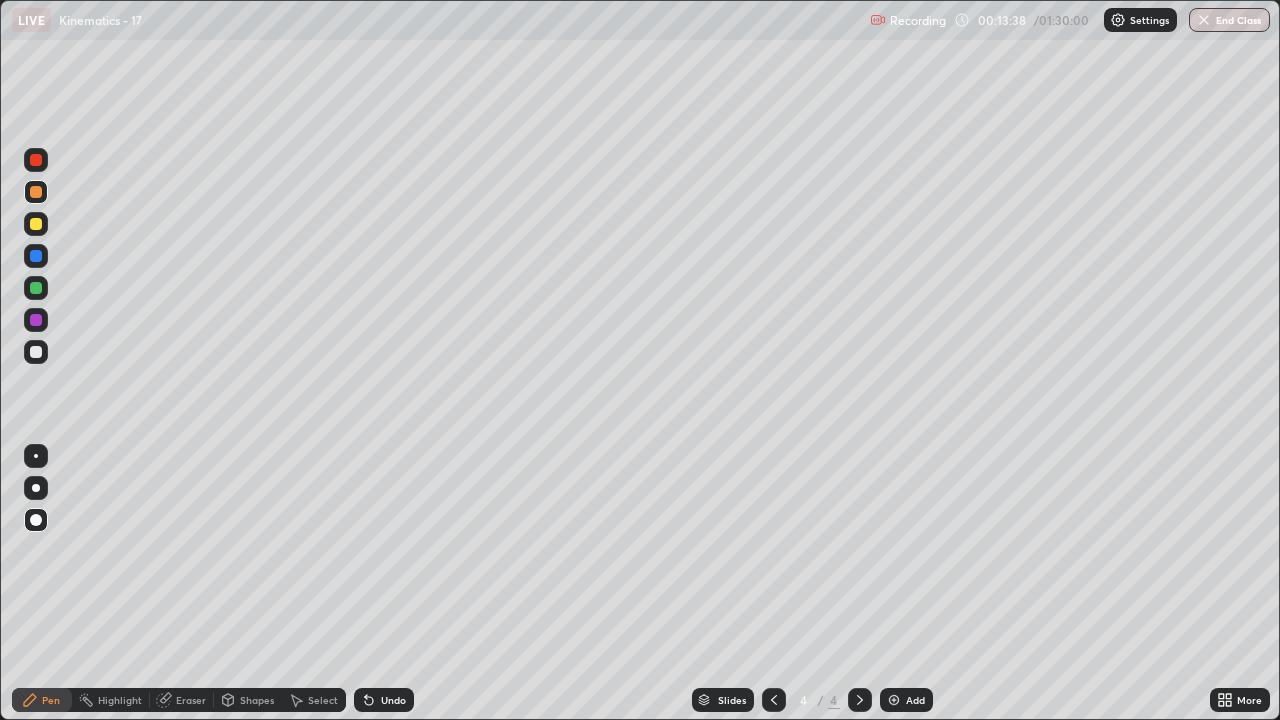 click on "Shapes" at bounding box center (257, 700) 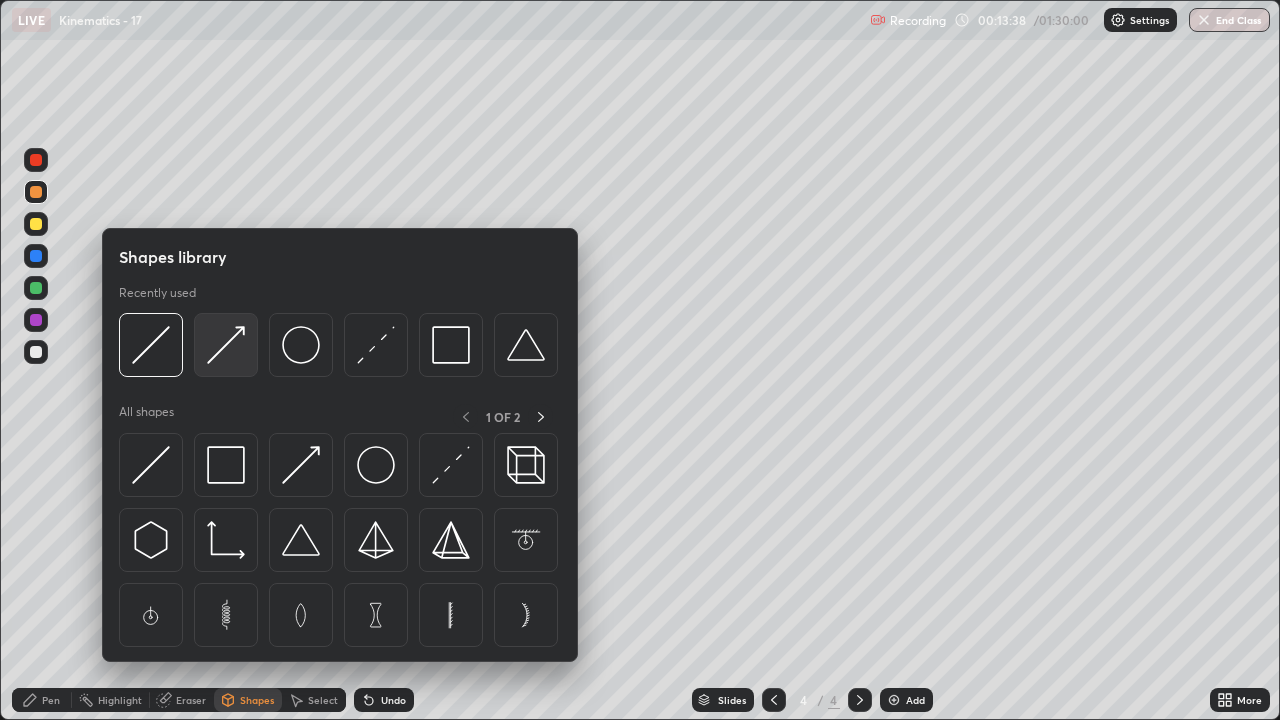 click at bounding box center (226, 345) 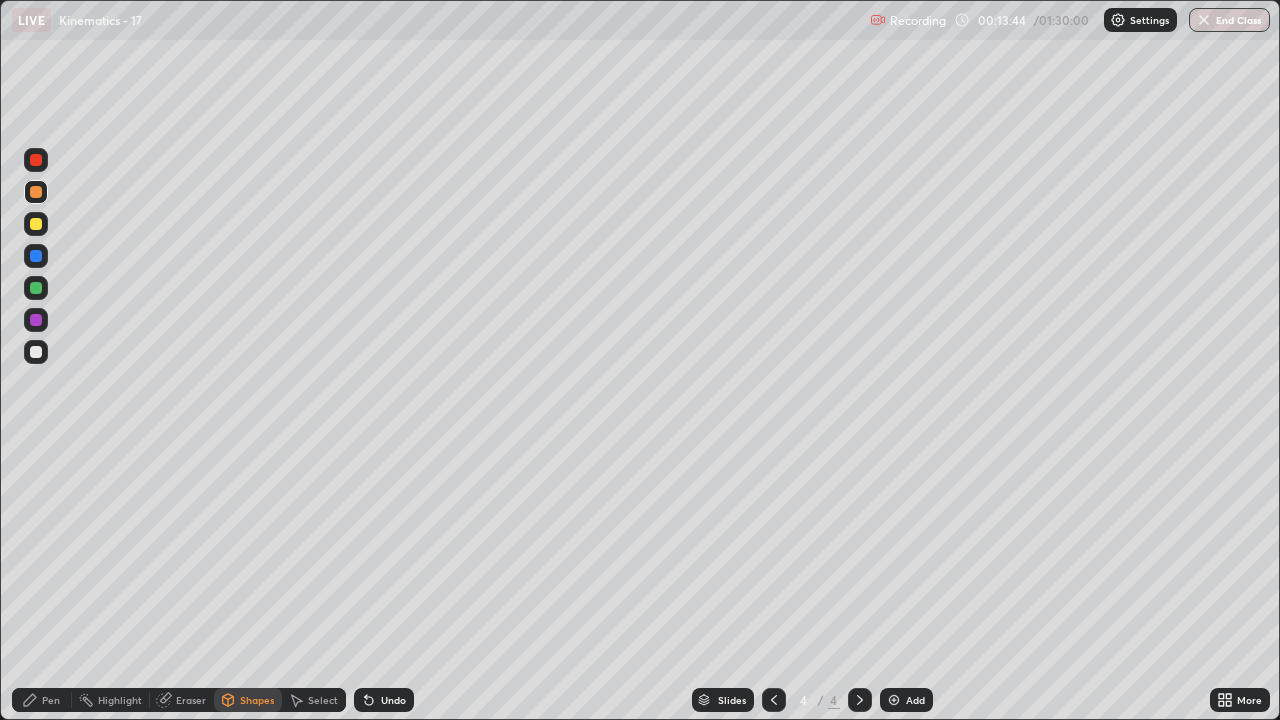 click on "Pen" at bounding box center (42, 700) 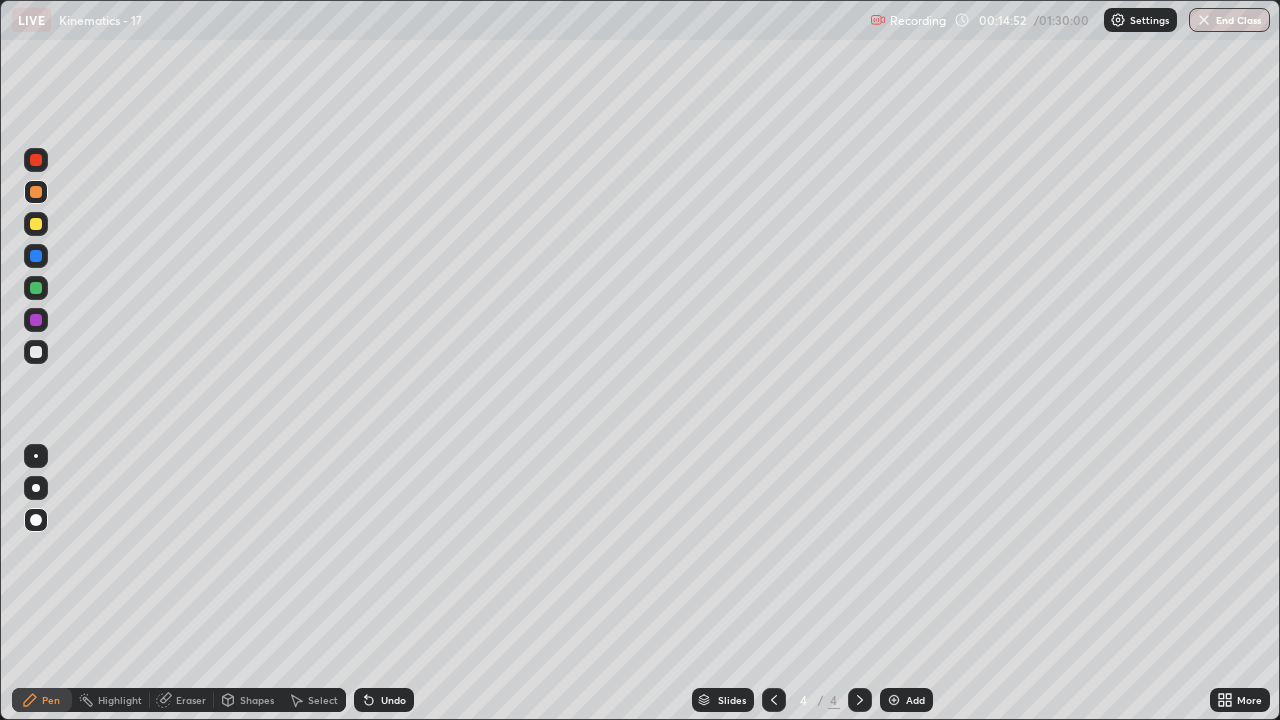 click at bounding box center [36, 352] 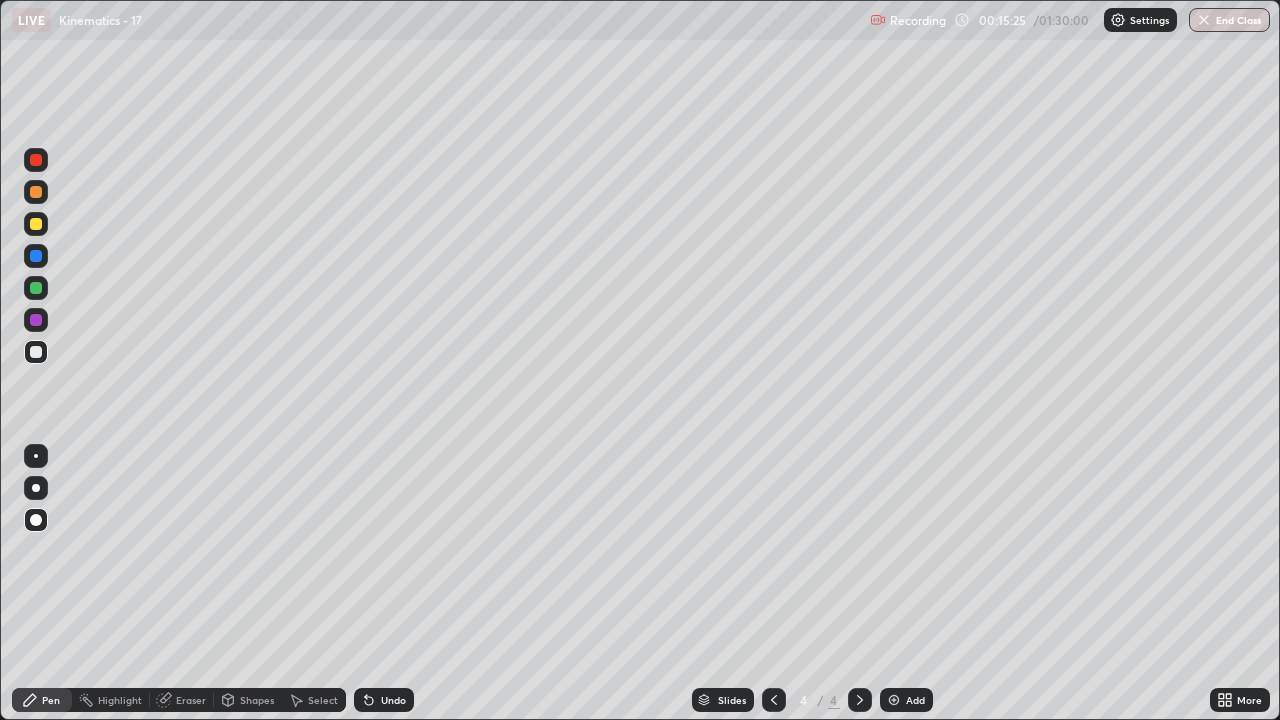 click on "Shapes" at bounding box center [257, 700] 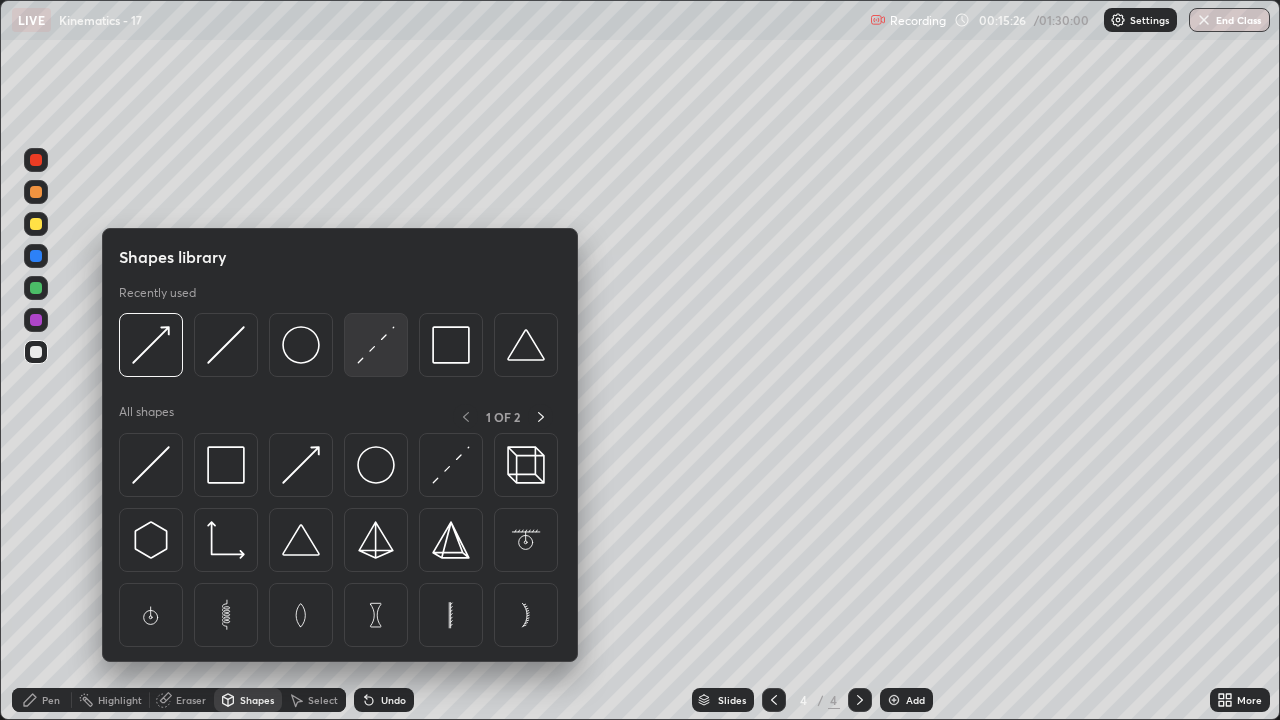 click at bounding box center (376, 345) 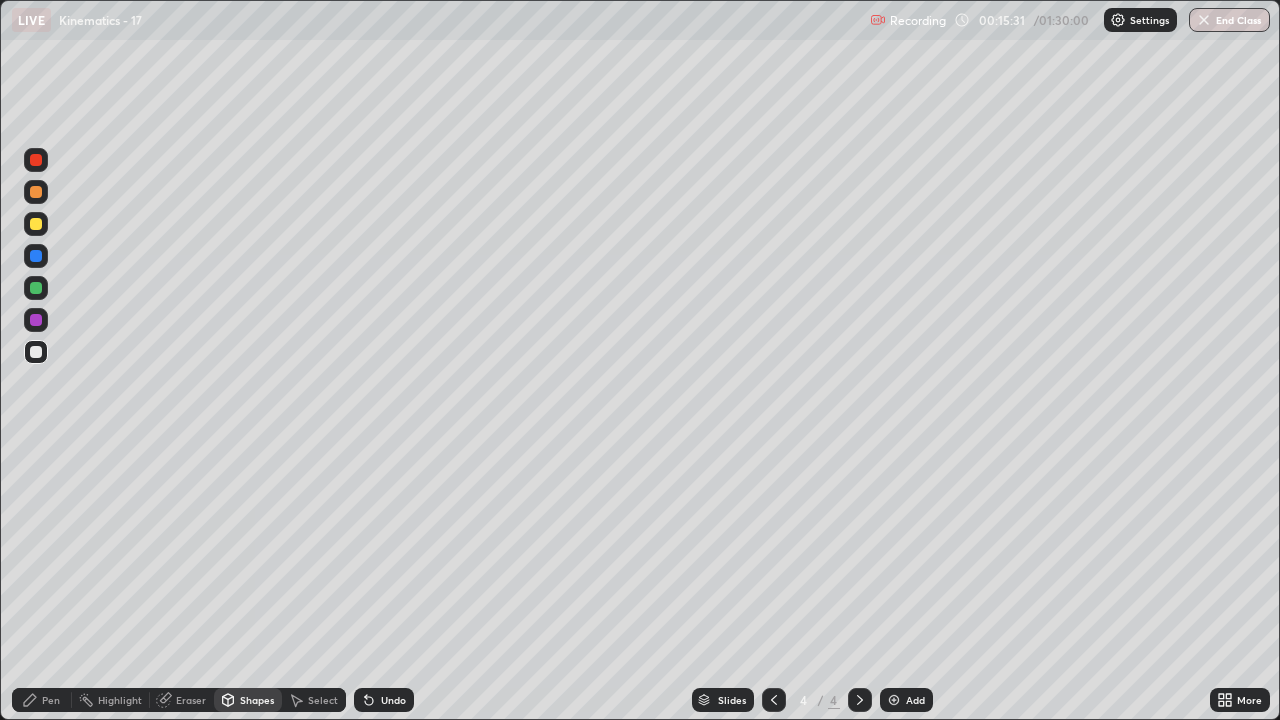 click on "Pen" at bounding box center [42, 700] 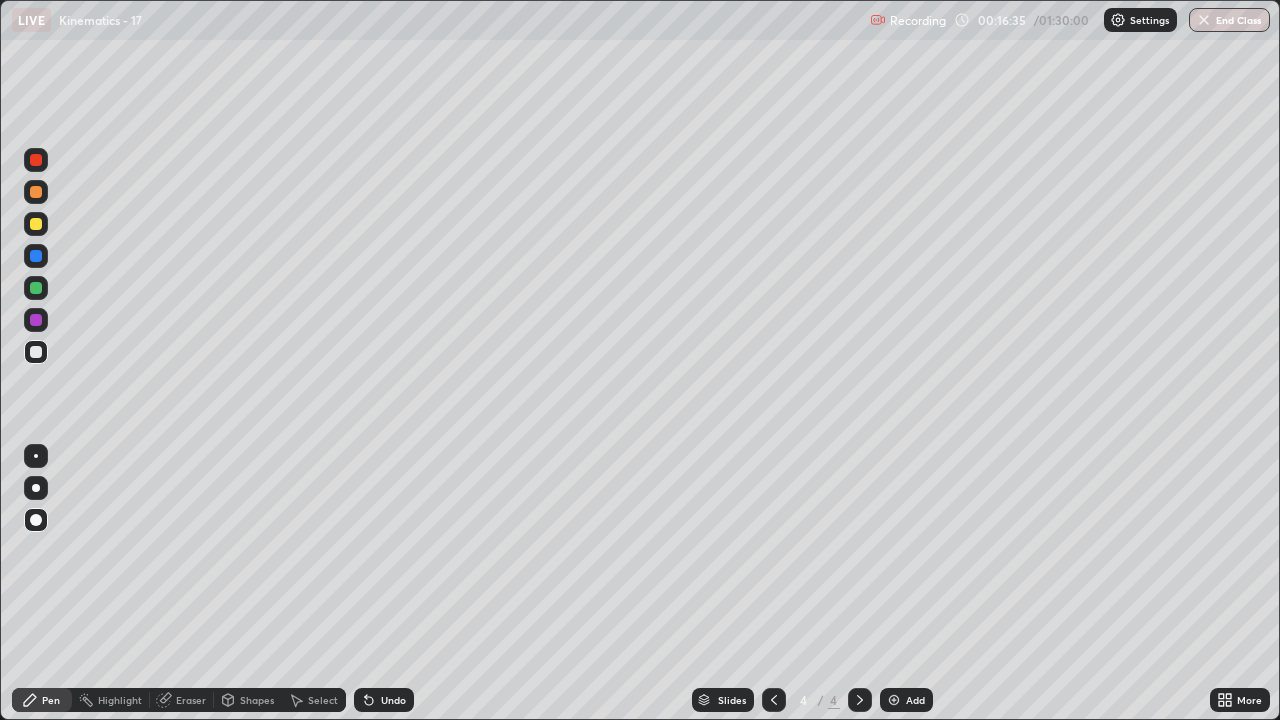 click at bounding box center [36, 224] 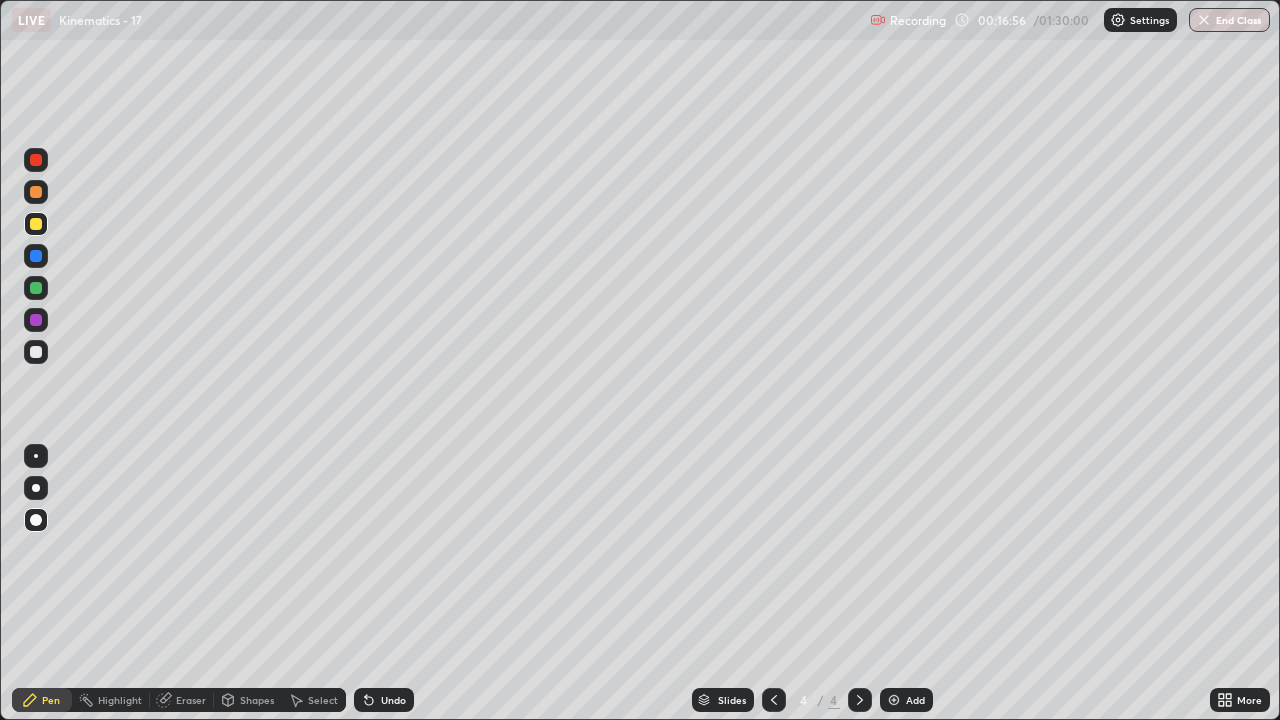 click on "Slides 4 / 4 Add" at bounding box center [812, 700] 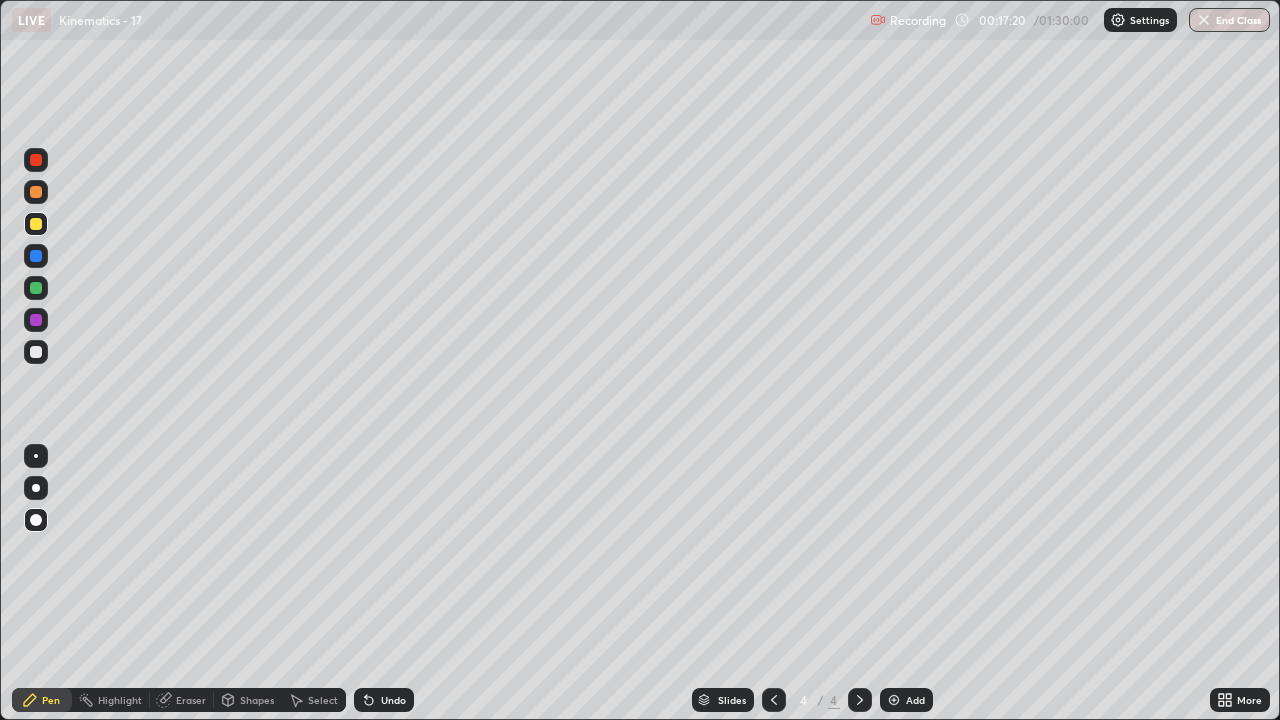 click on "Shapes" at bounding box center (257, 700) 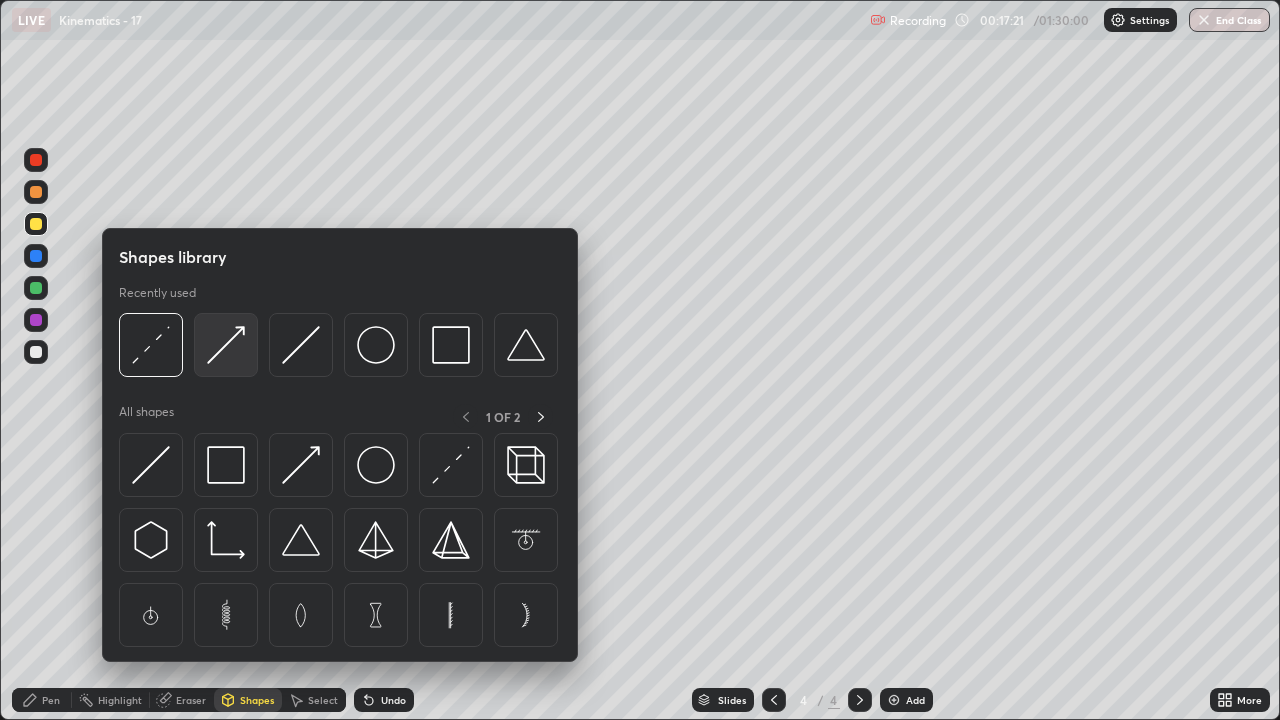 click at bounding box center [226, 345] 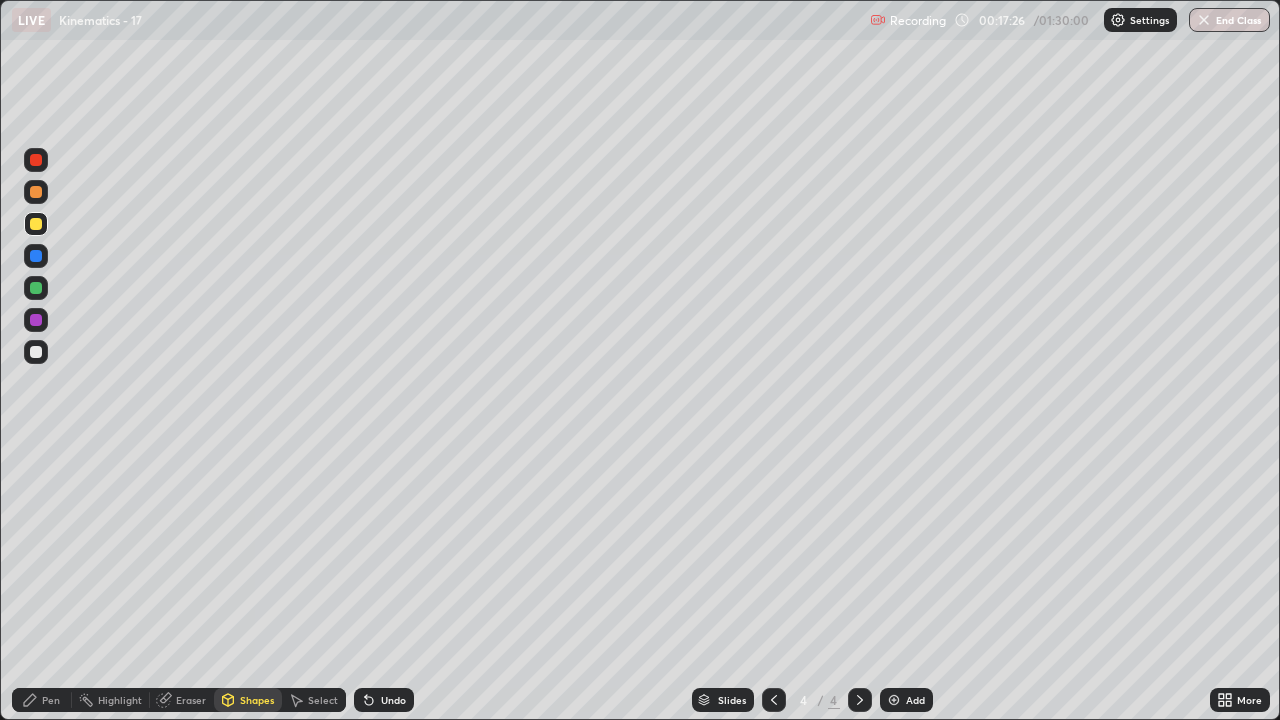 click on "Pen" at bounding box center [51, 700] 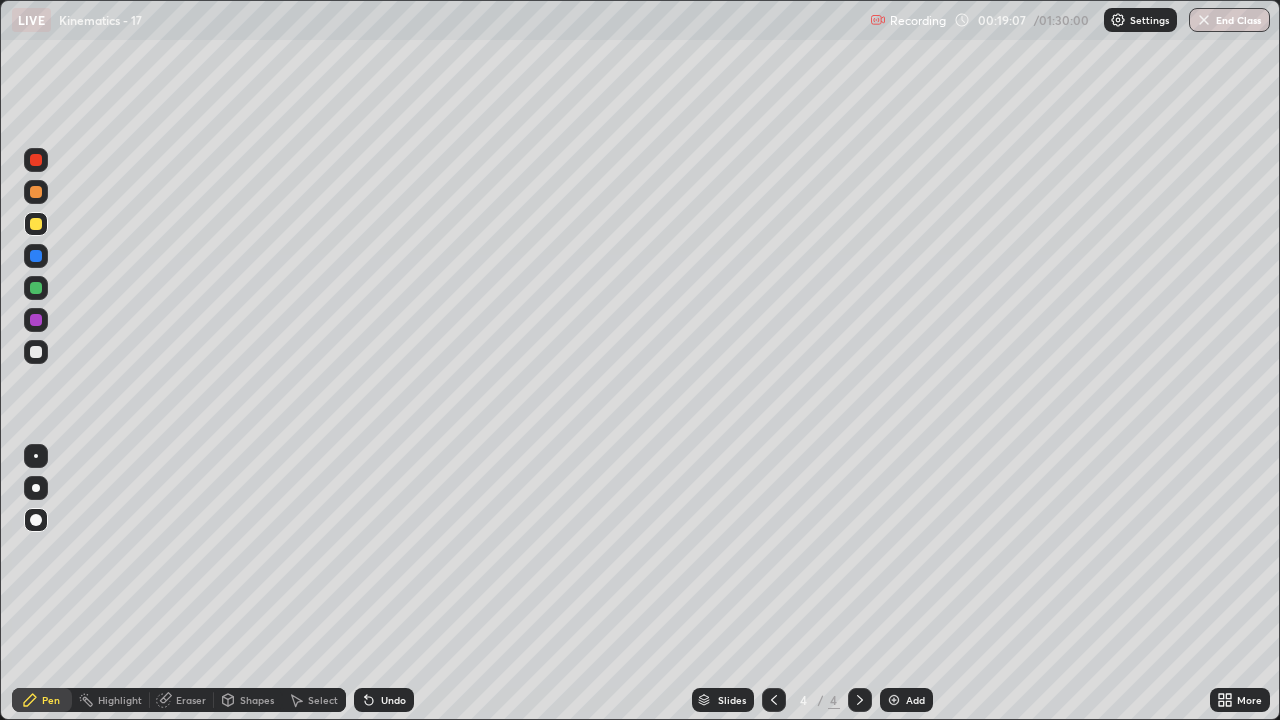 click at bounding box center [894, 700] 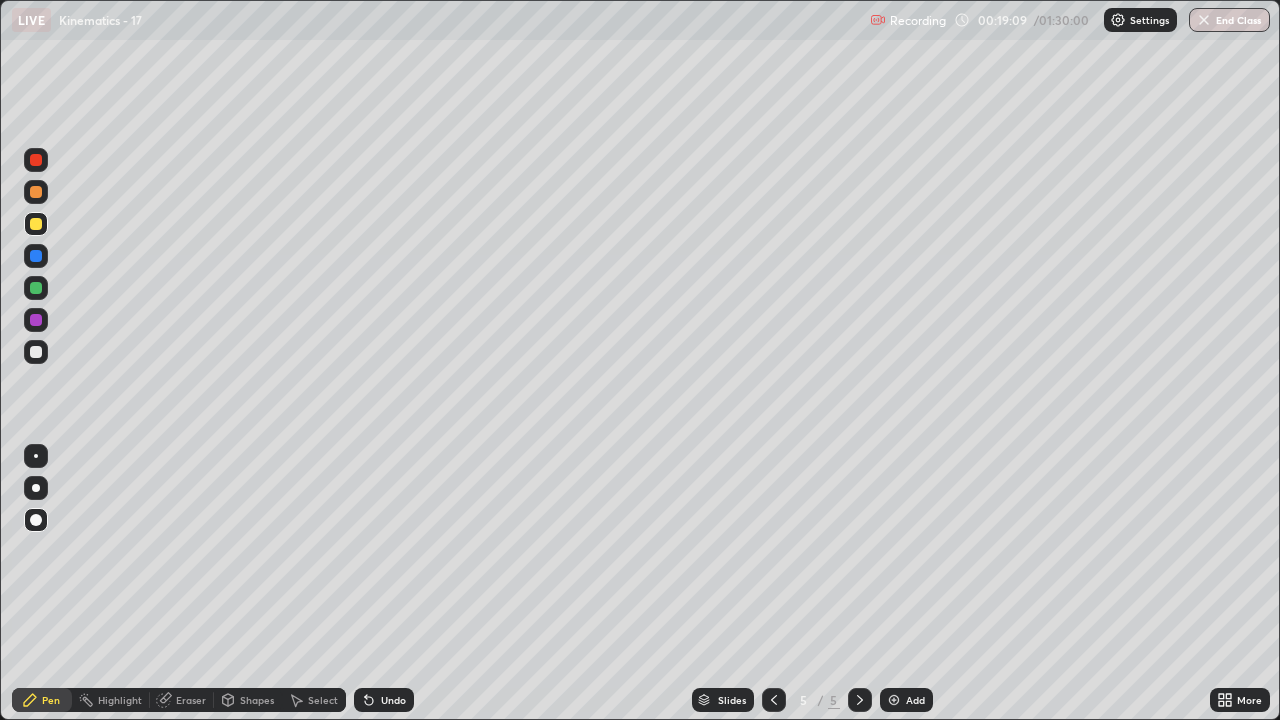 click on "Shapes" at bounding box center [257, 700] 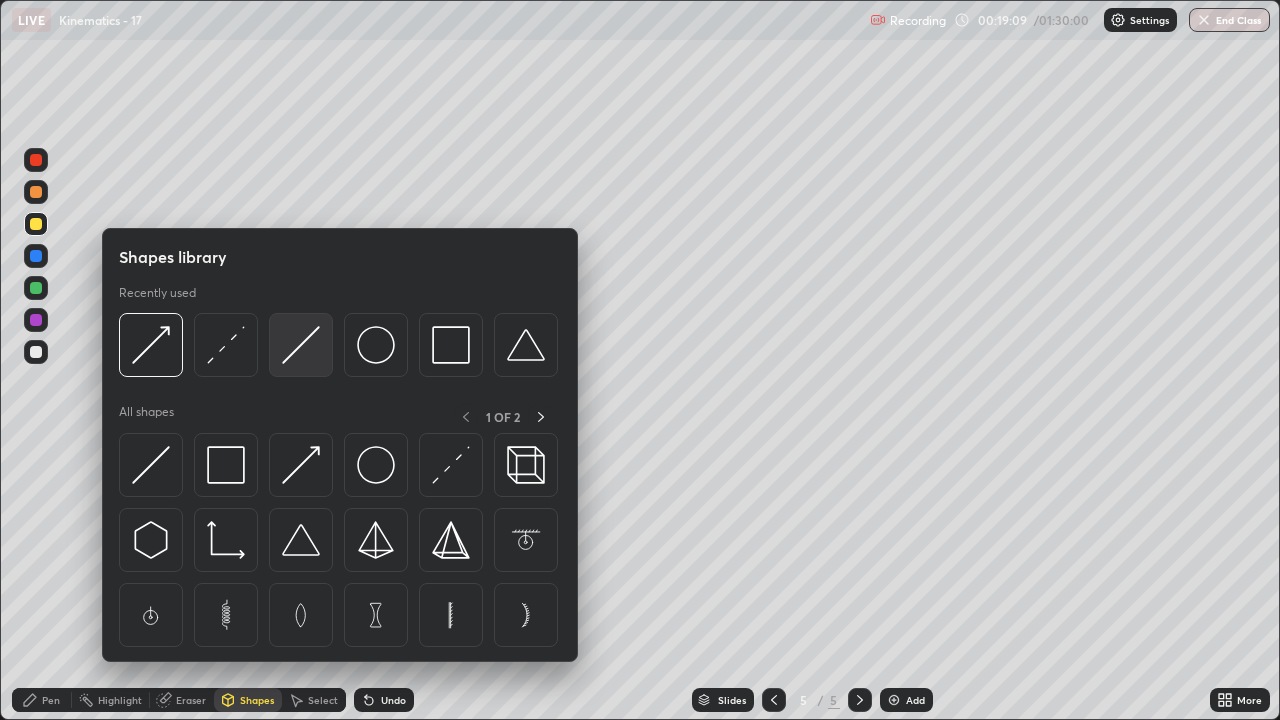 click at bounding box center [301, 345] 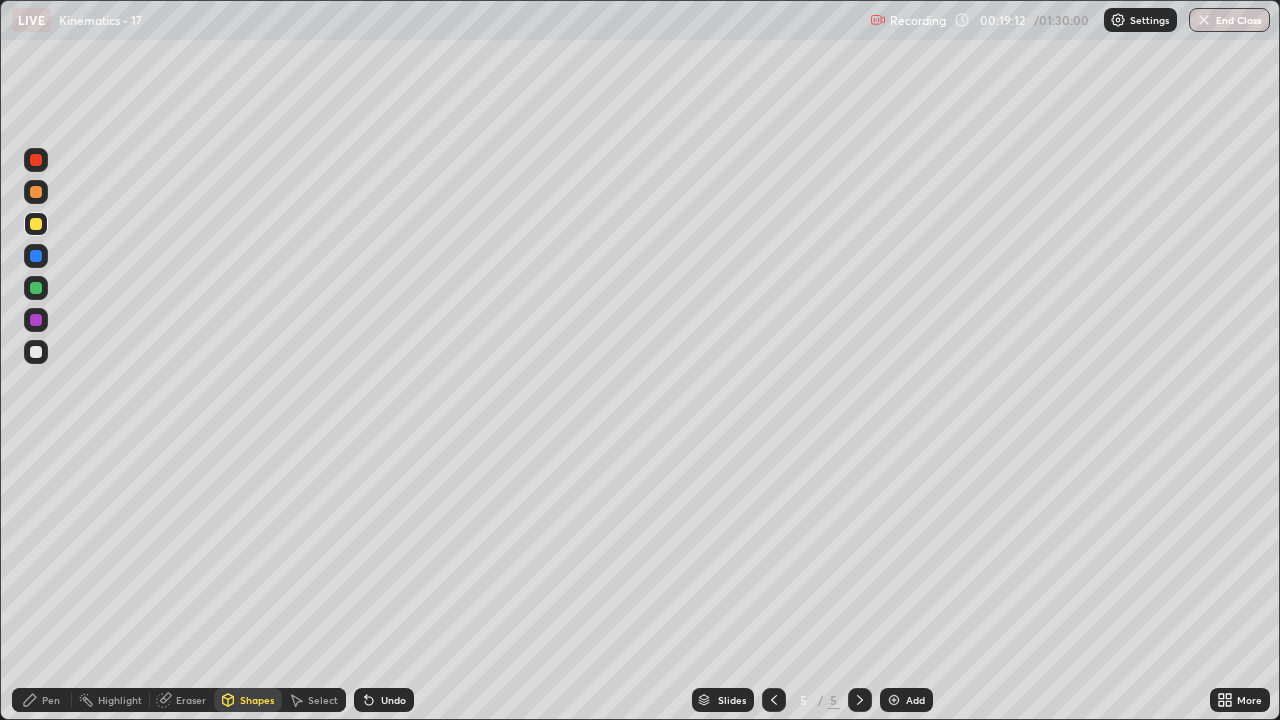 click on "Undo" at bounding box center (393, 700) 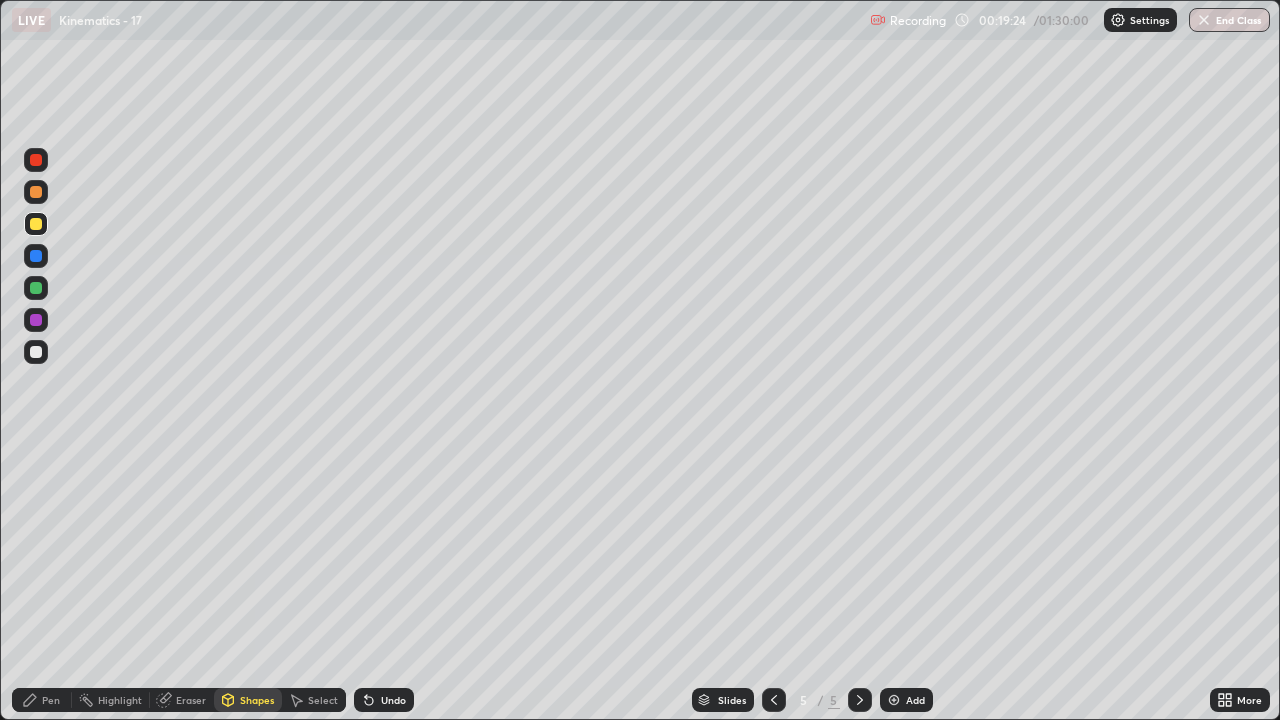 click on "Pen" at bounding box center [51, 700] 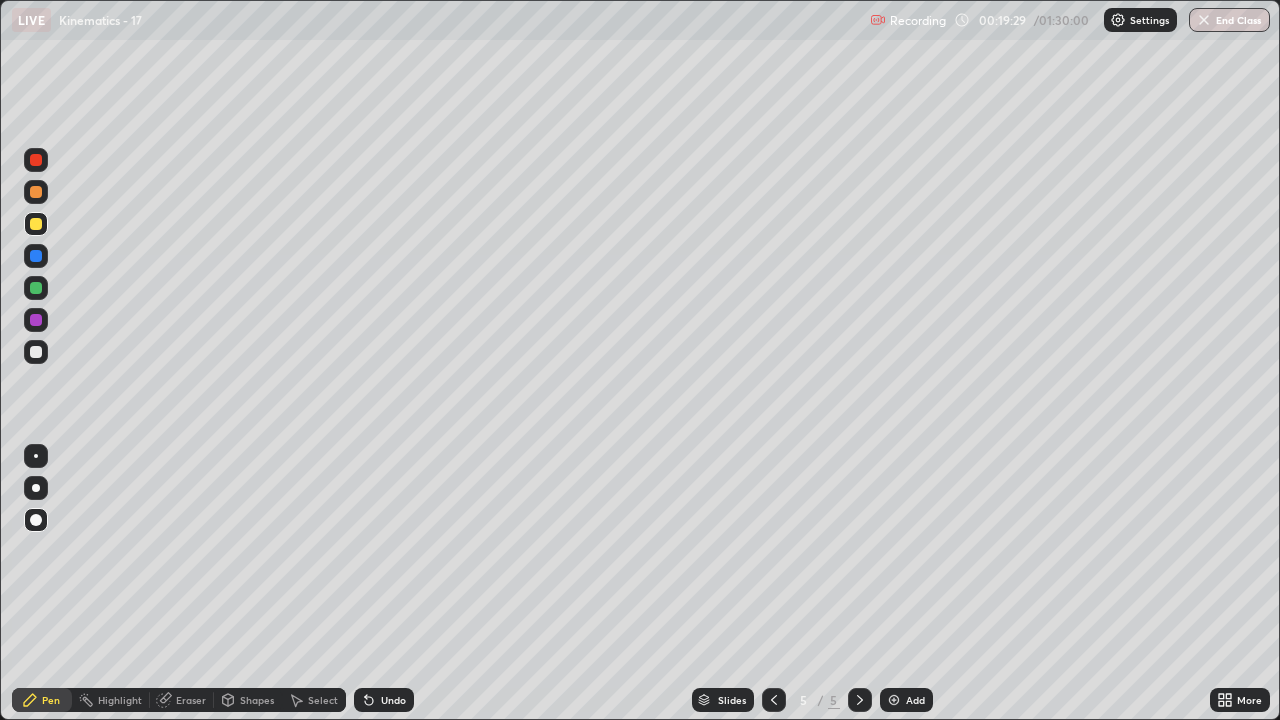 click at bounding box center [36, 288] 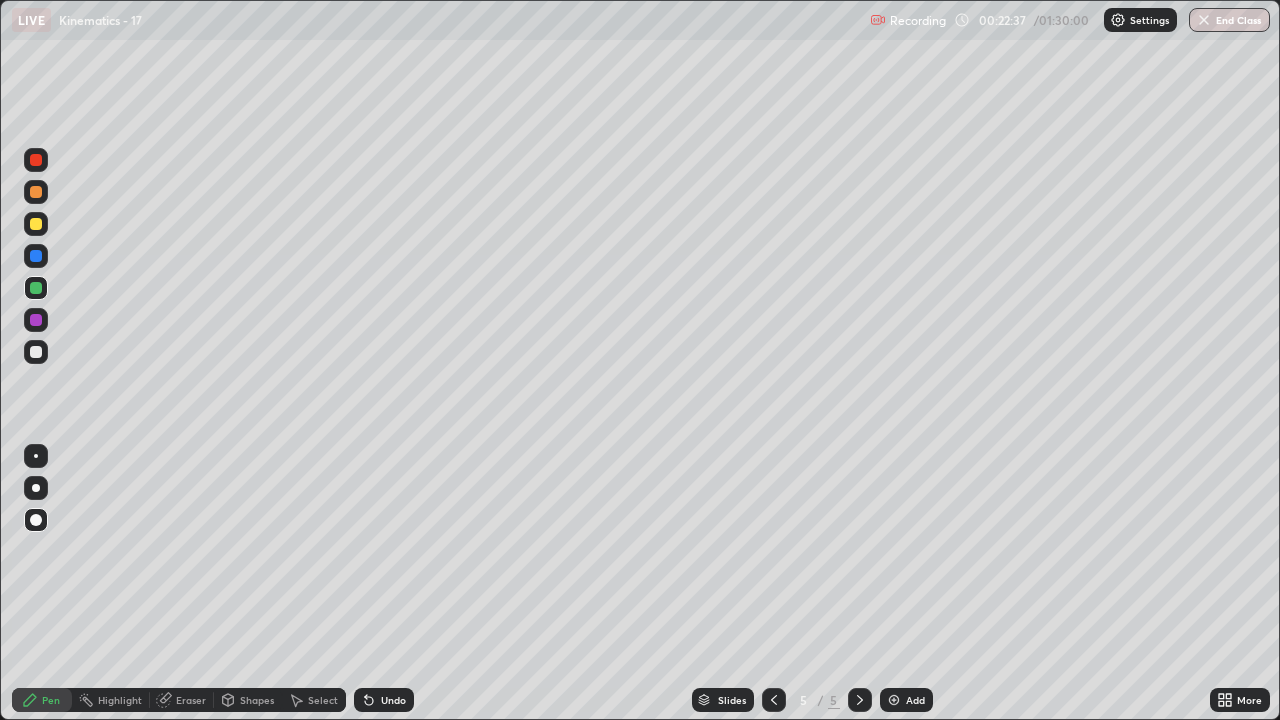 click at bounding box center (36, 352) 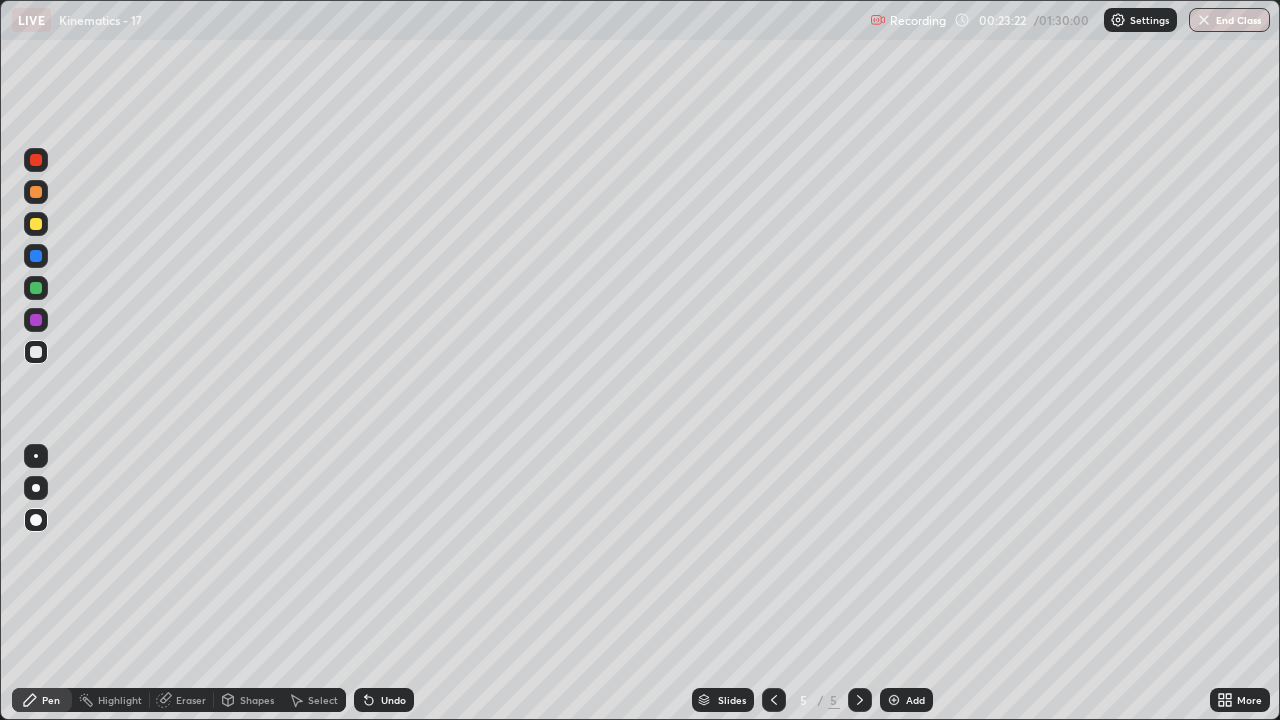 click at bounding box center (36, 288) 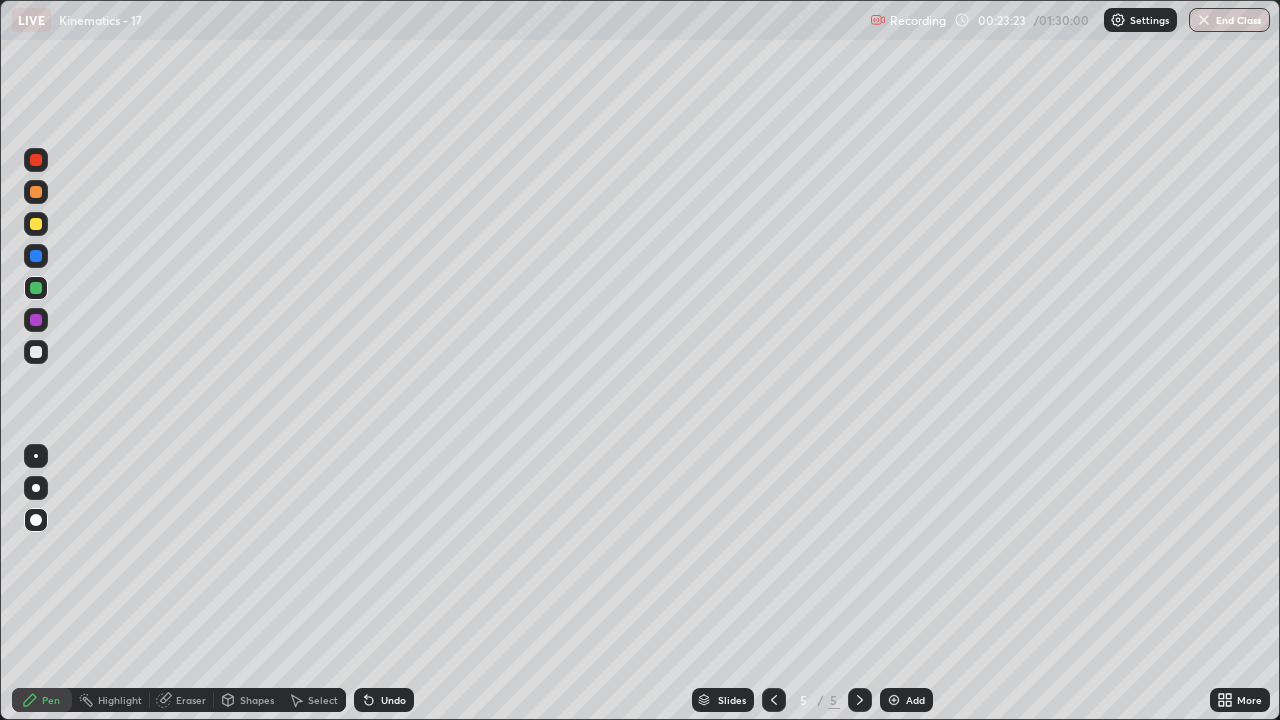 click on "Shapes" at bounding box center [248, 700] 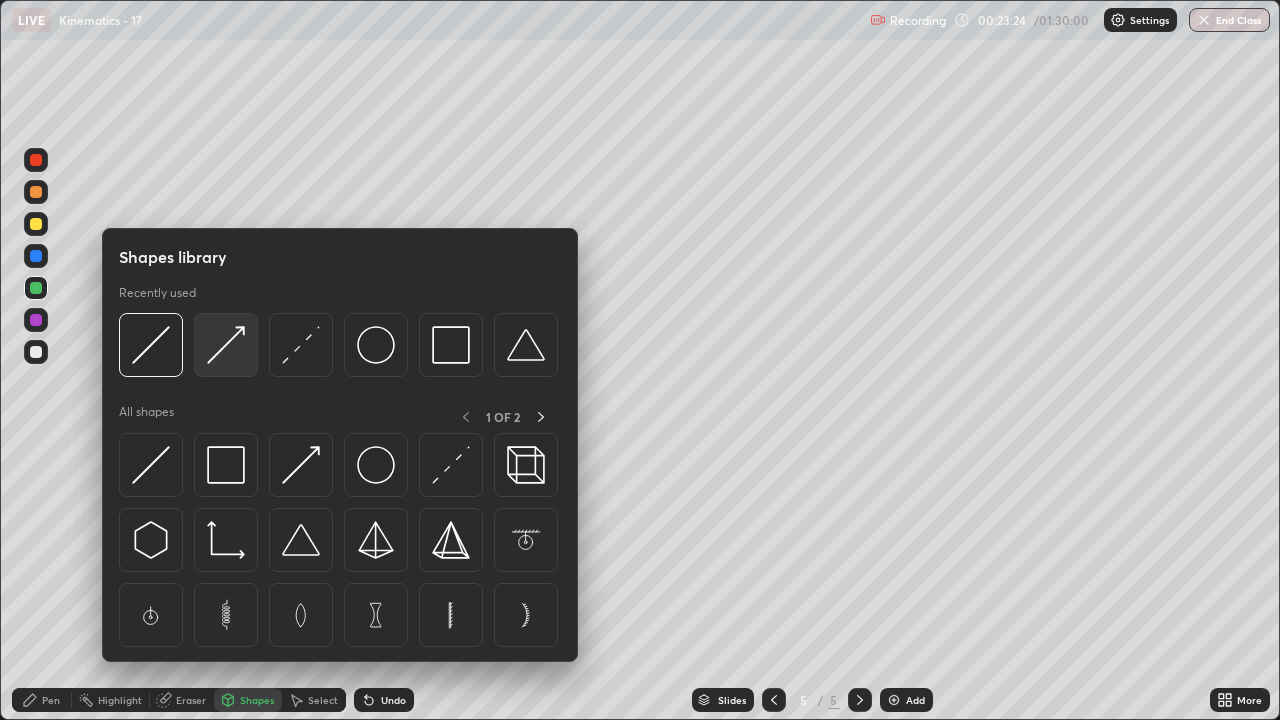 click at bounding box center [226, 345] 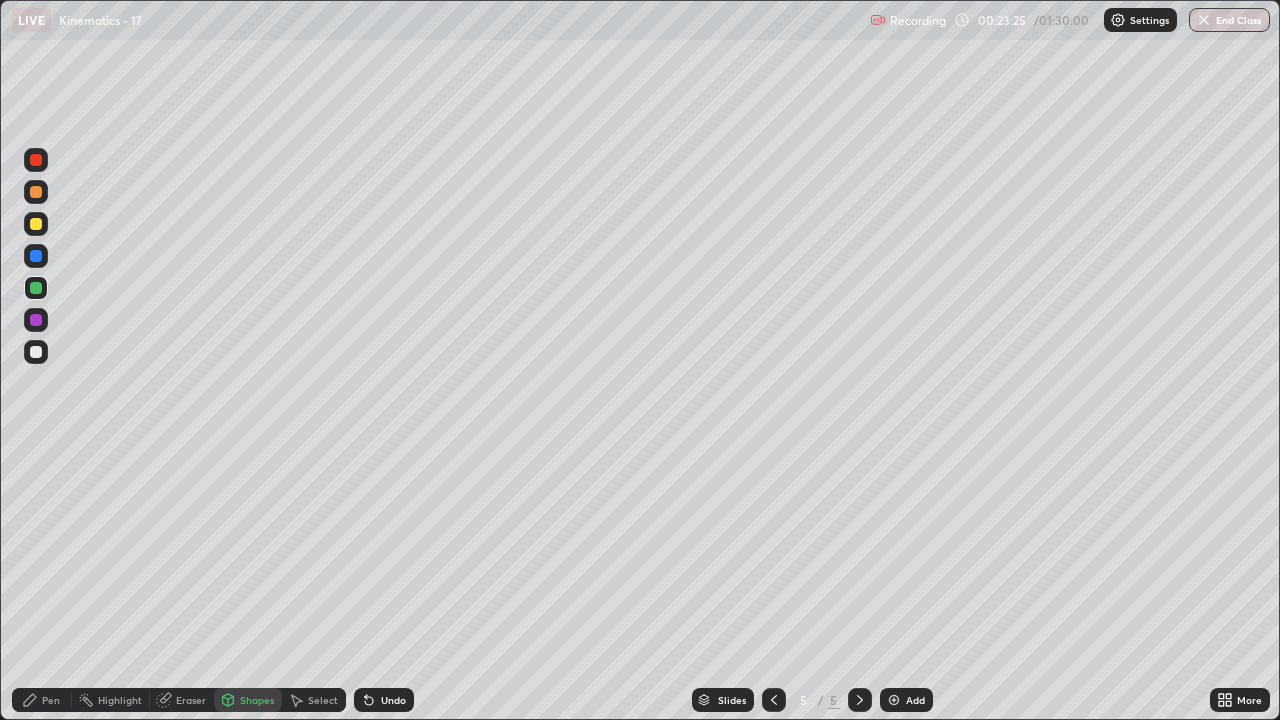 click at bounding box center [36, 224] 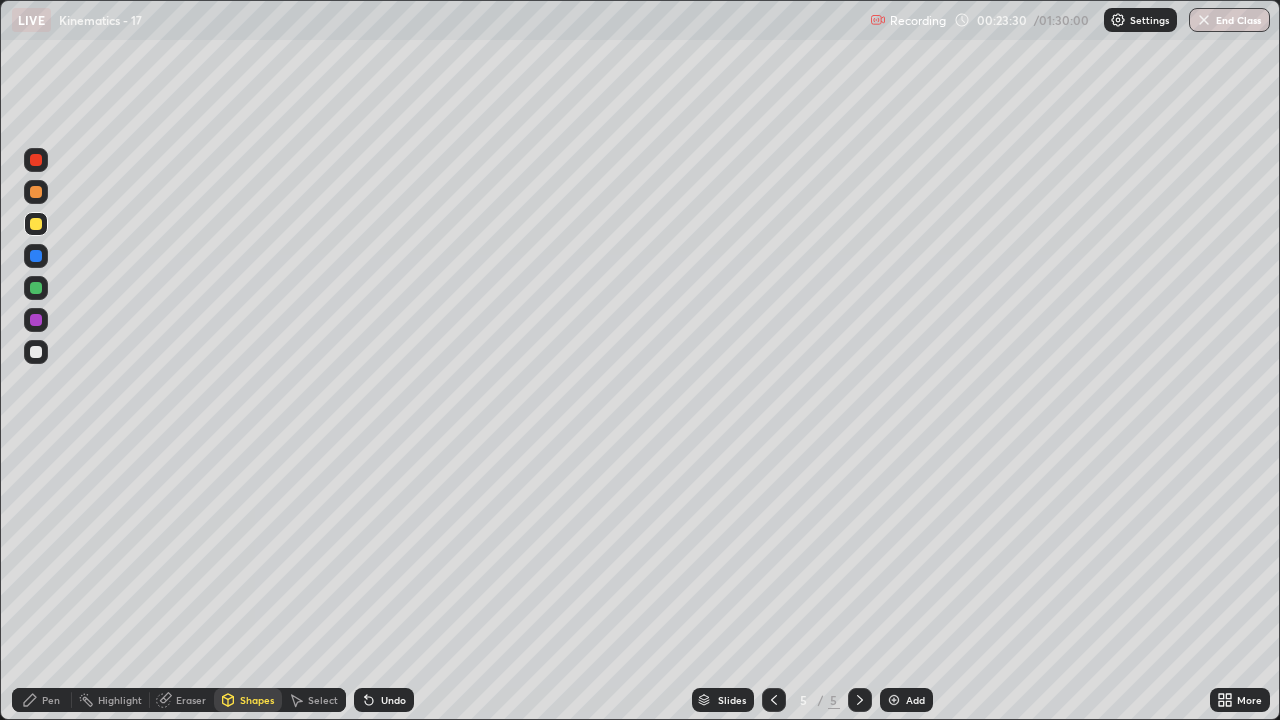 click 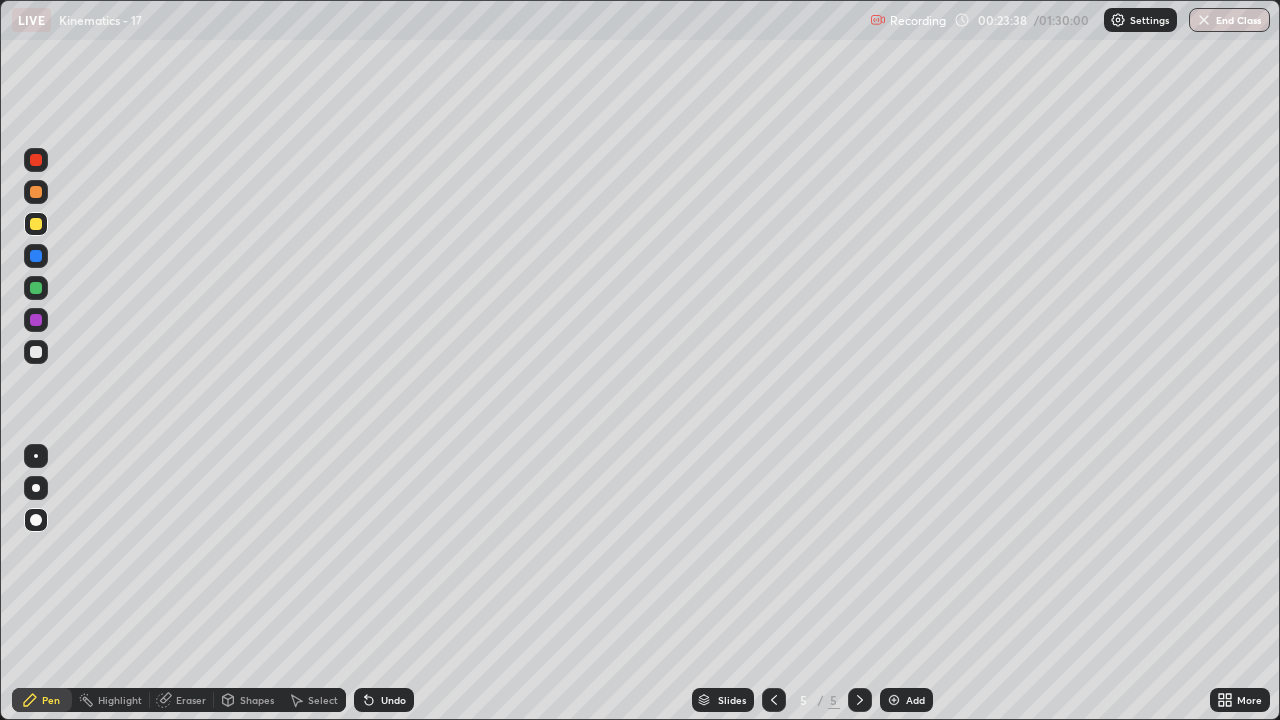 click on "Shapes" at bounding box center (257, 700) 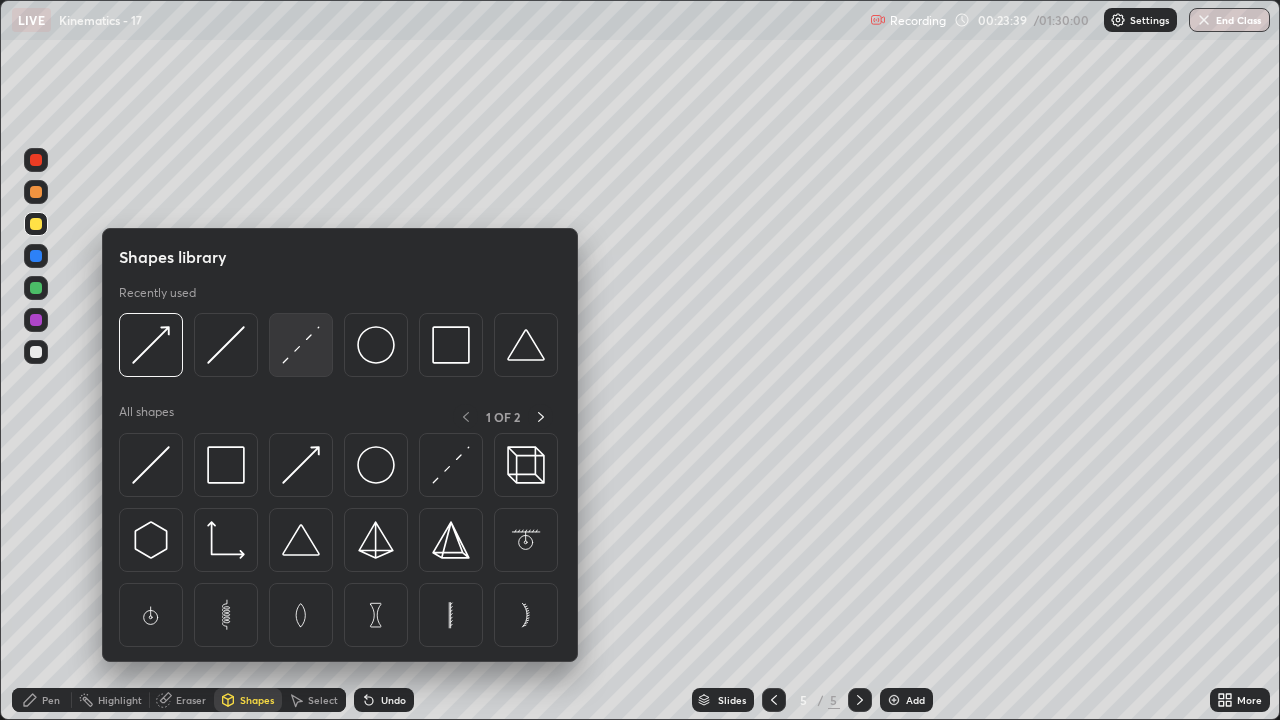 click at bounding box center (301, 345) 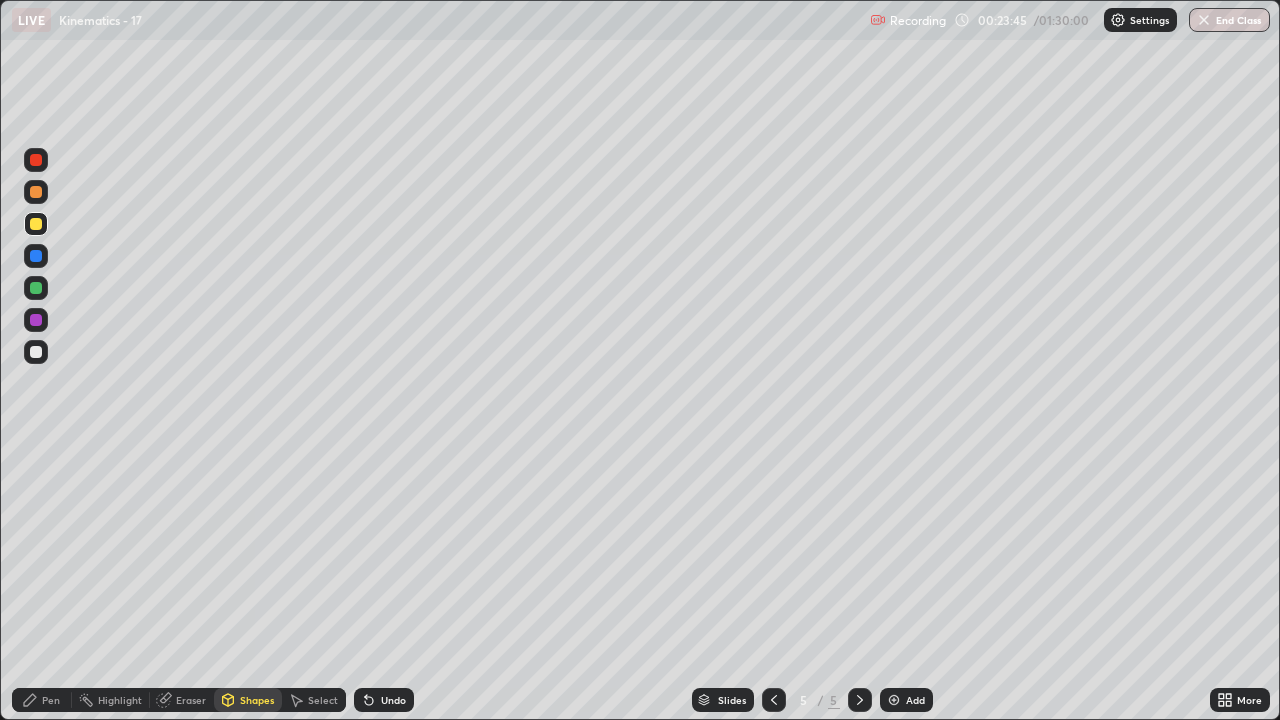 click on "Pen" at bounding box center [51, 700] 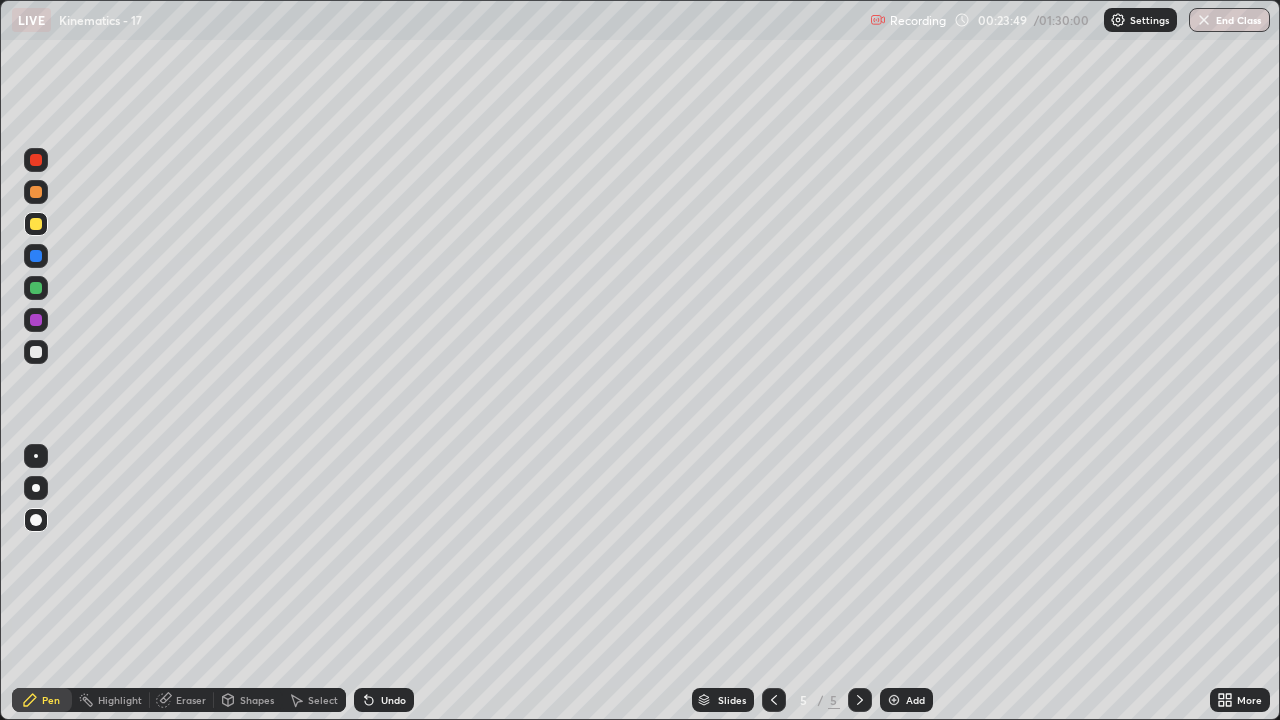 click on "Shapes" at bounding box center (257, 700) 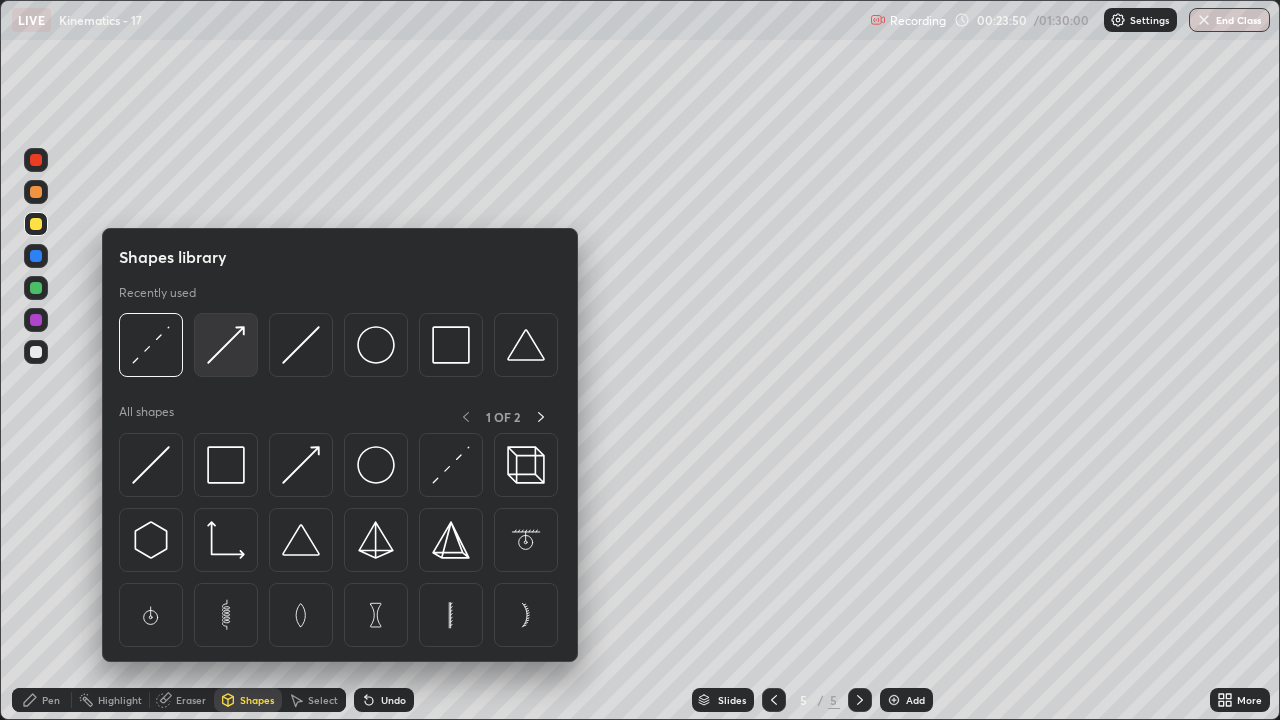 click at bounding box center (226, 345) 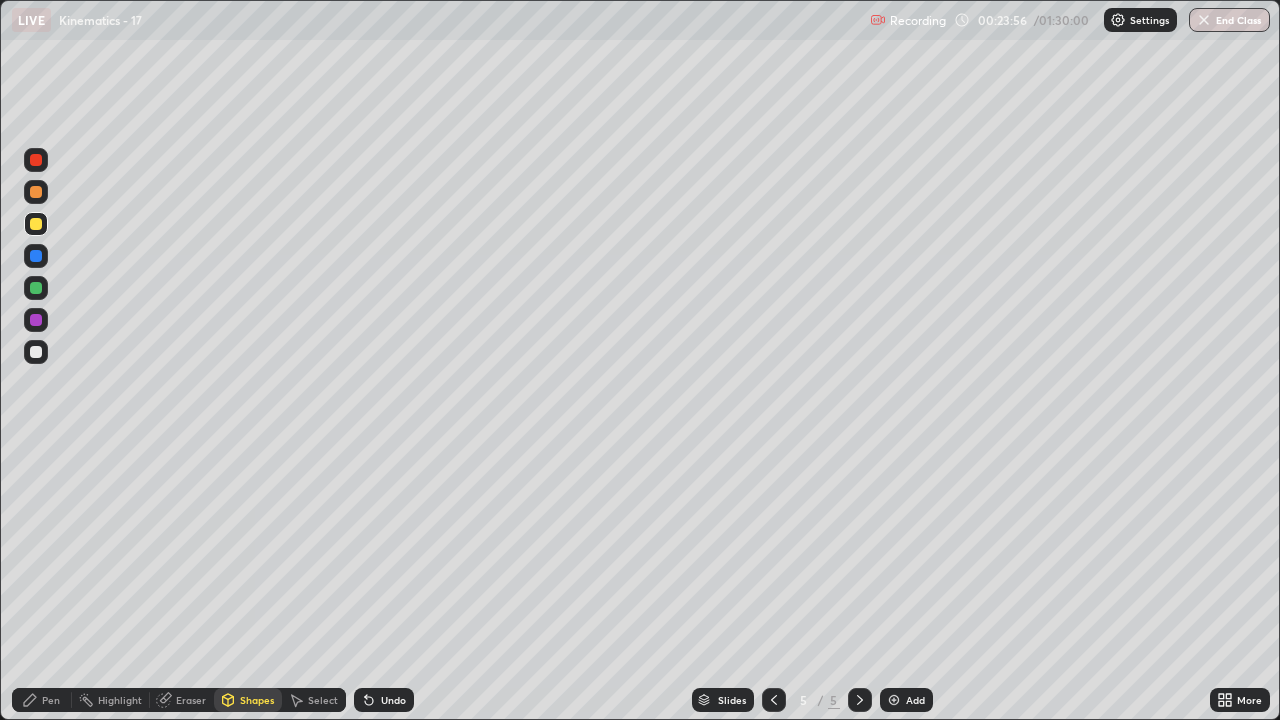 click on "Pen" at bounding box center (51, 700) 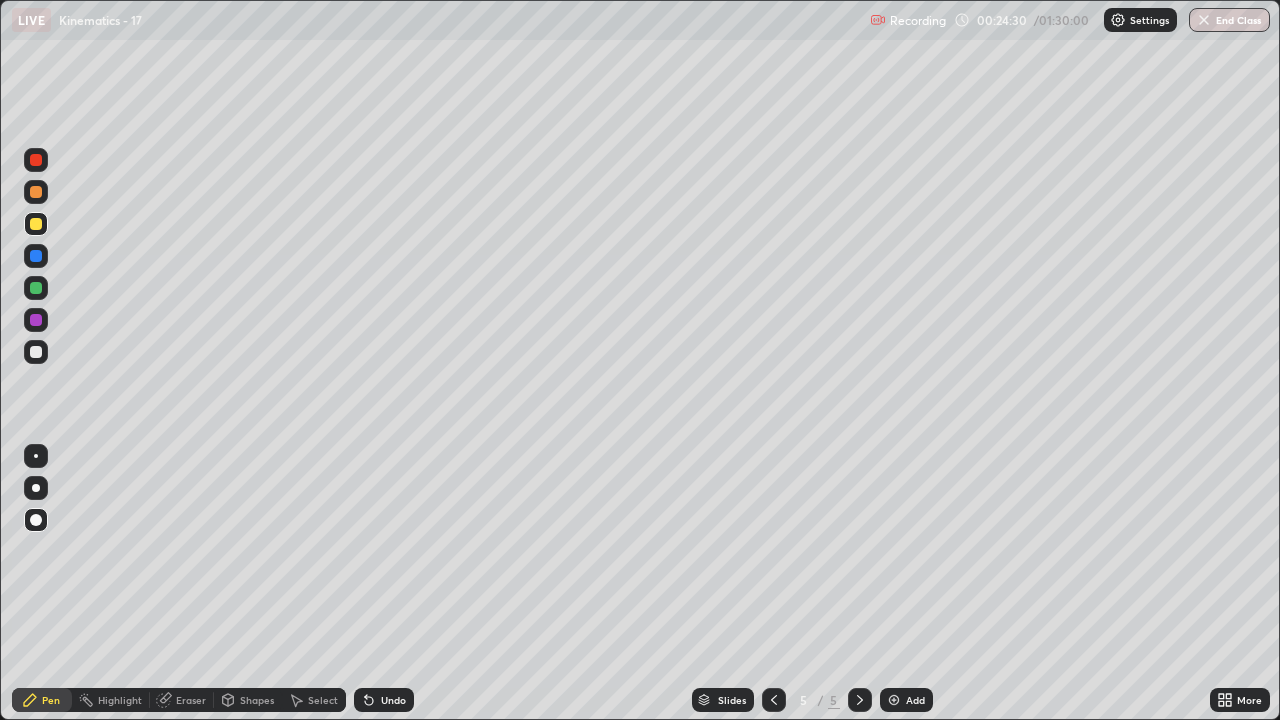 click on "Shapes" at bounding box center (257, 700) 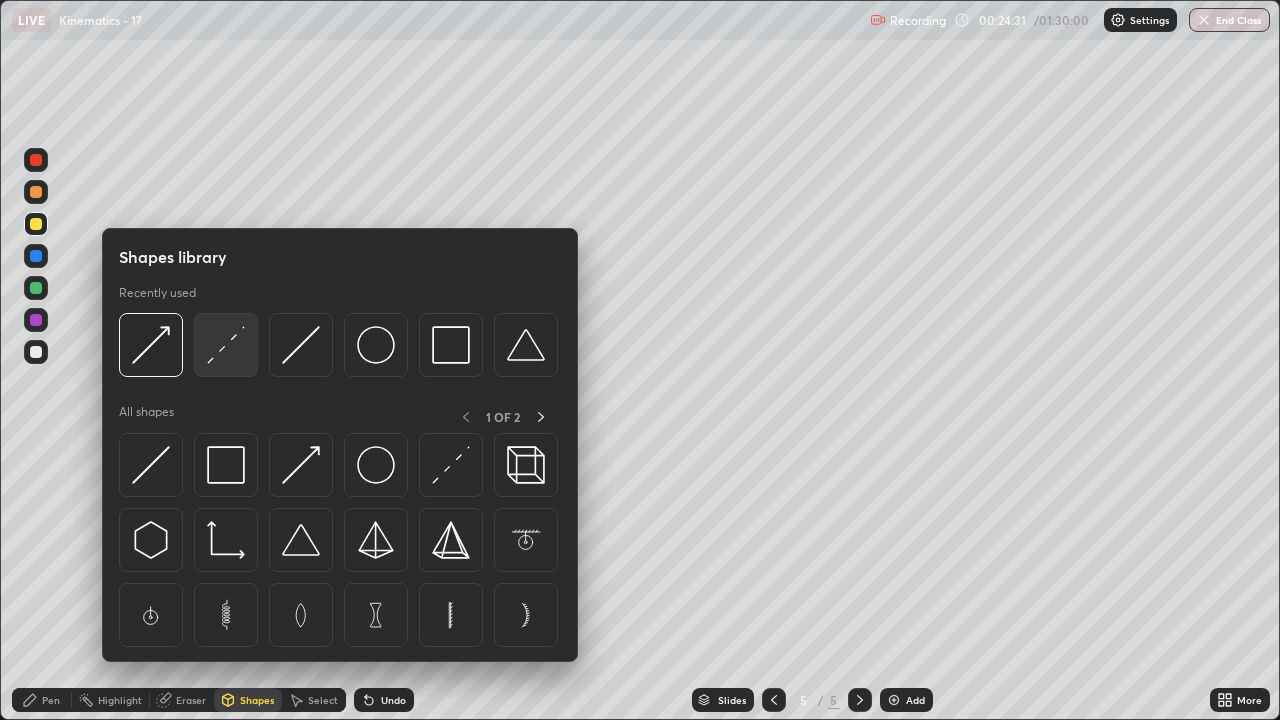 click at bounding box center (226, 345) 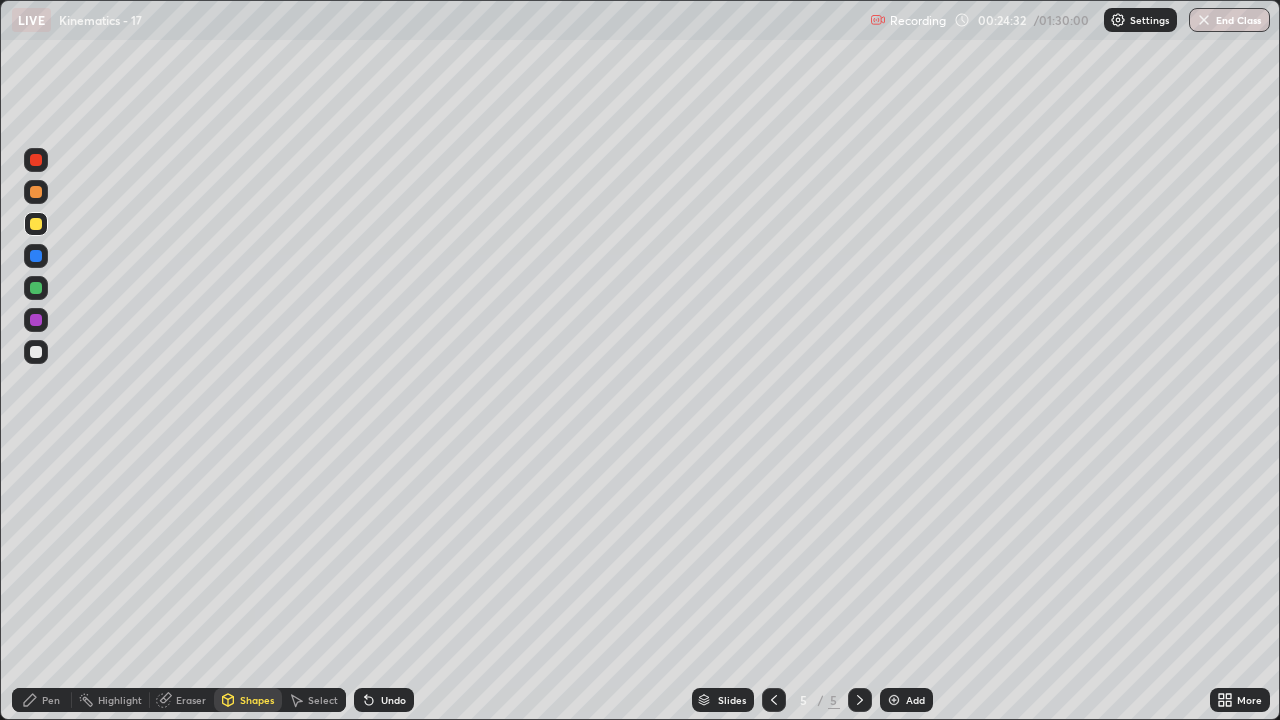 click at bounding box center (36, 288) 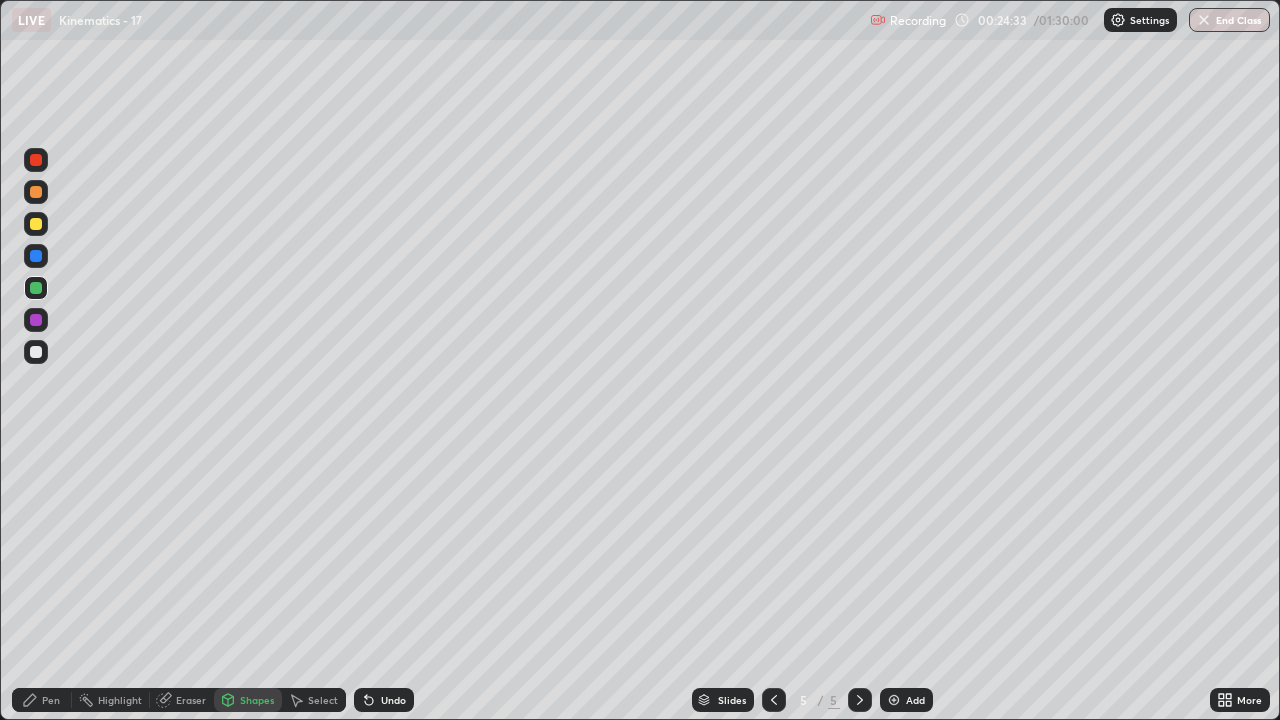 click at bounding box center [36, 256] 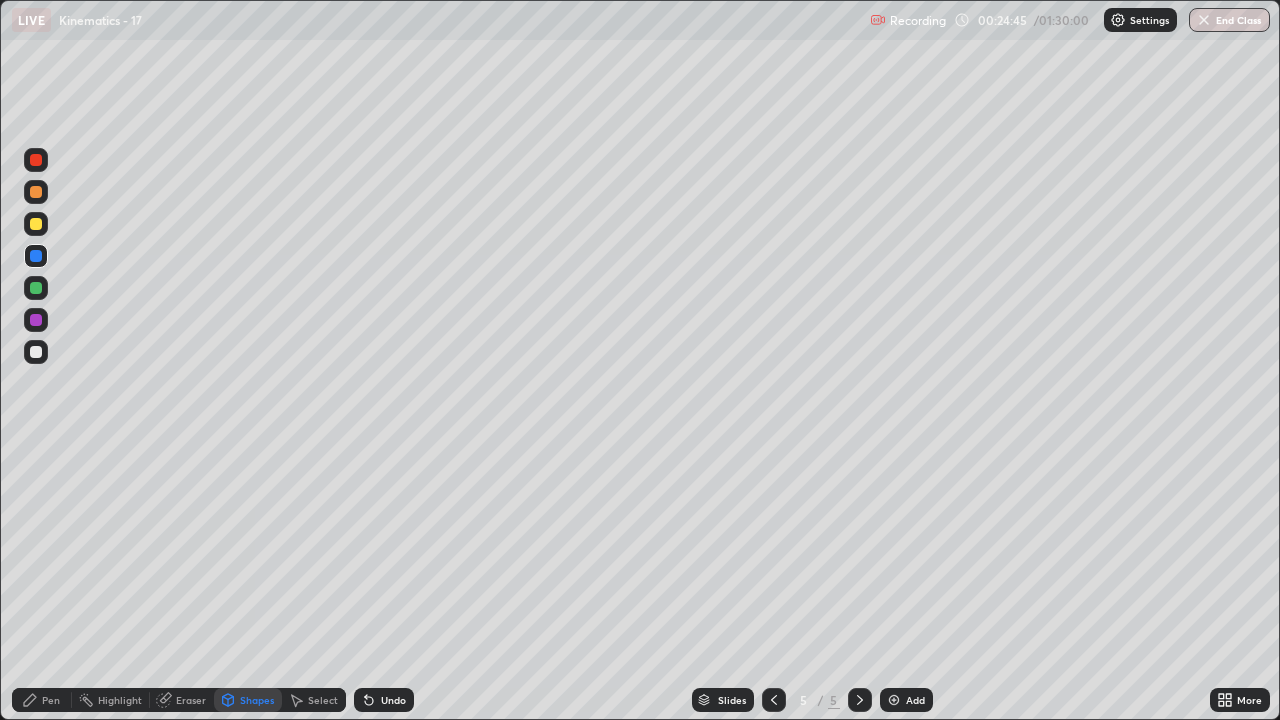 click on "Pen" at bounding box center (51, 700) 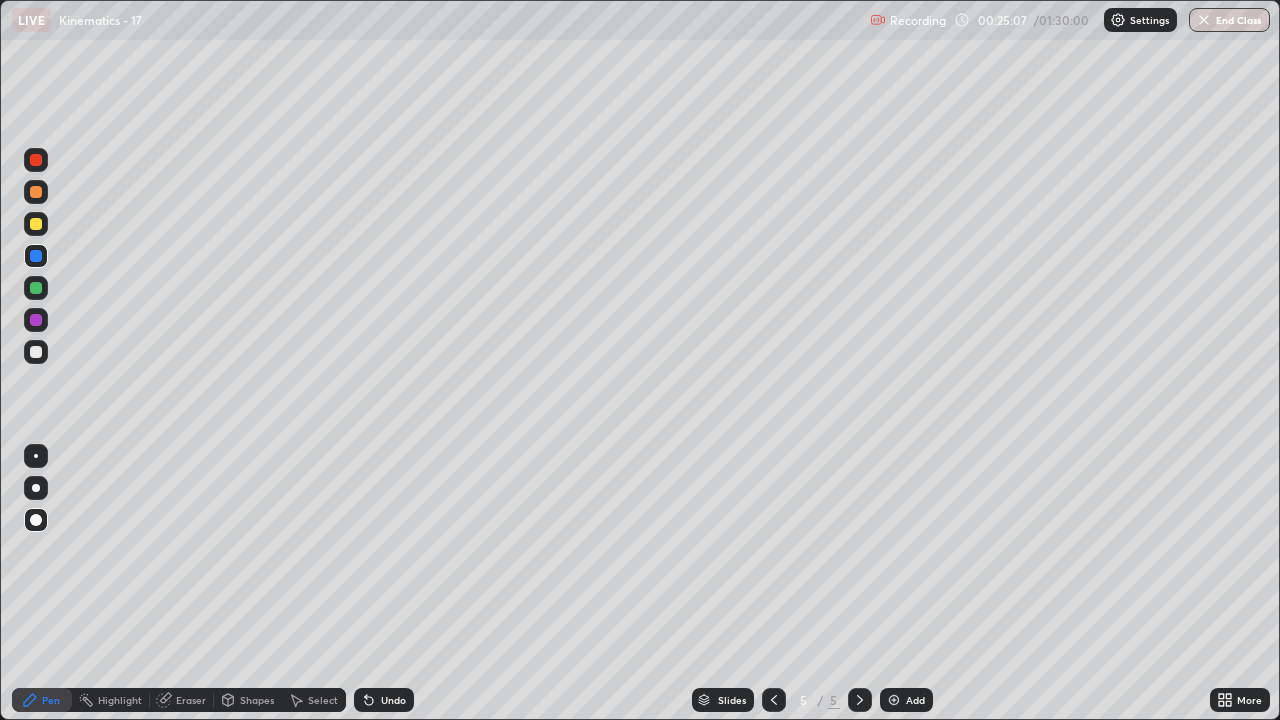 click on "Shapes" at bounding box center (257, 700) 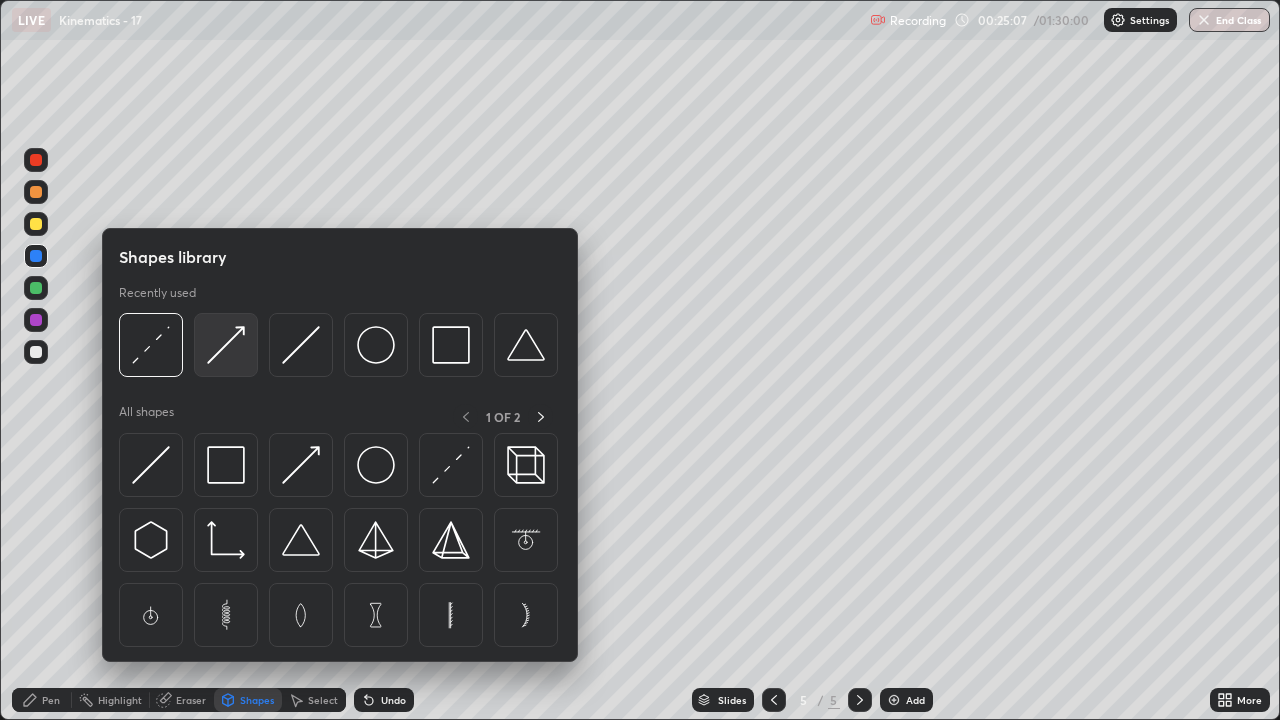 click at bounding box center [226, 345] 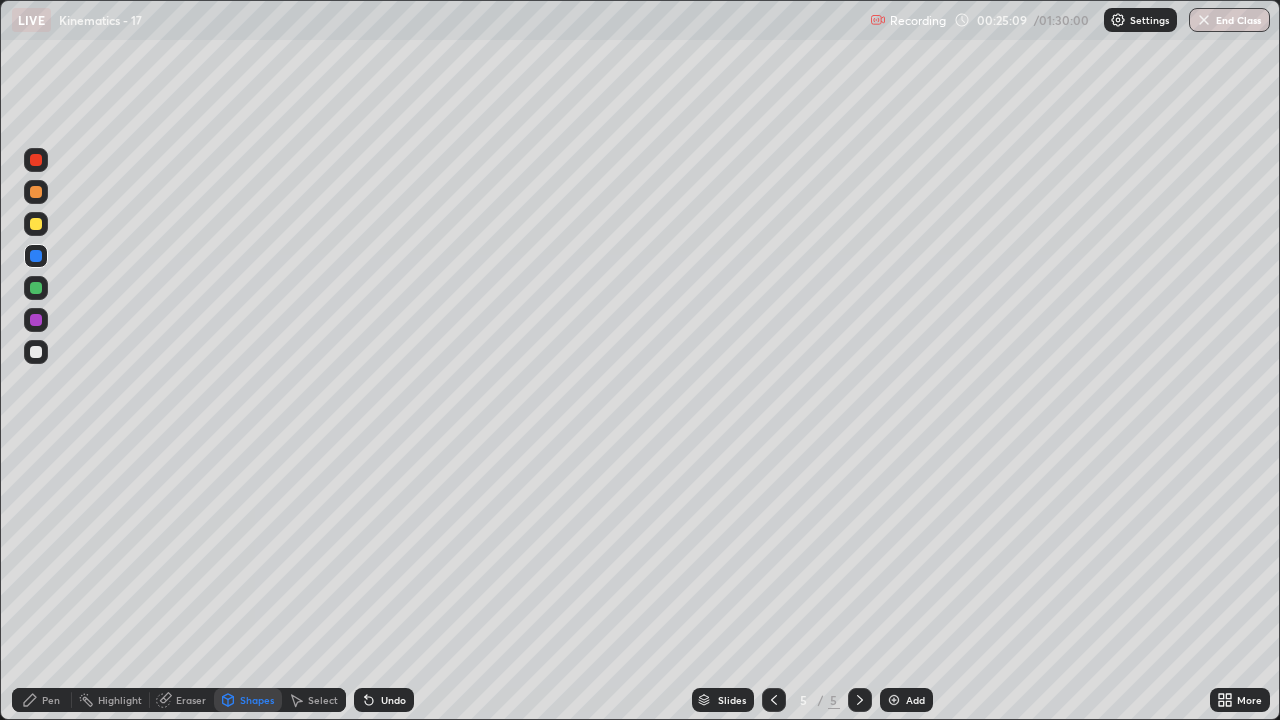 click at bounding box center (36, 288) 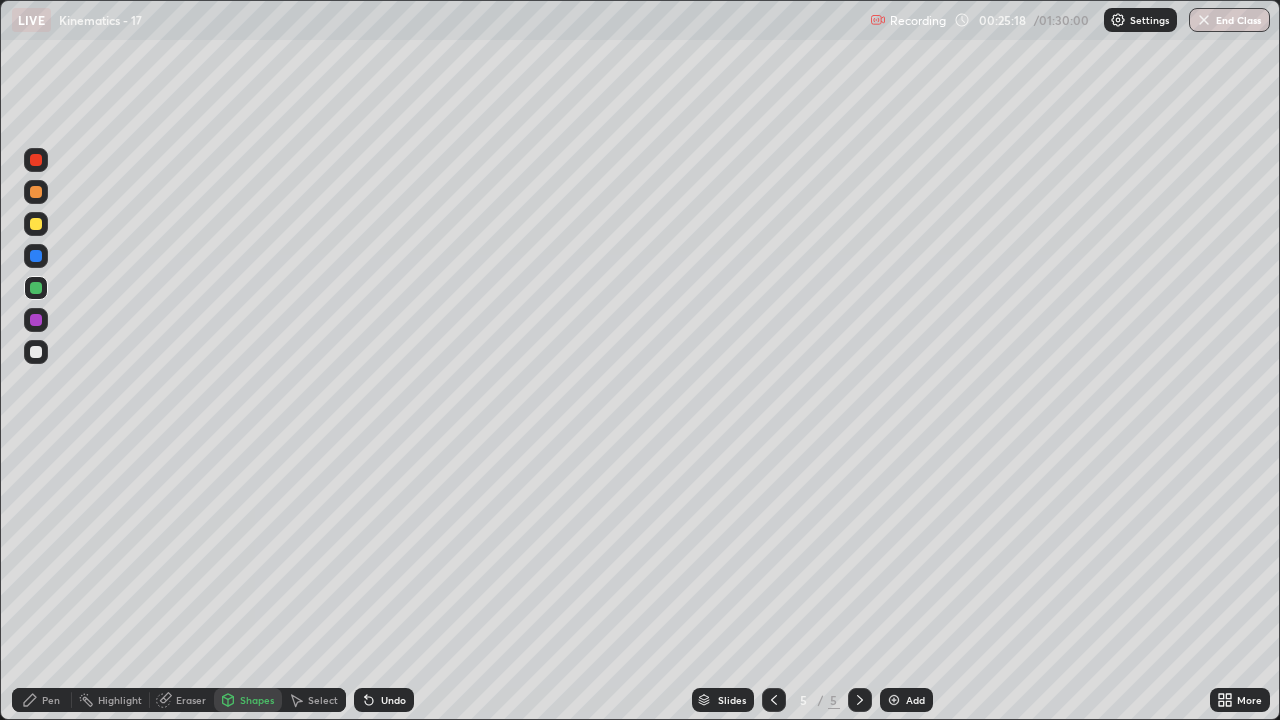 click on "Pen" at bounding box center [51, 700] 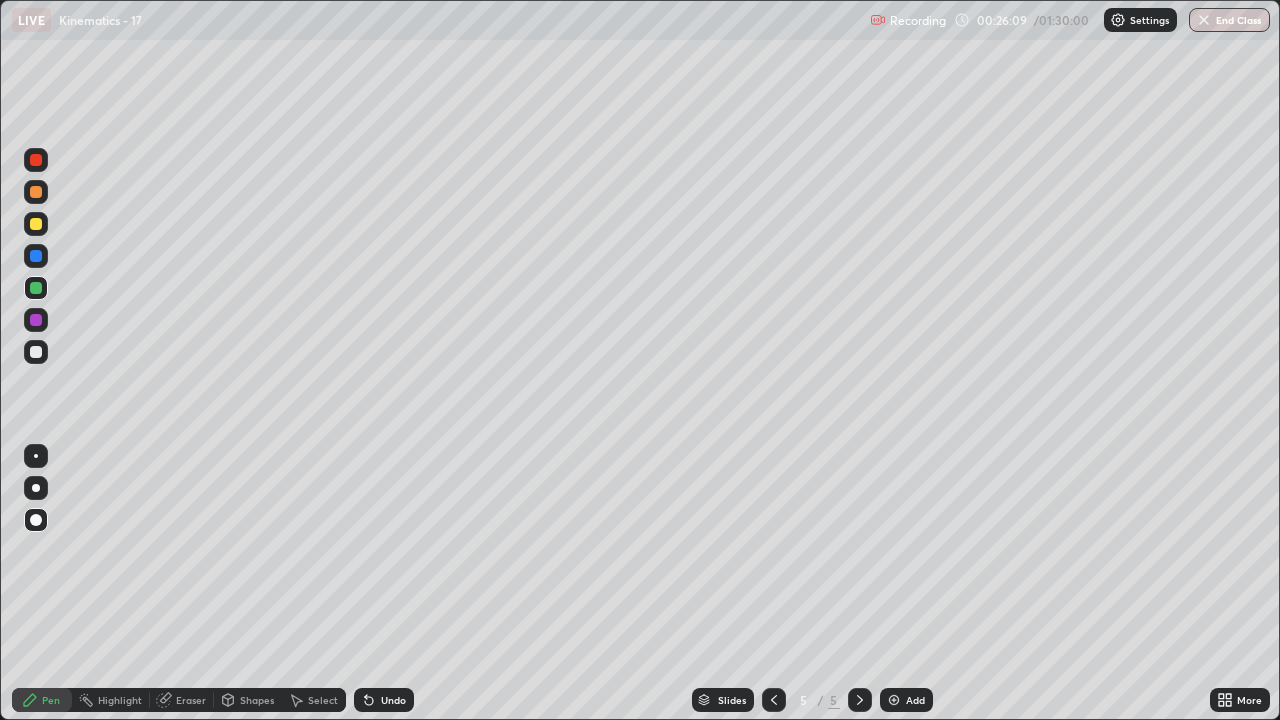 click at bounding box center (36, 352) 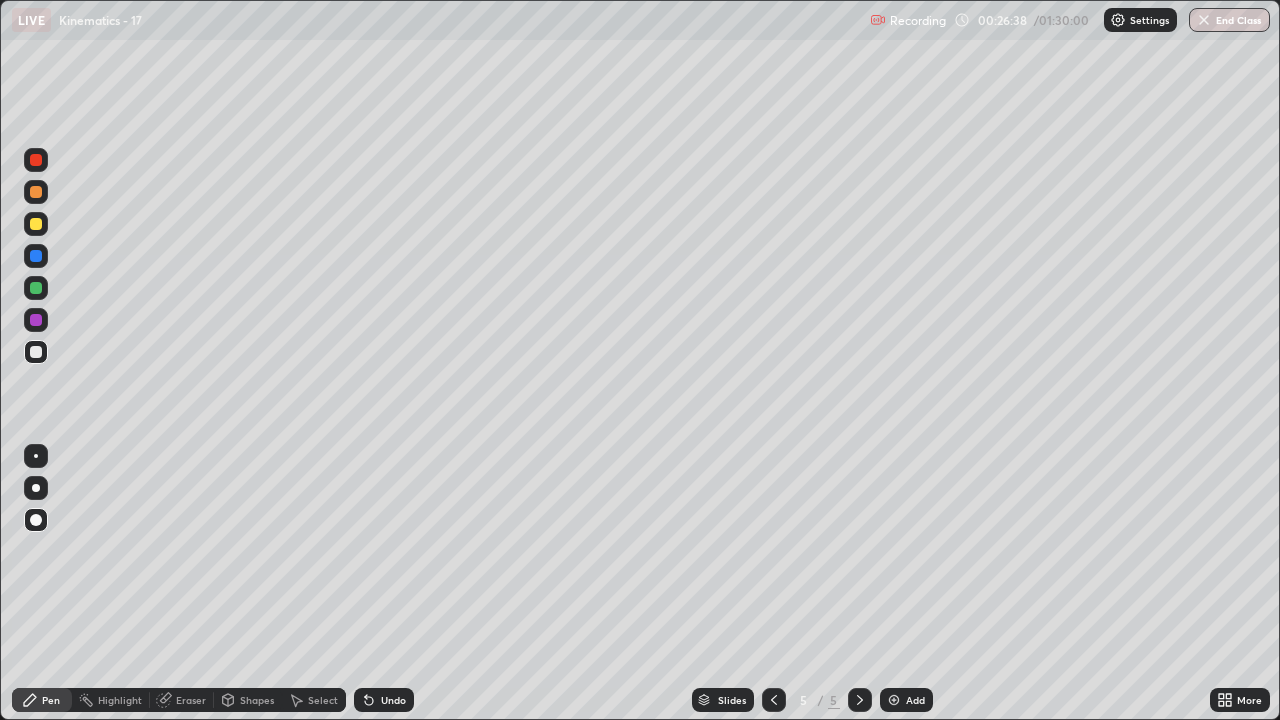 click at bounding box center (36, 192) 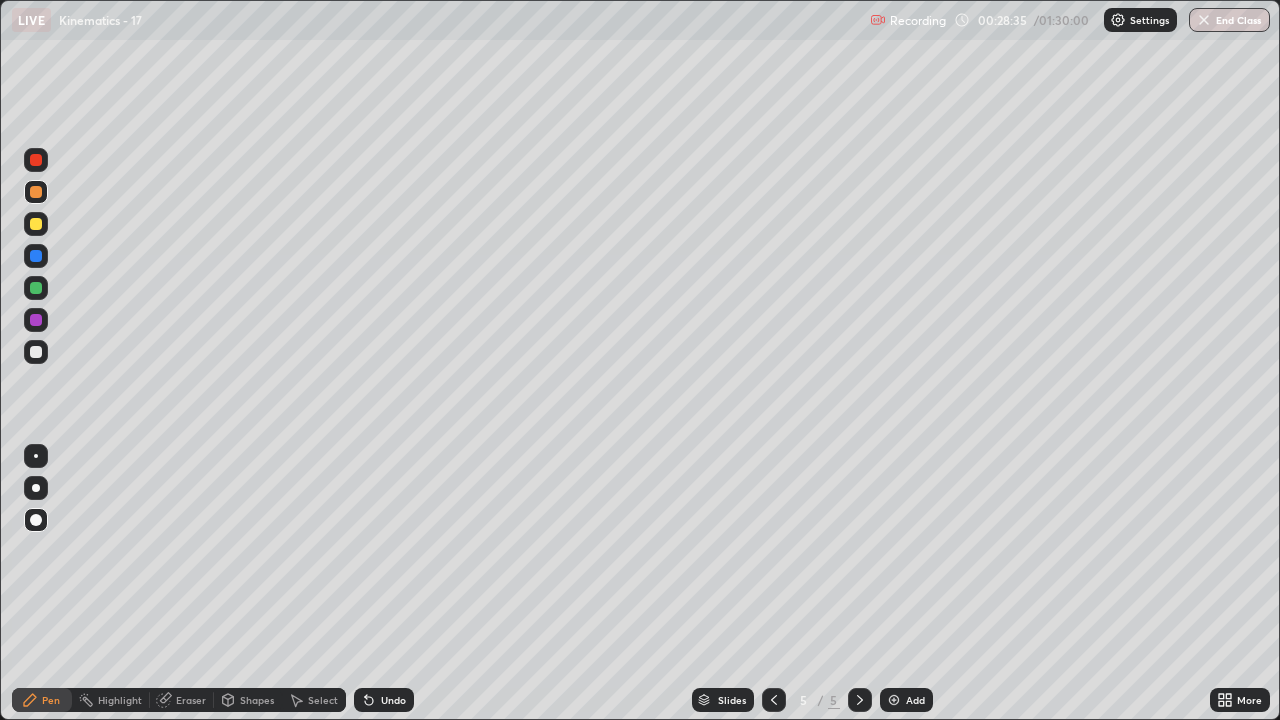 click at bounding box center (36, 352) 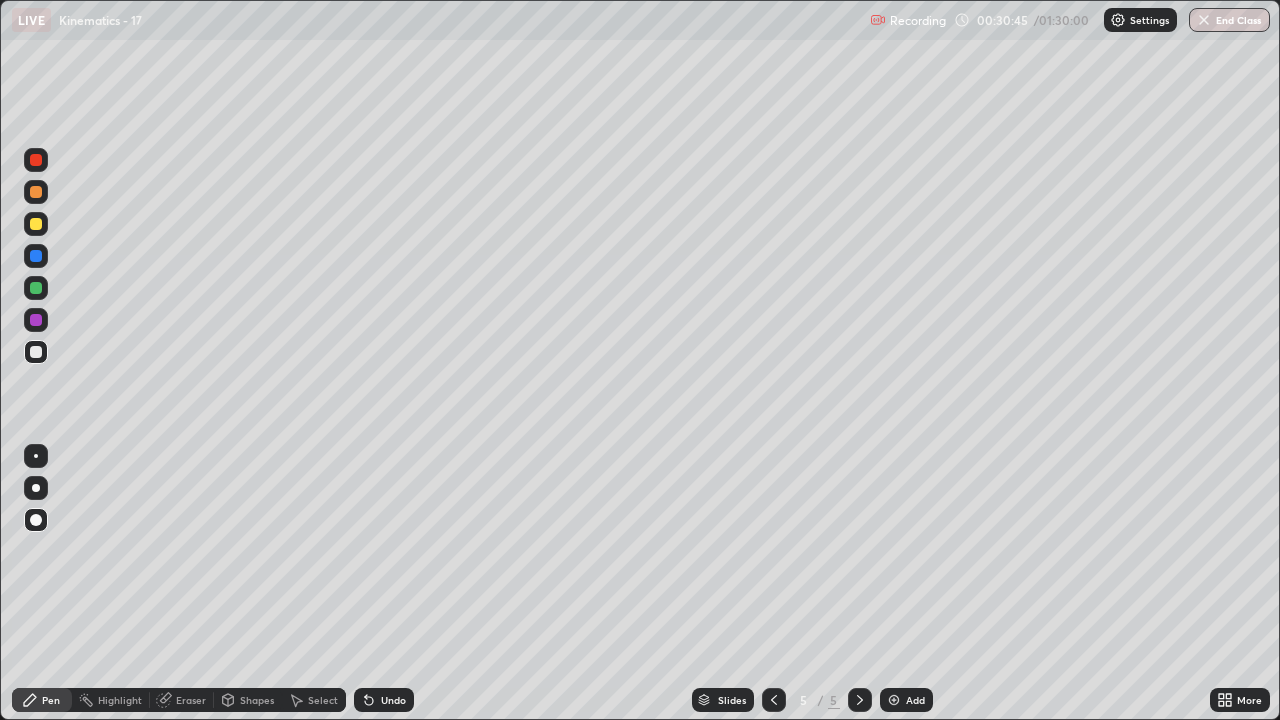 click 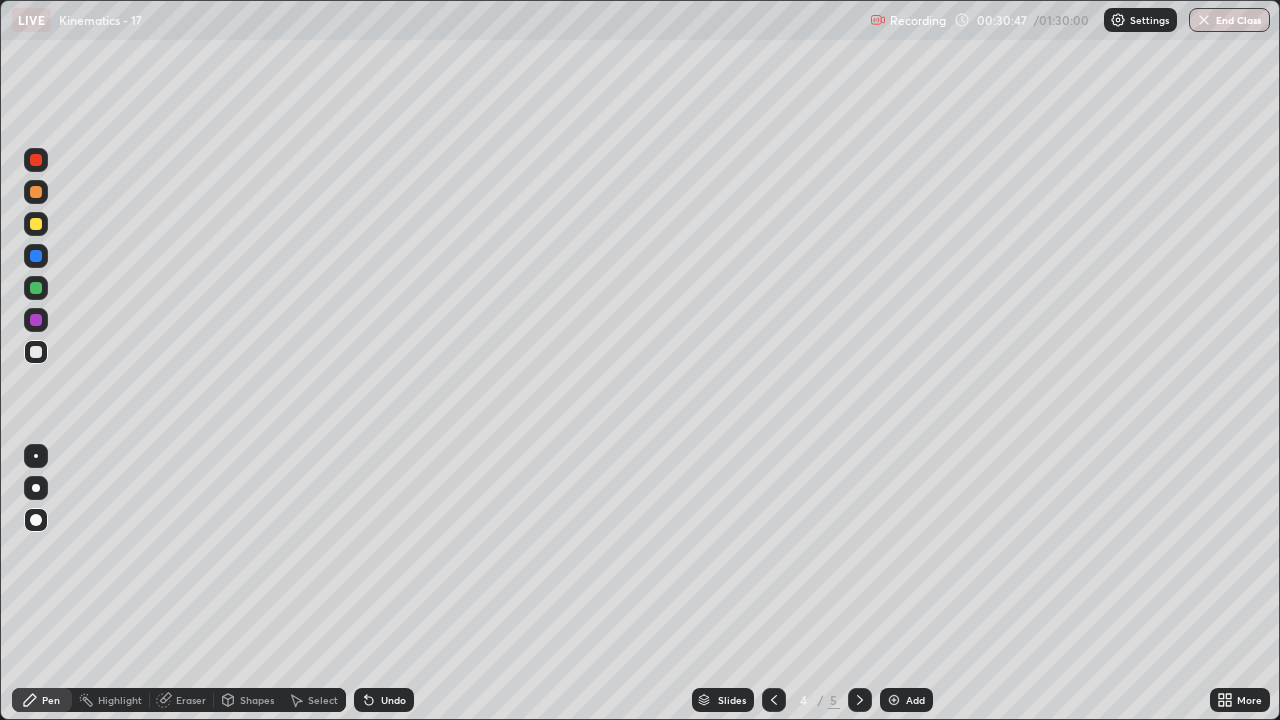 click at bounding box center [774, 700] 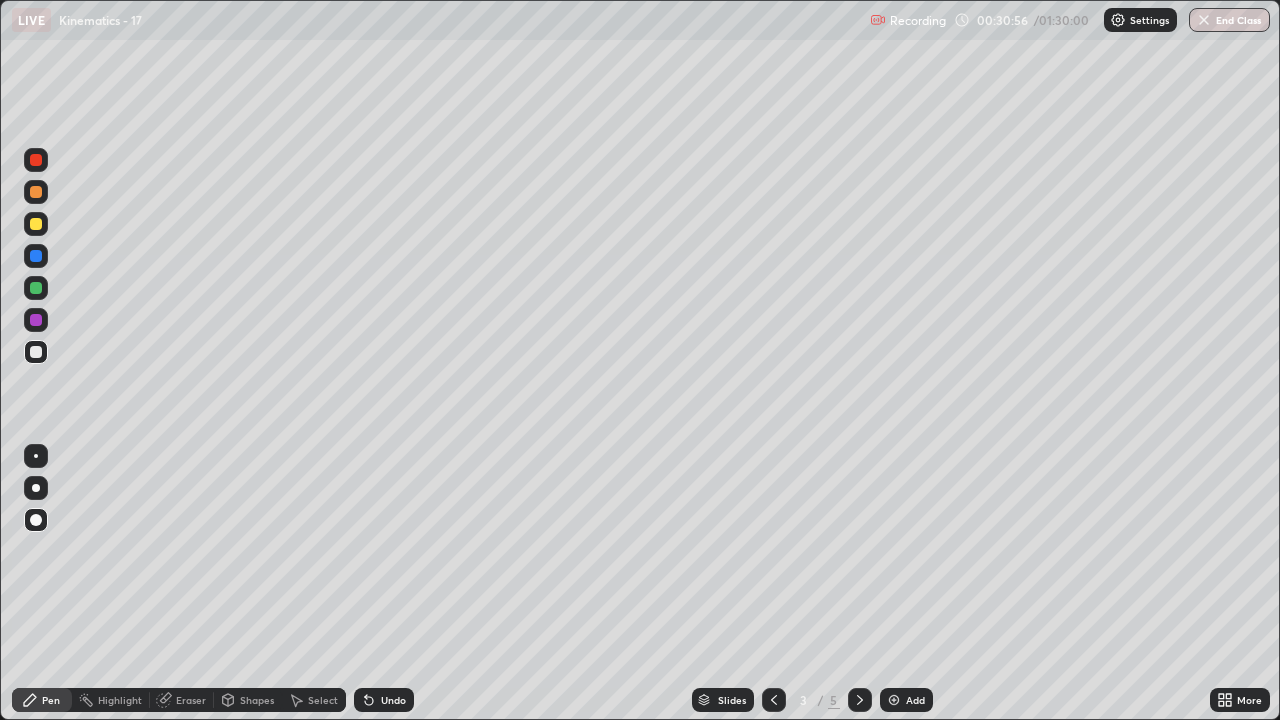 click 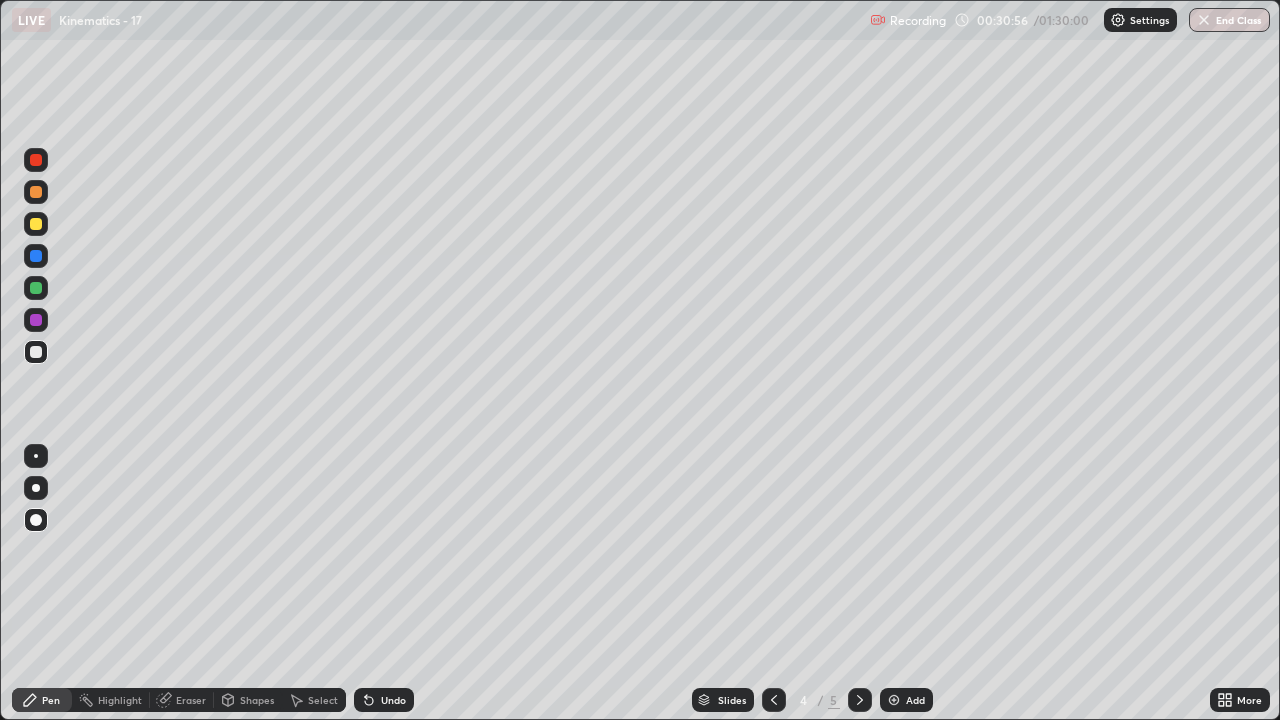 click at bounding box center [860, 700] 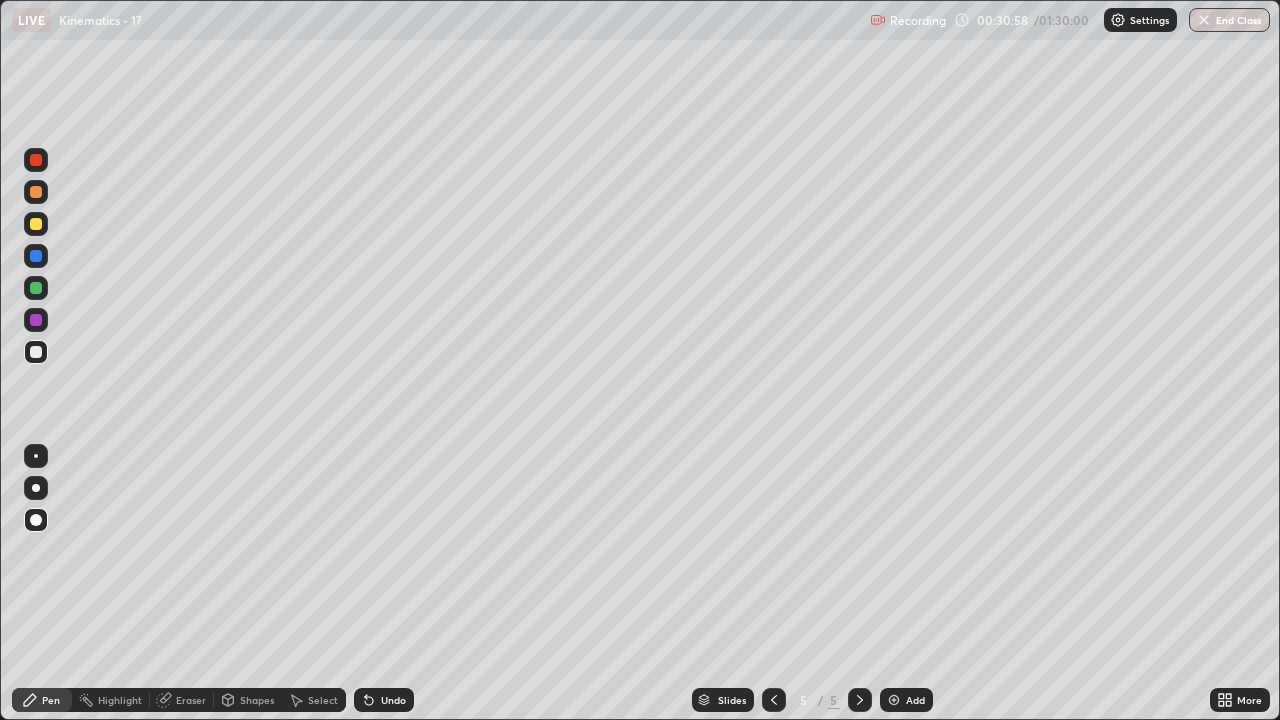 click 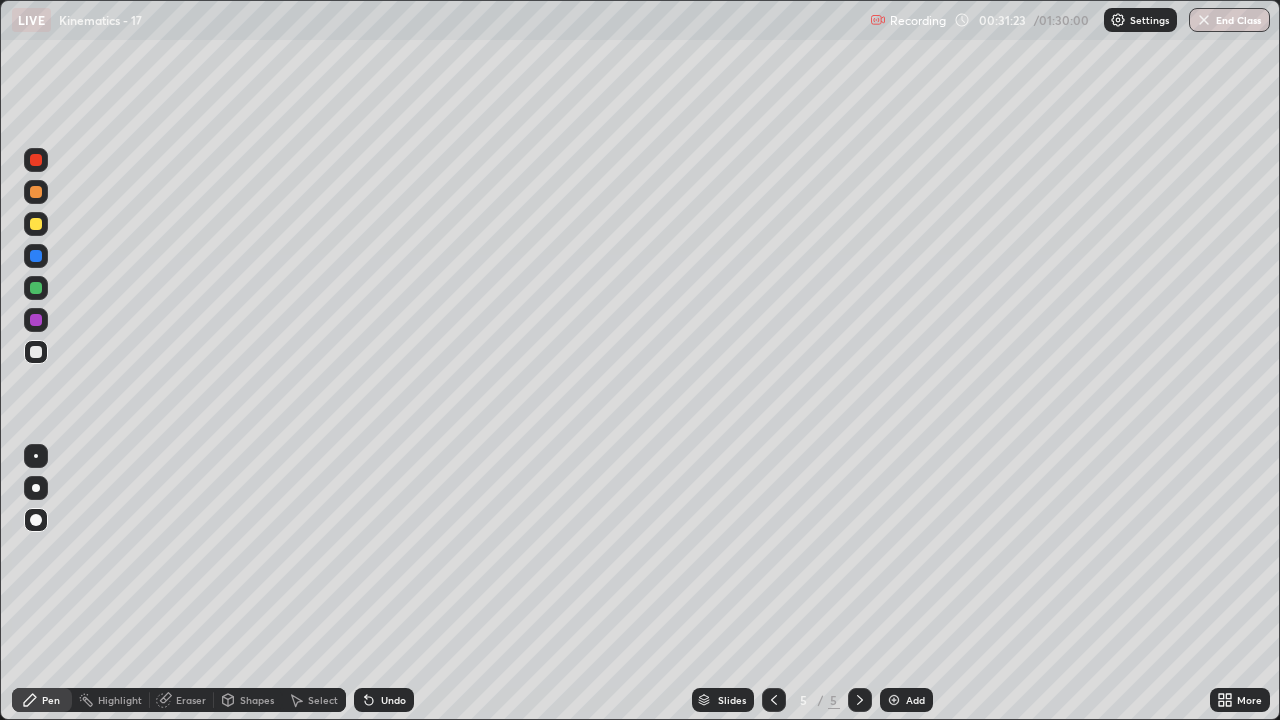 click at bounding box center [894, 700] 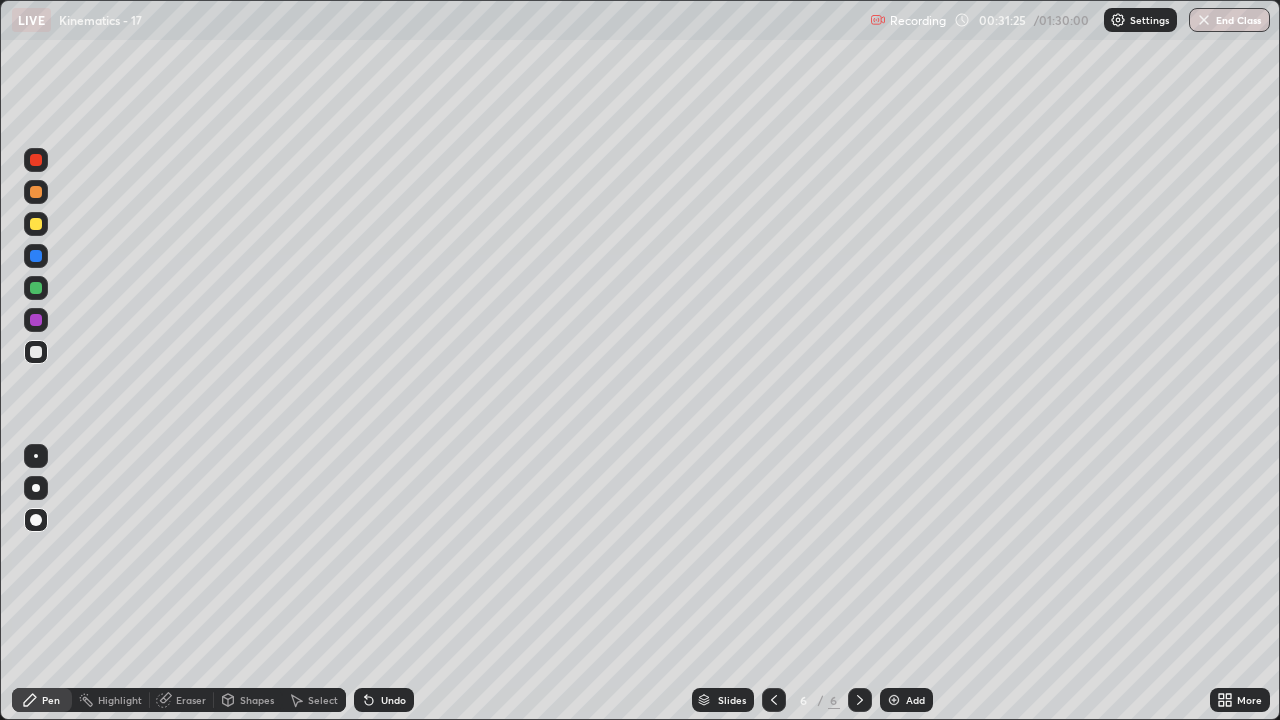 click on "Shapes" at bounding box center [257, 700] 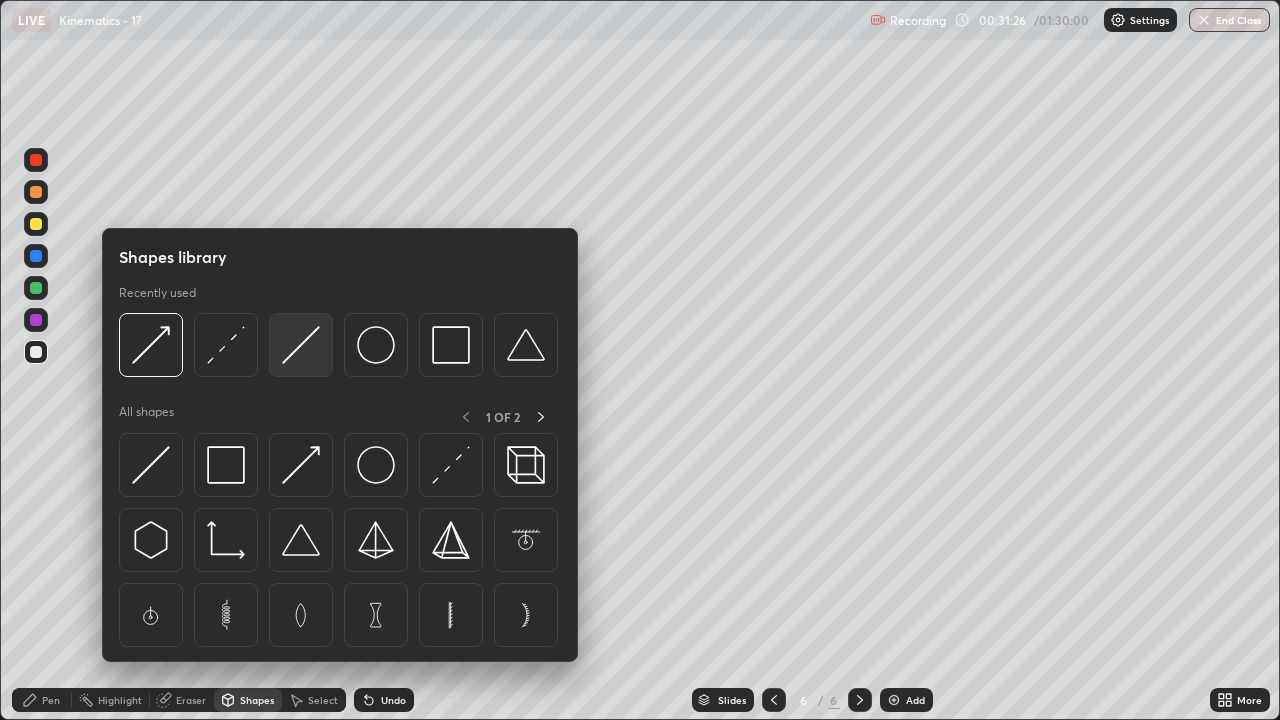 click at bounding box center (301, 345) 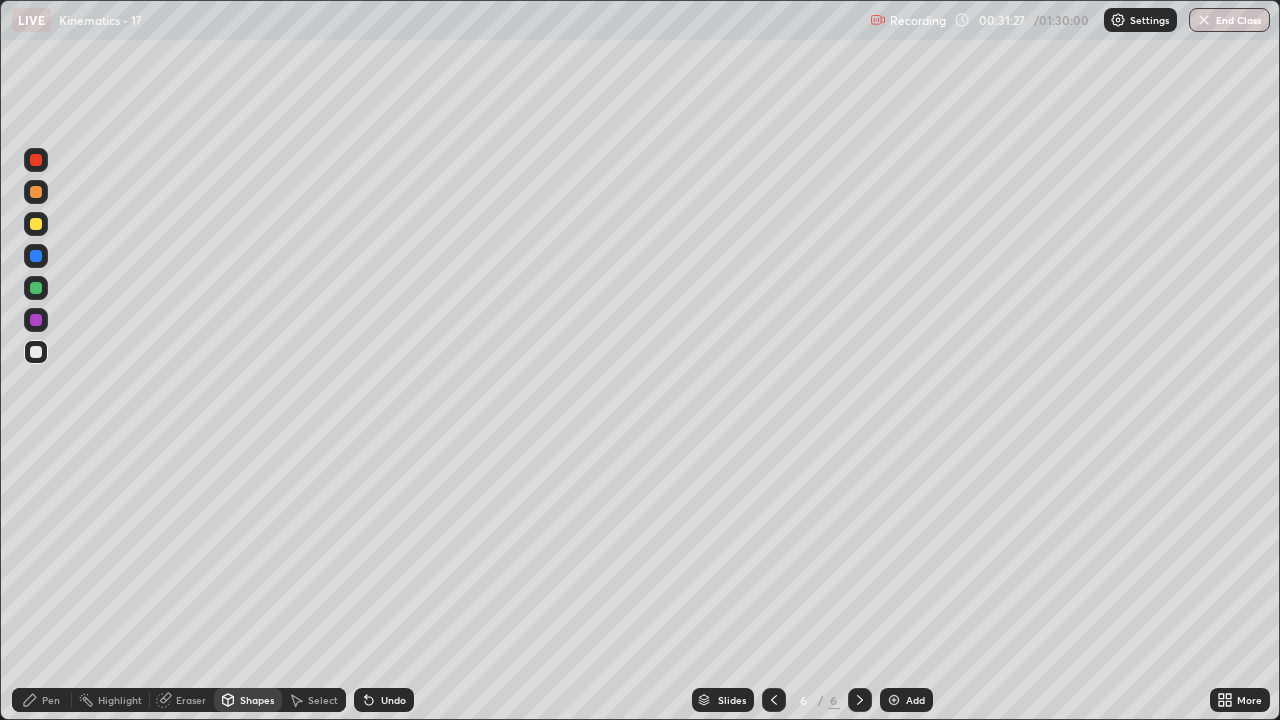 click at bounding box center [36, 224] 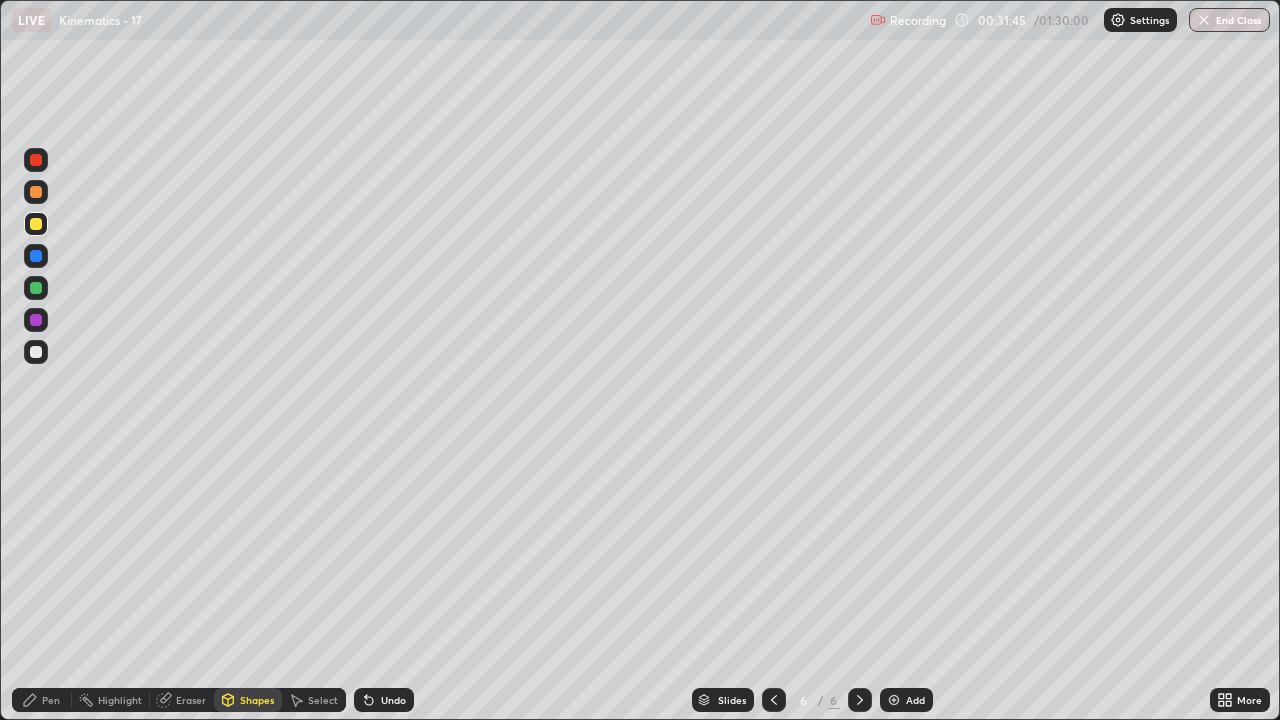 click at bounding box center [36, 288] 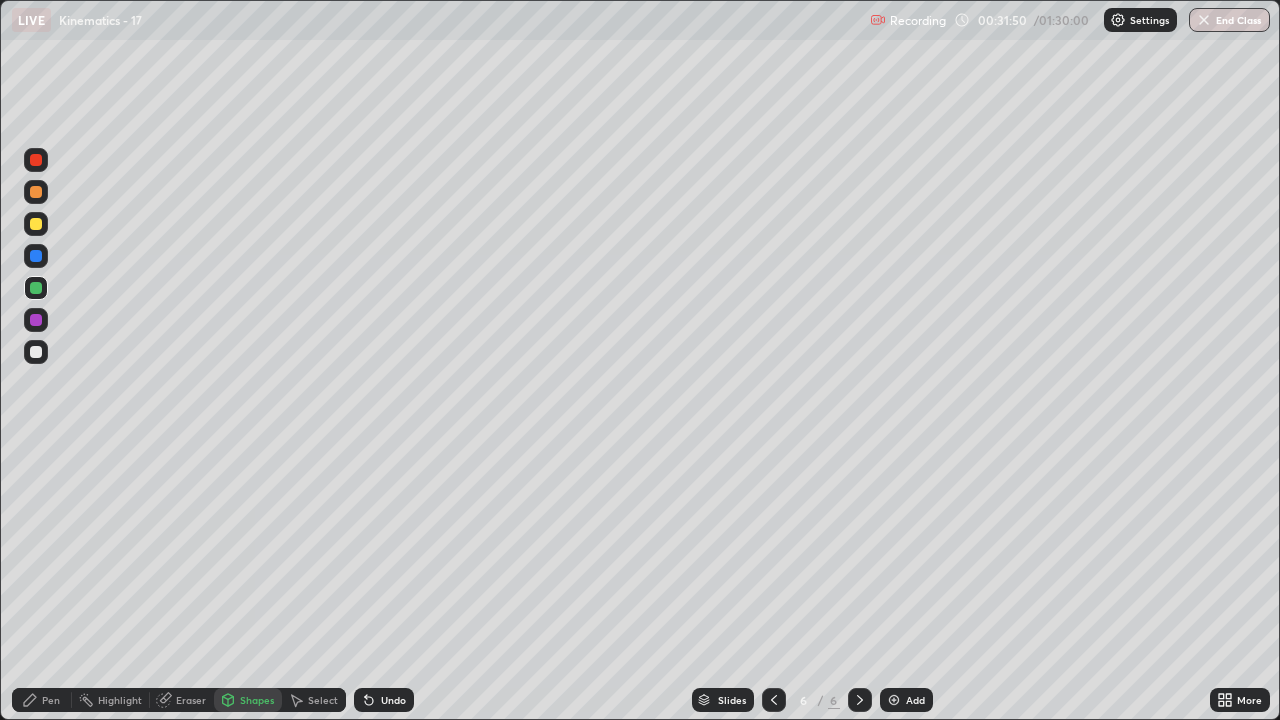 click on "Pen" at bounding box center [51, 700] 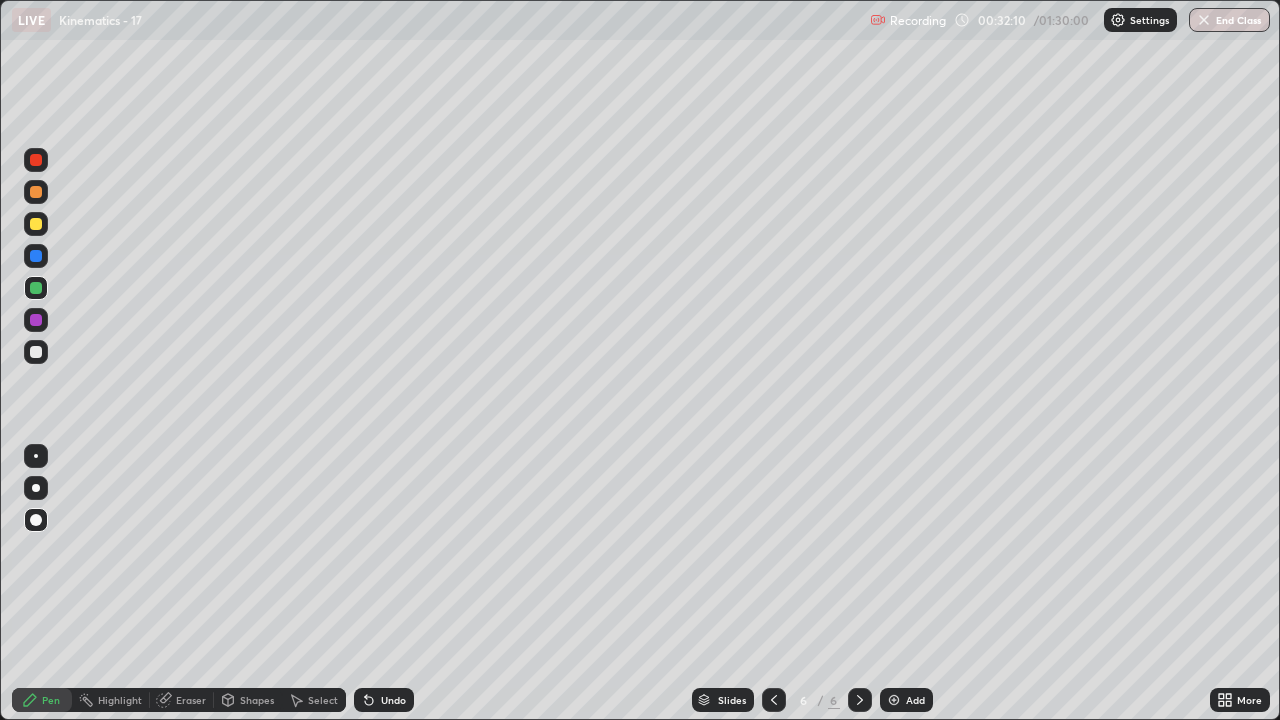 click on "Shapes" at bounding box center [257, 700] 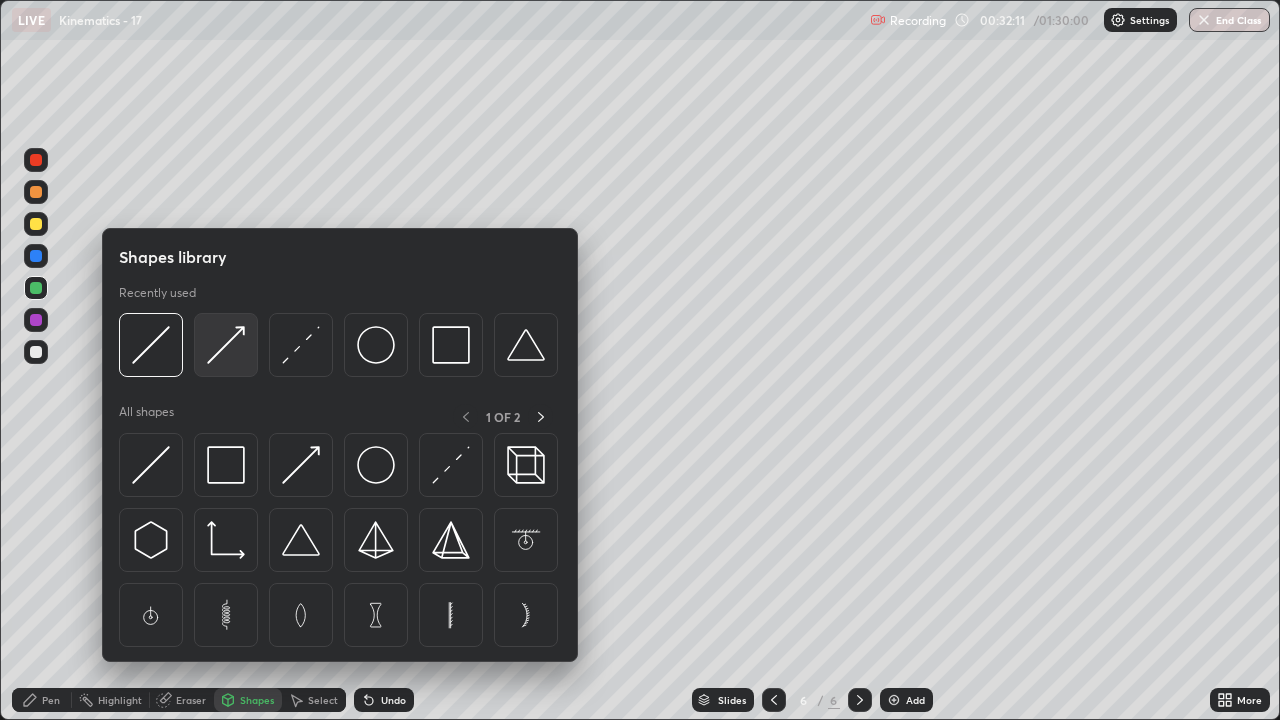 click at bounding box center (226, 345) 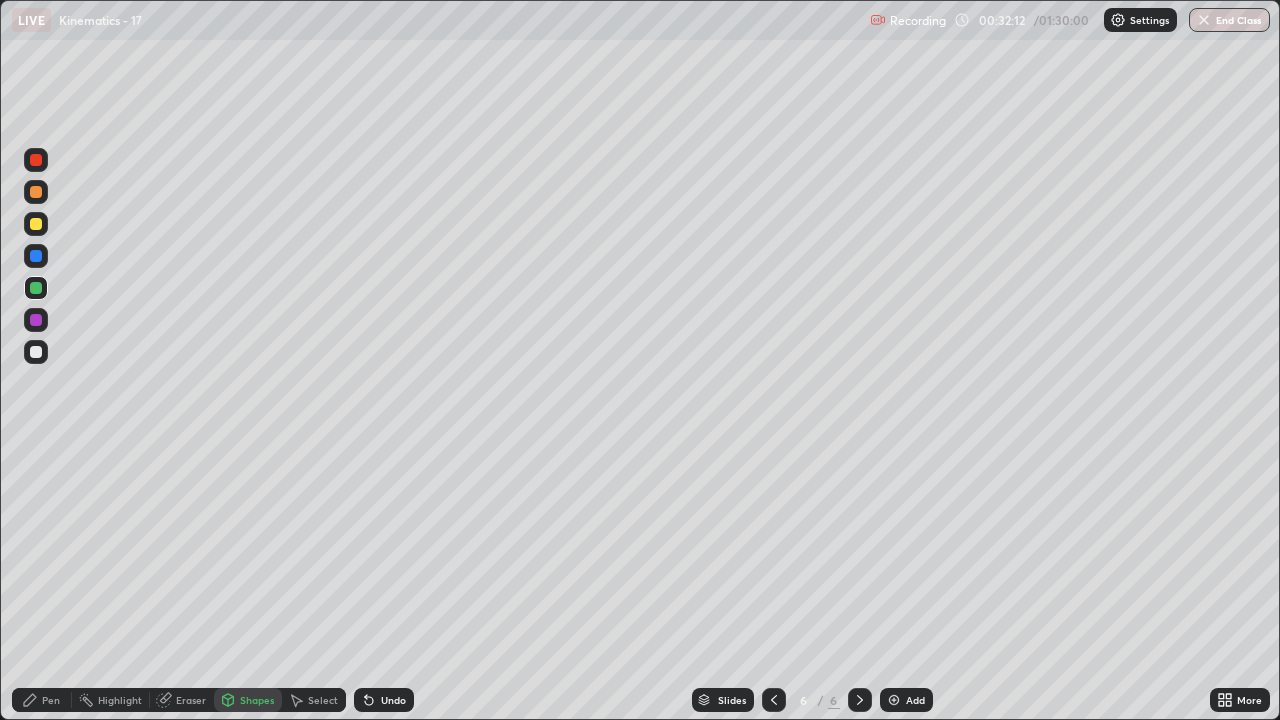 click at bounding box center (36, 256) 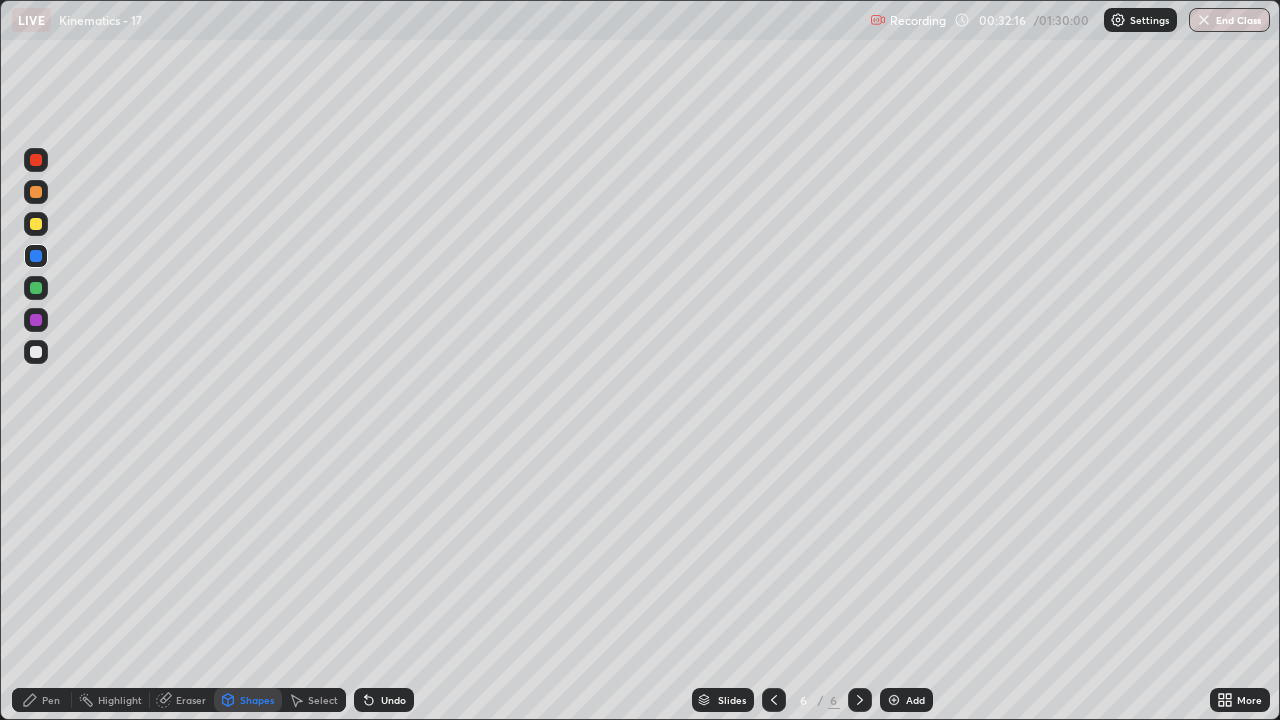 click on "Pen" at bounding box center [51, 700] 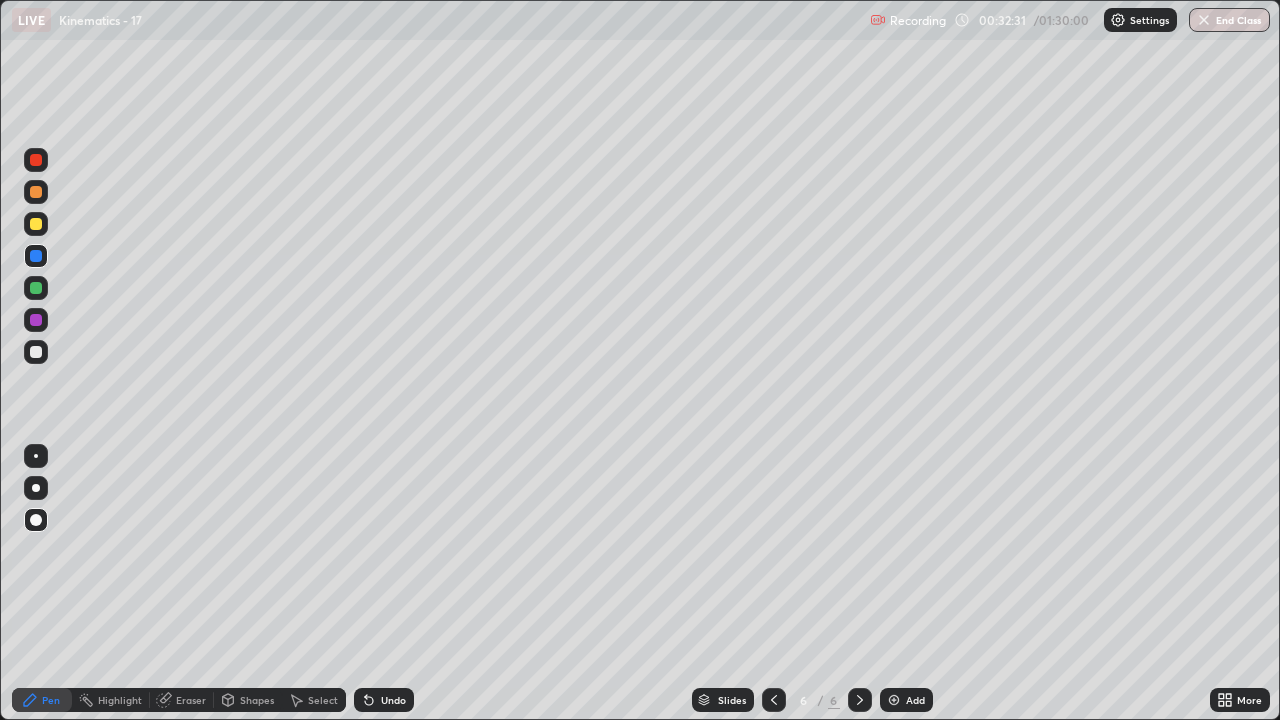 click at bounding box center (36, 192) 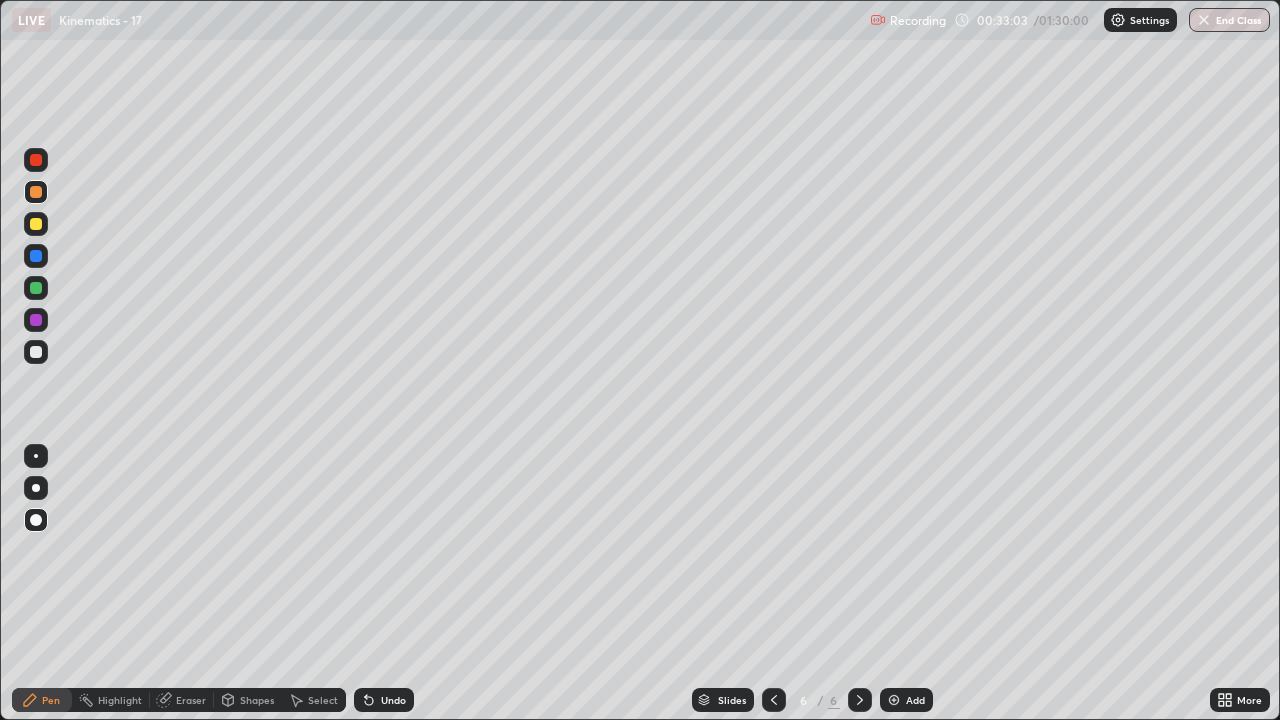 click on "Shapes" at bounding box center [248, 700] 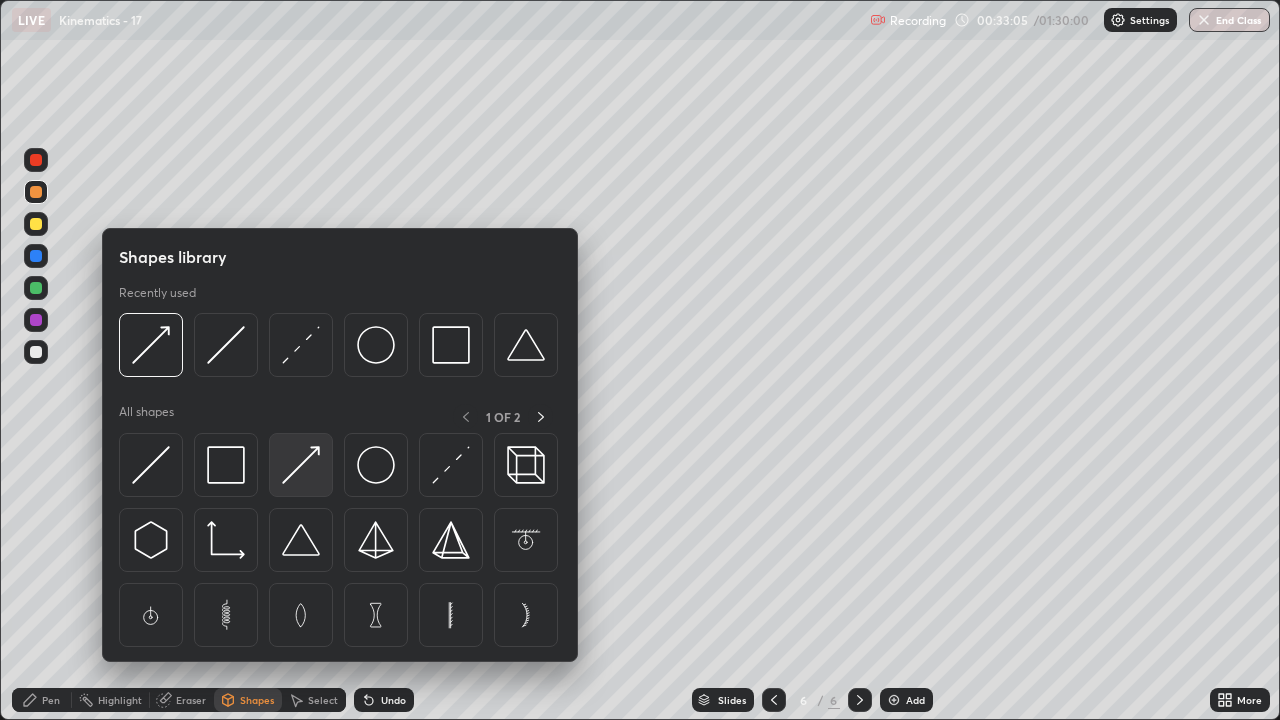 click at bounding box center (301, 465) 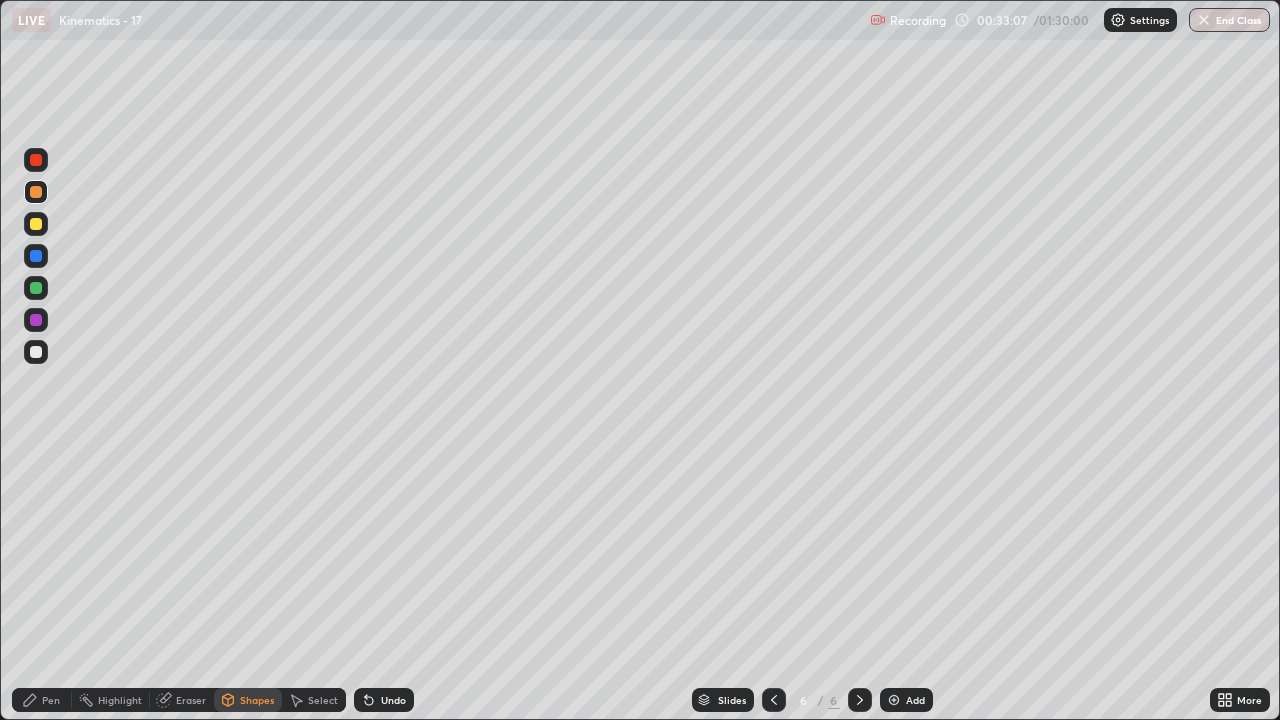 click at bounding box center (36, 288) 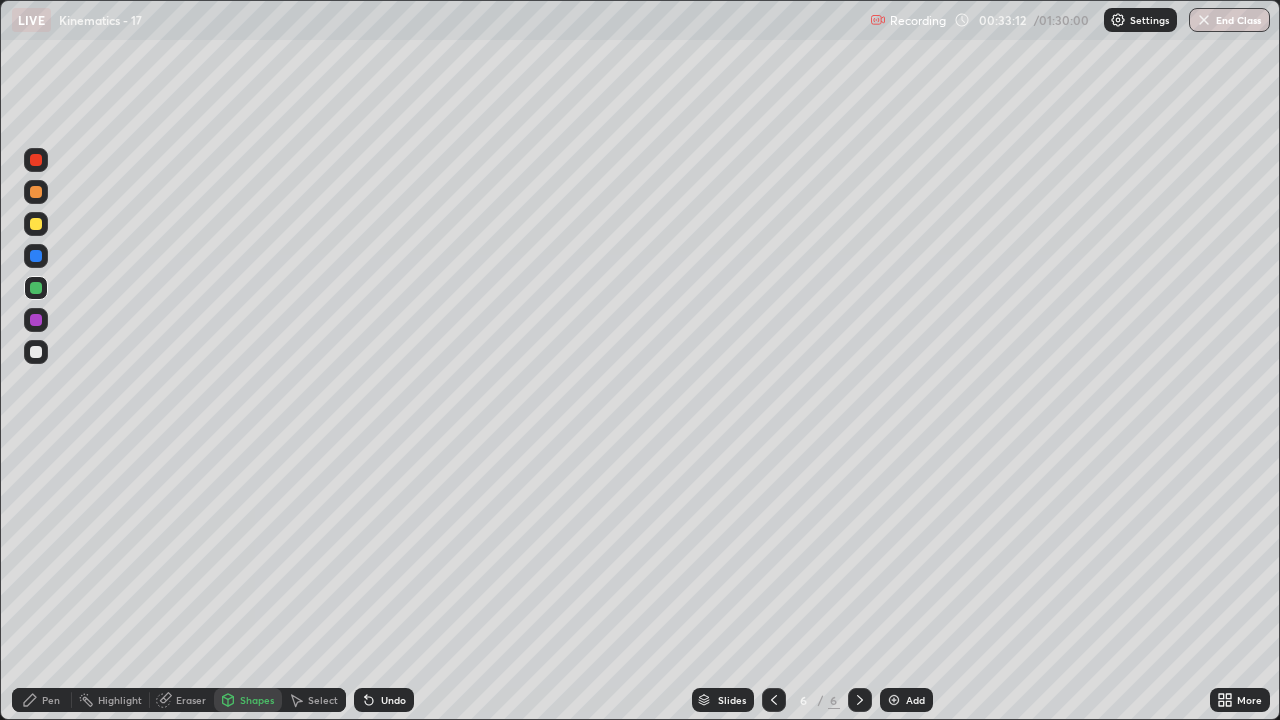 click on "Pen" at bounding box center (51, 700) 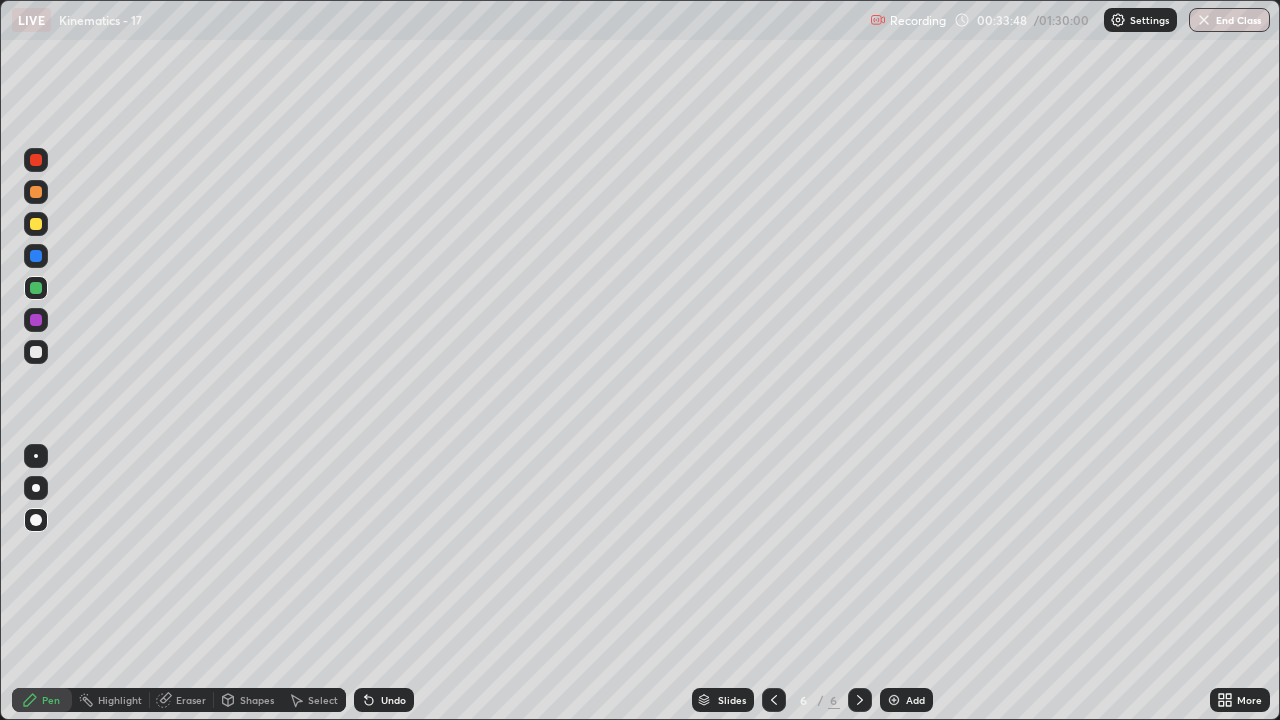 click at bounding box center (36, 352) 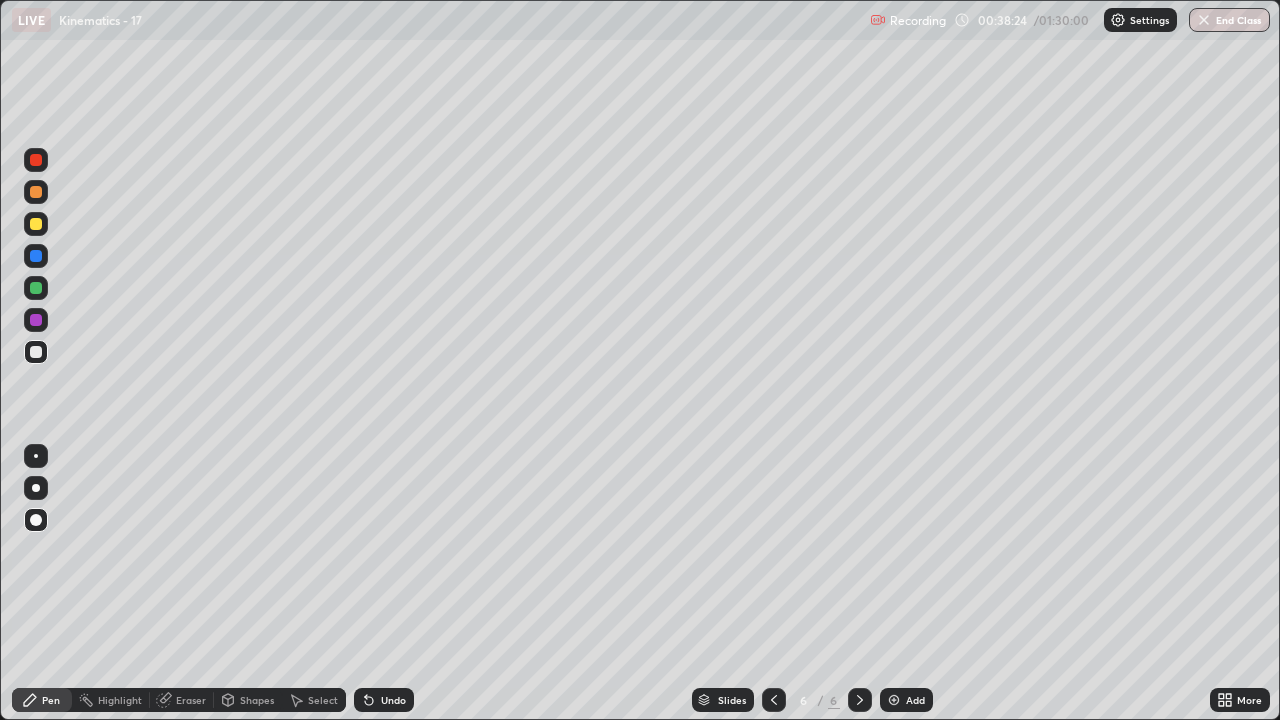 click at bounding box center [36, 224] 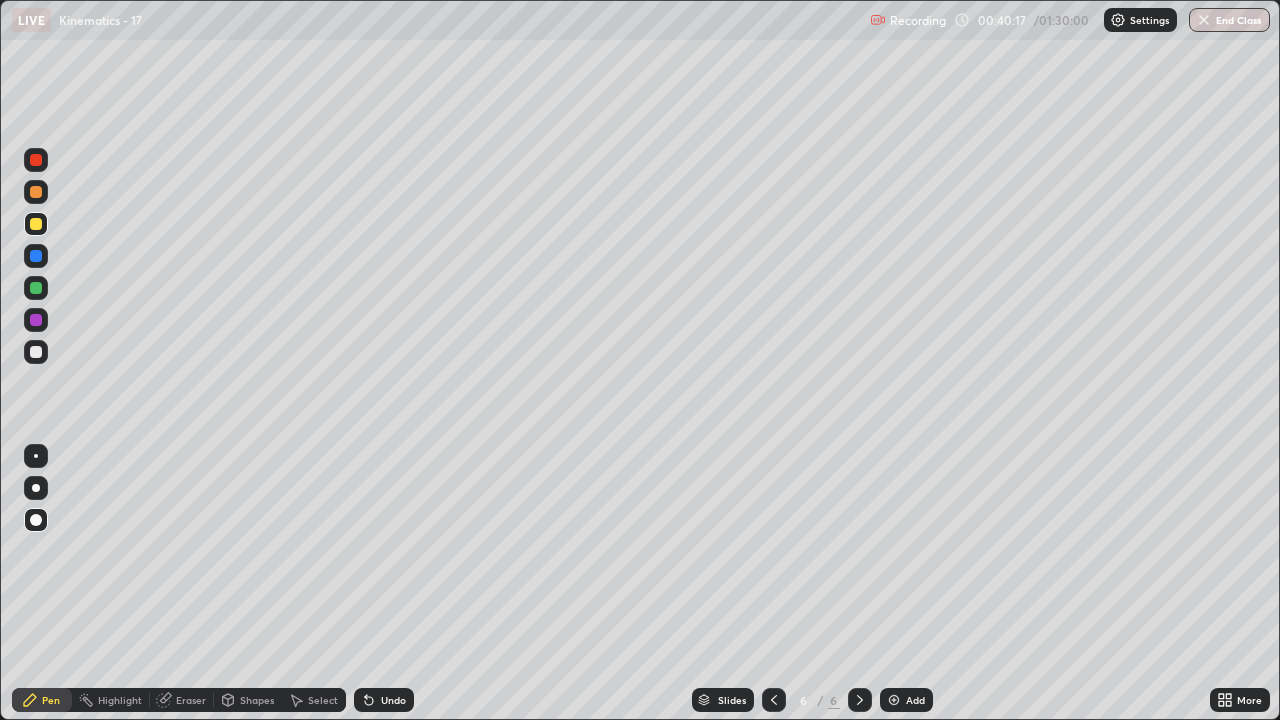 click on "More" at bounding box center (1240, 700) 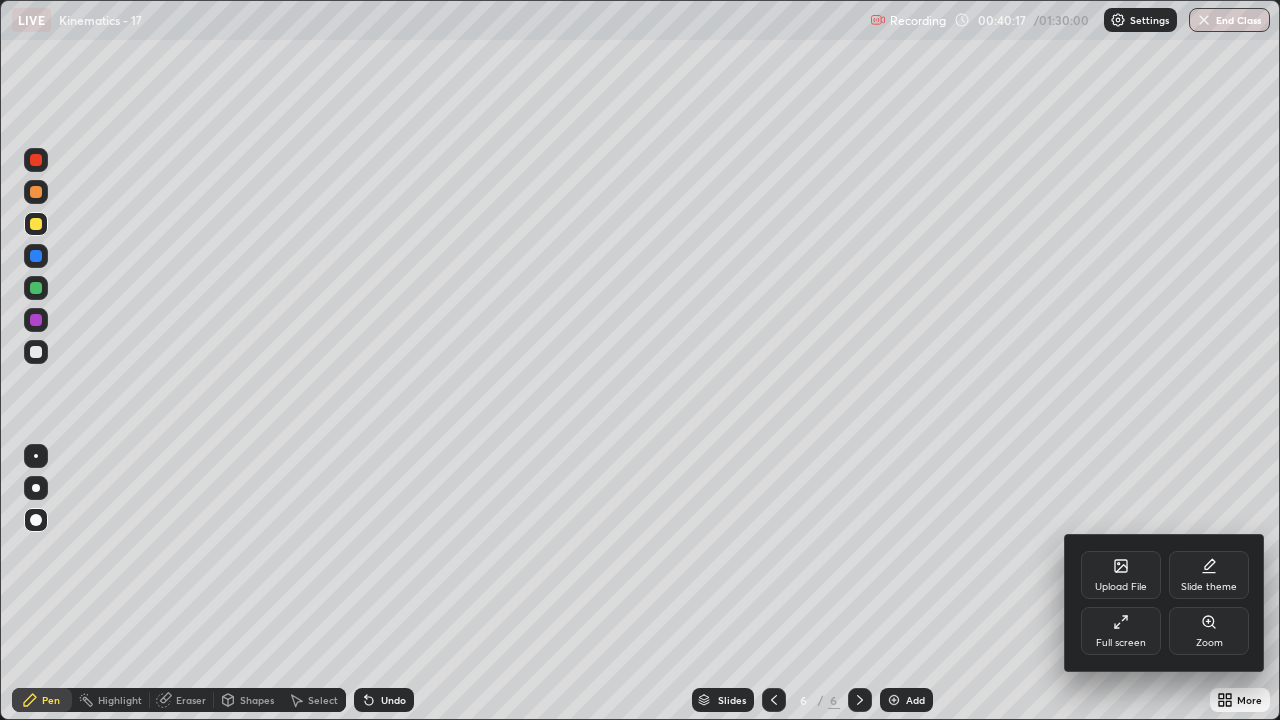 click at bounding box center (640, 360) 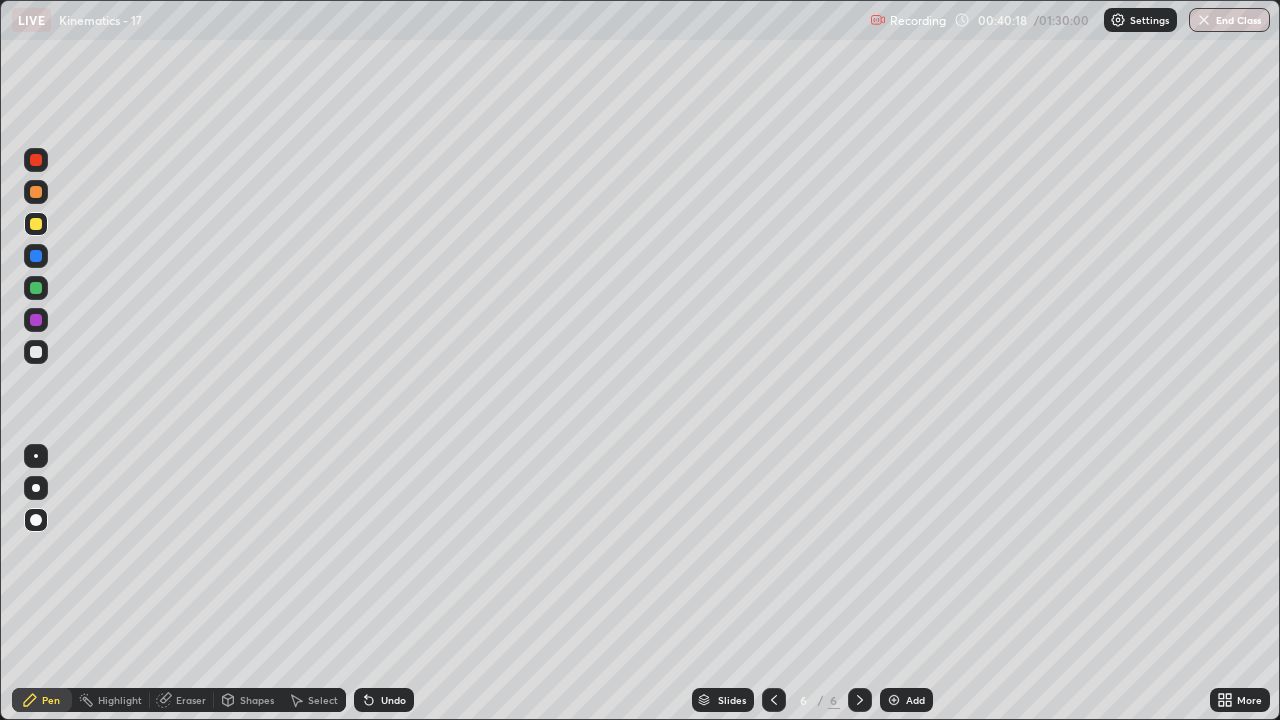click on "More" at bounding box center [1240, 700] 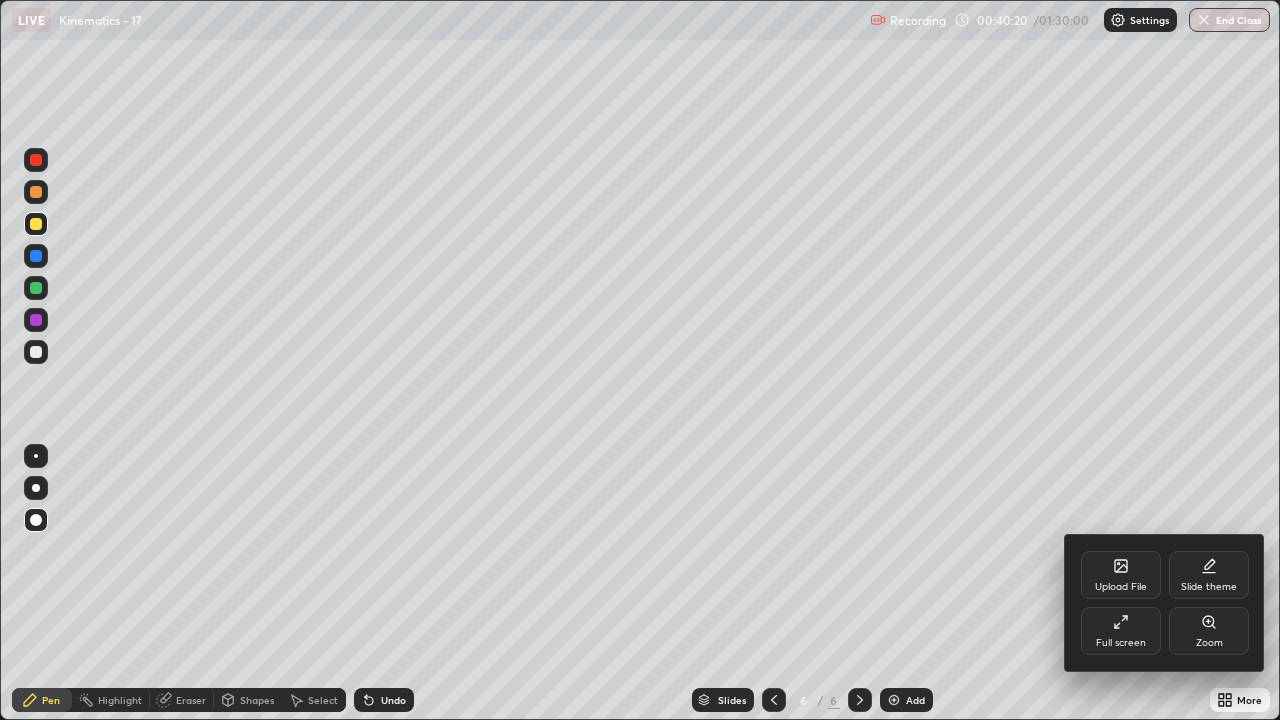 click at bounding box center [640, 360] 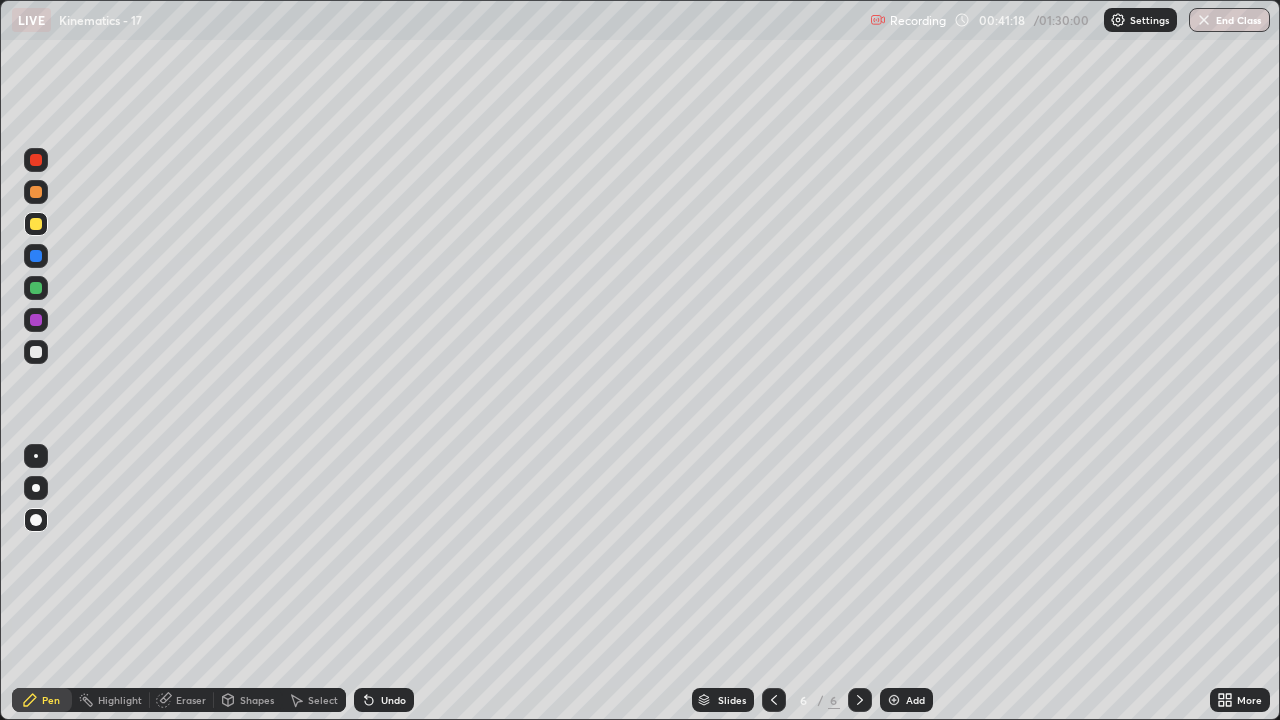 click at bounding box center (36, 352) 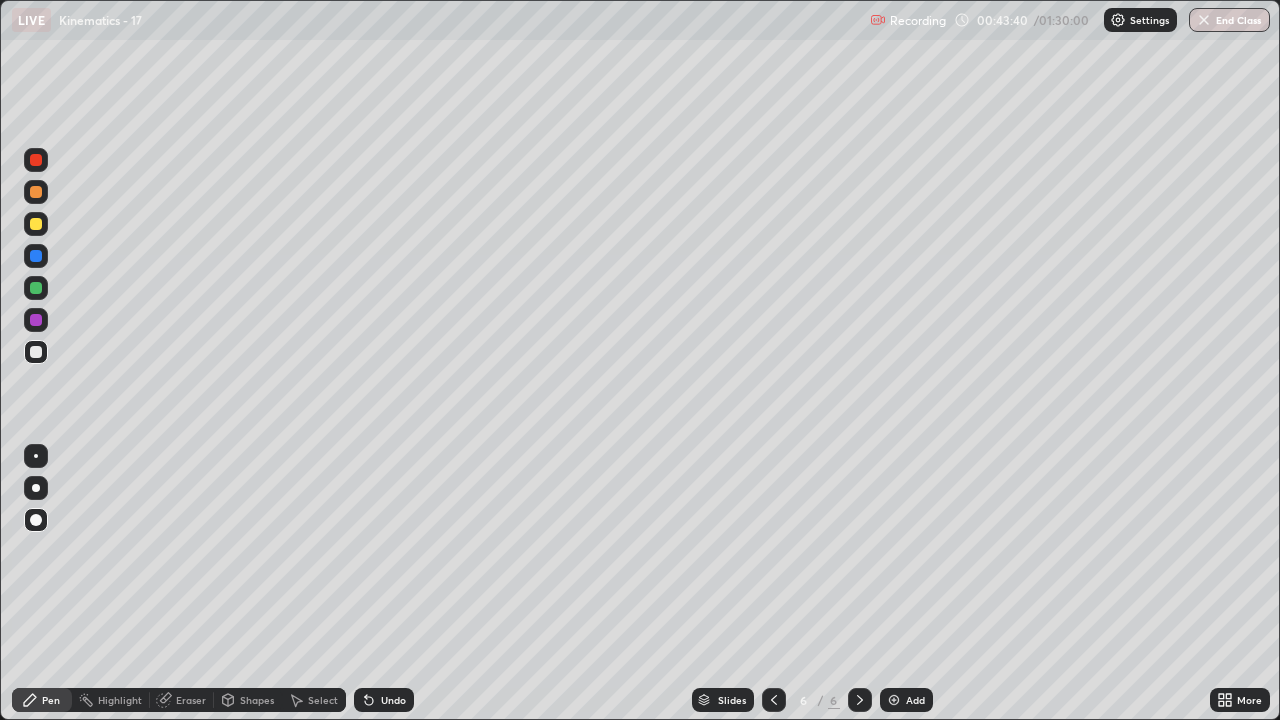 click on "Add" at bounding box center [906, 700] 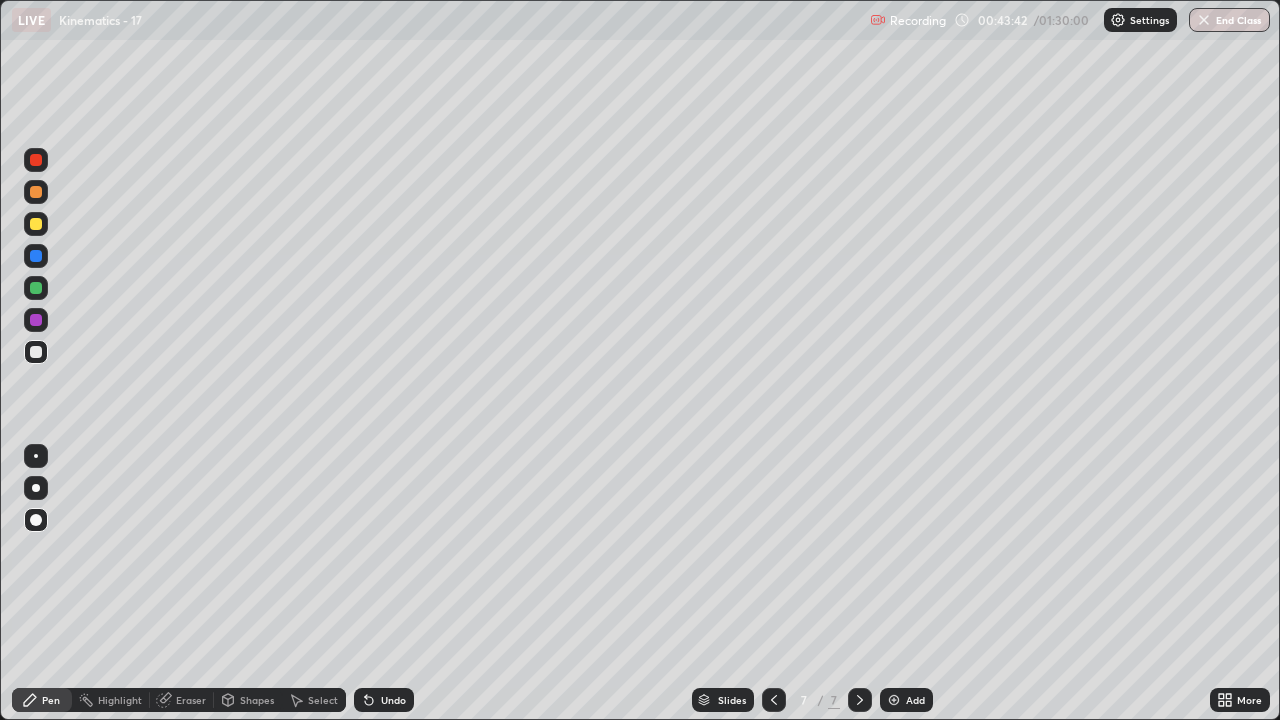 click at bounding box center (36, 224) 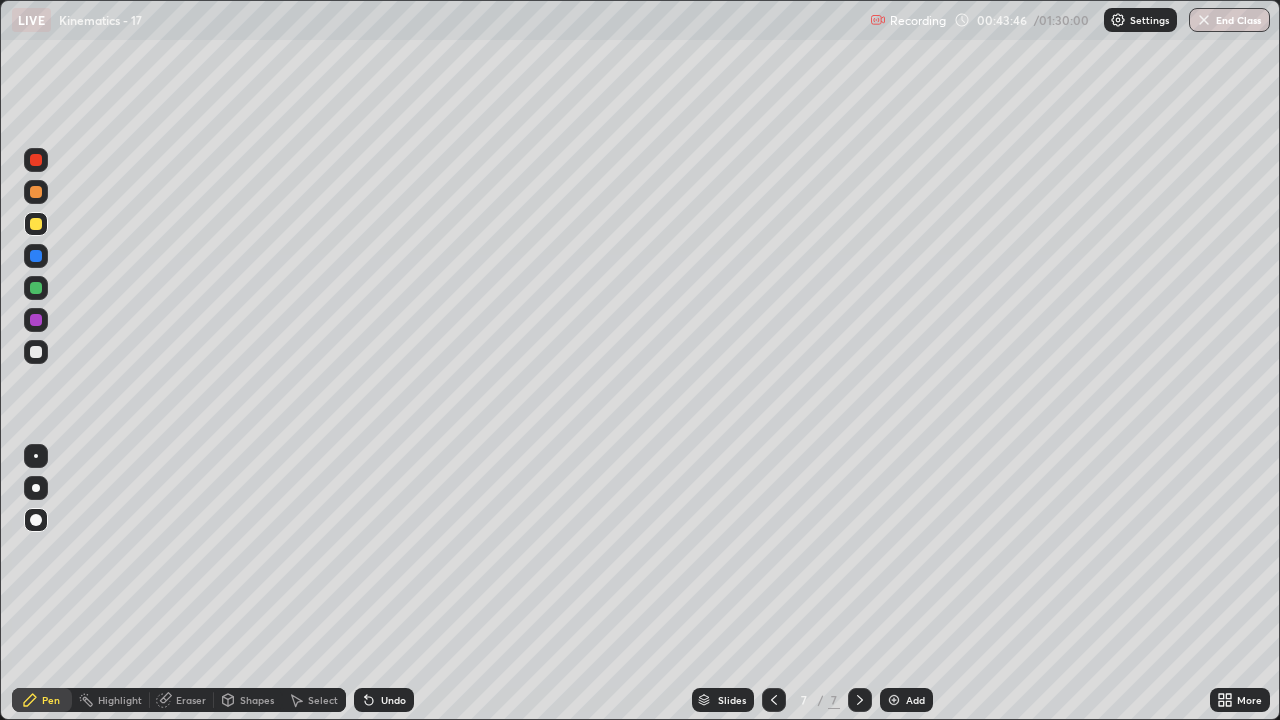 click on "Shapes" at bounding box center [257, 700] 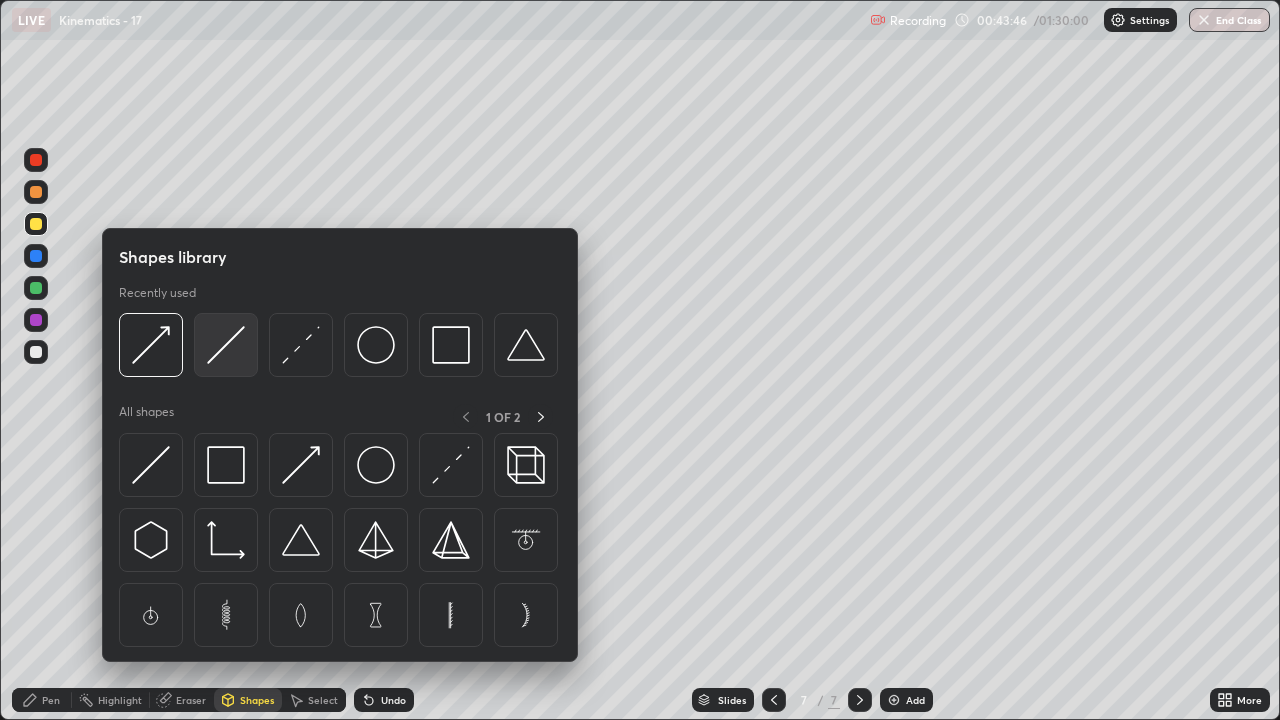 click at bounding box center (226, 345) 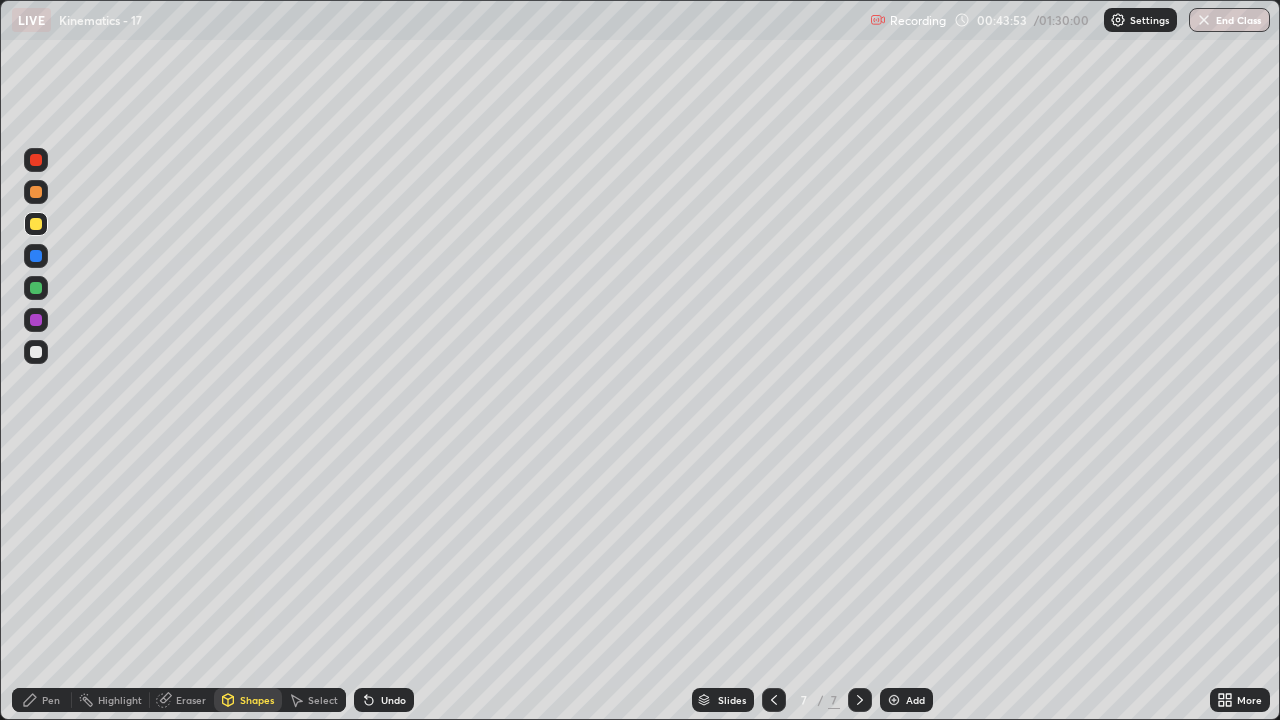 click on "Pen" at bounding box center [51, 700] 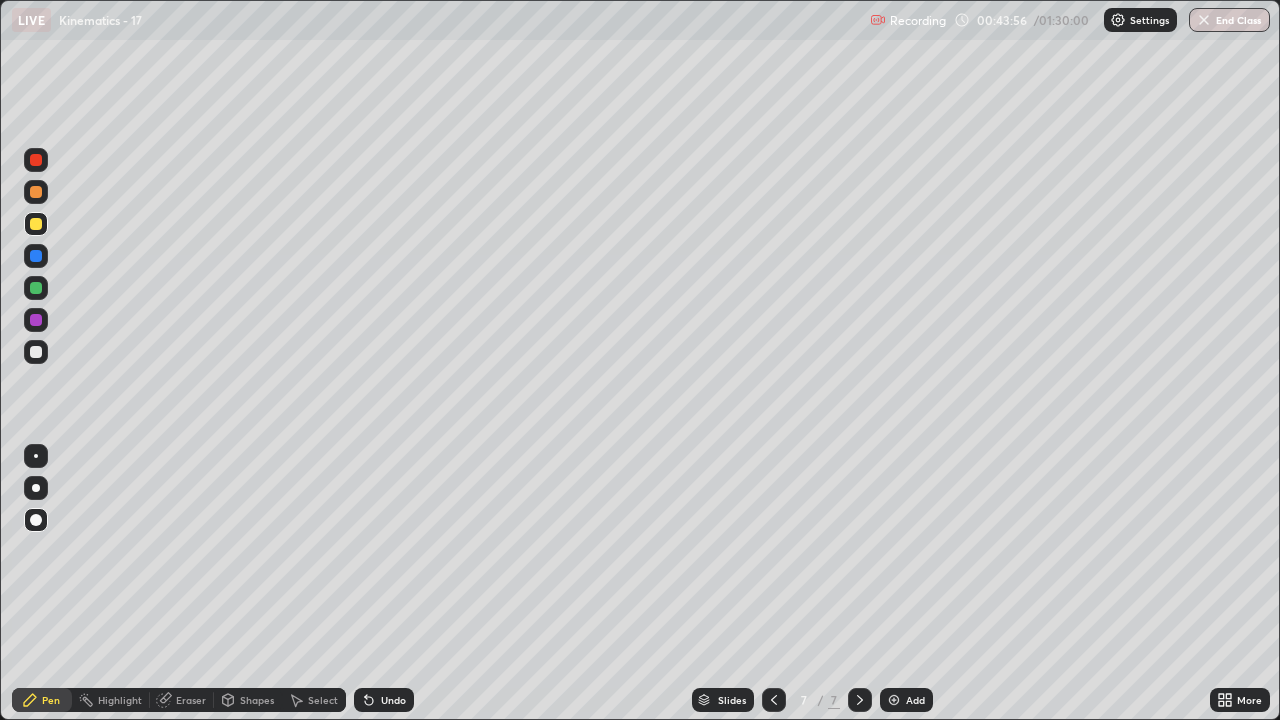 click at bounding box center (36, 288) 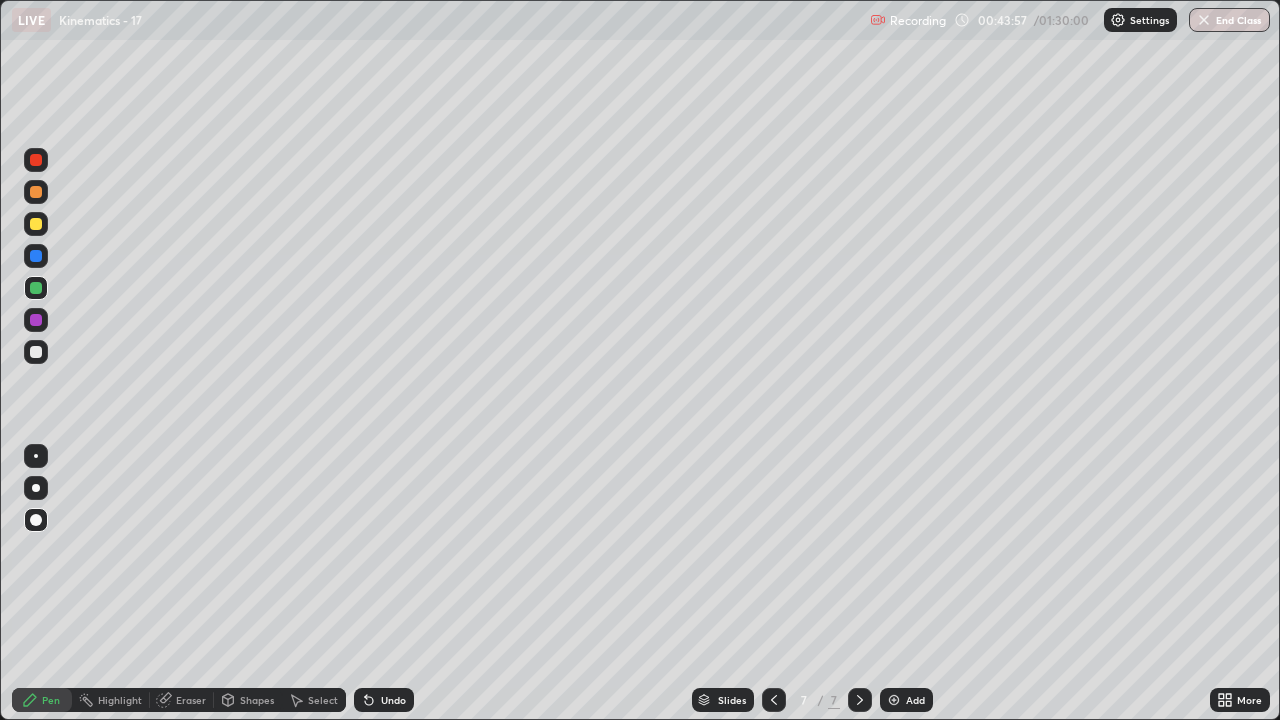 click on "Shapes" at bounding box center (257, 700) 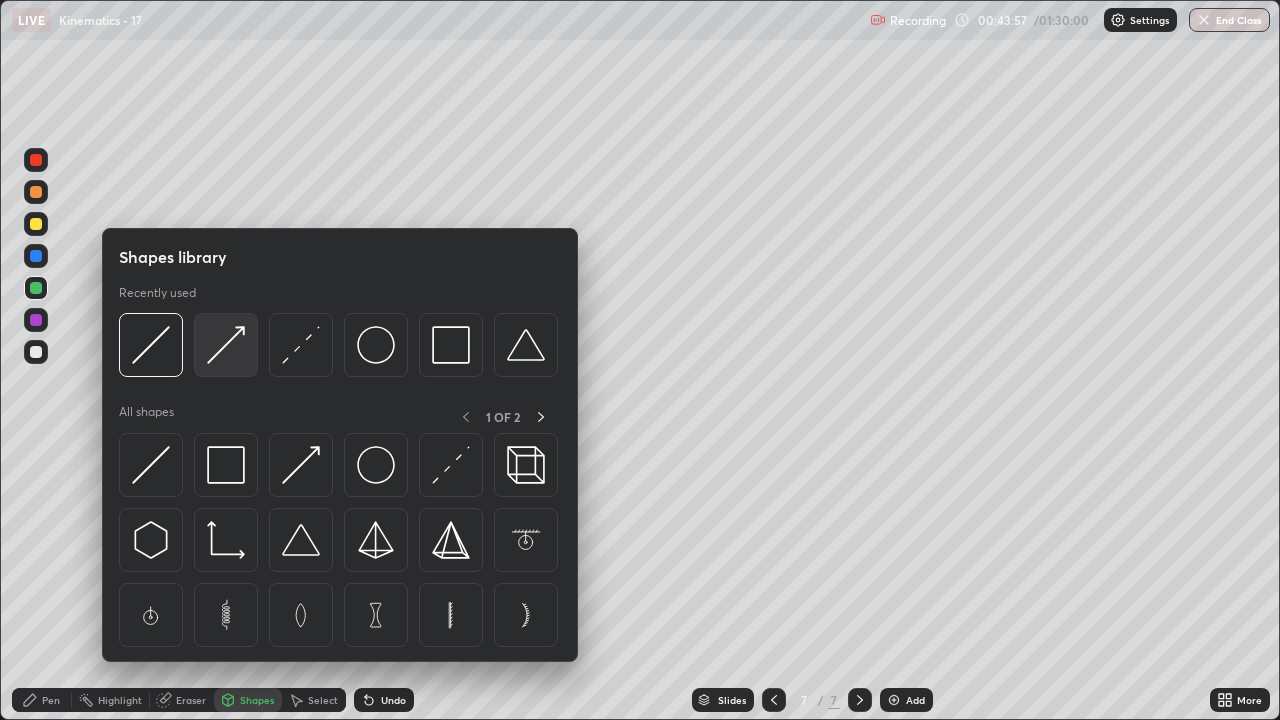 click at bounding box center (226, 345) 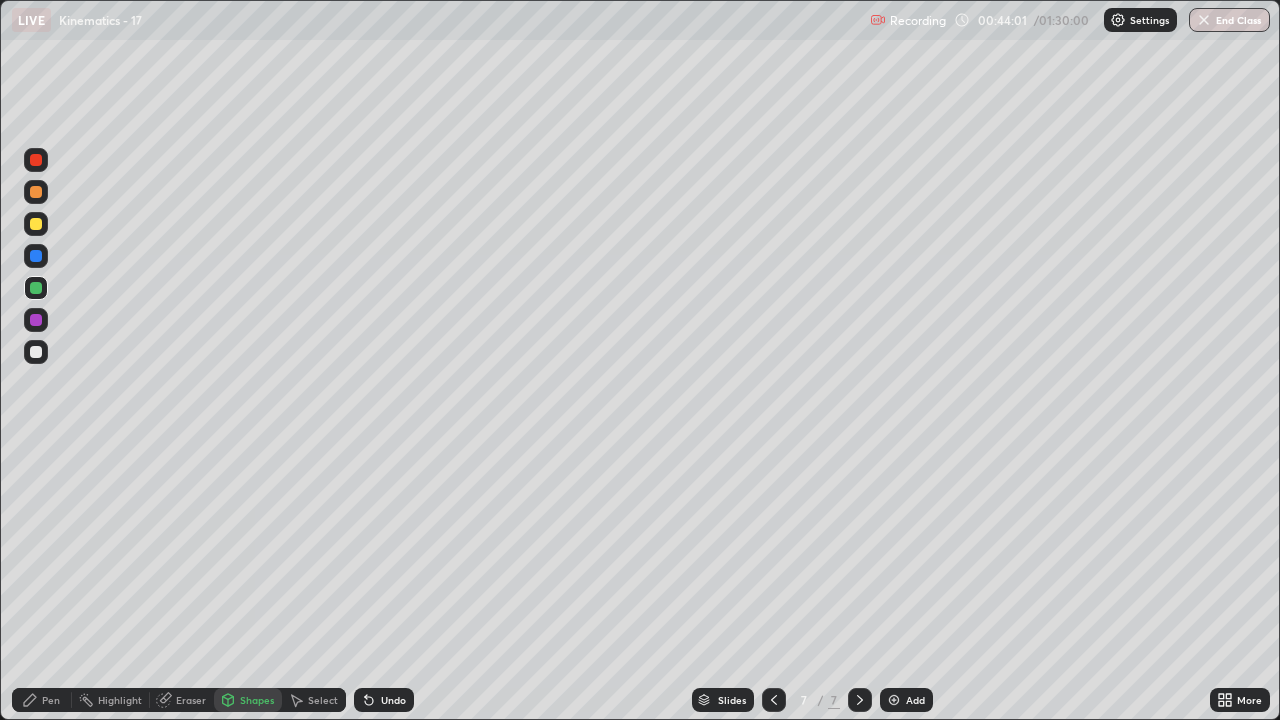 click at bounding box center (36, 352) 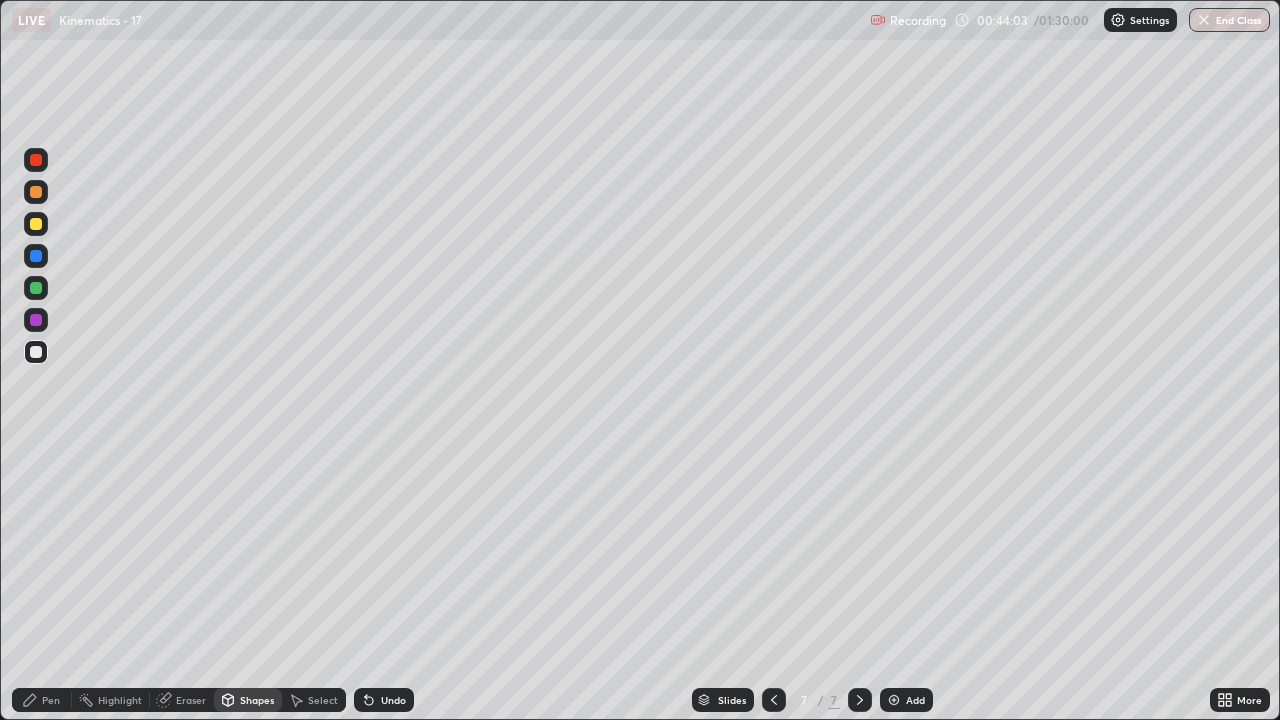click on "Undo" at bounding box center (393, 700) 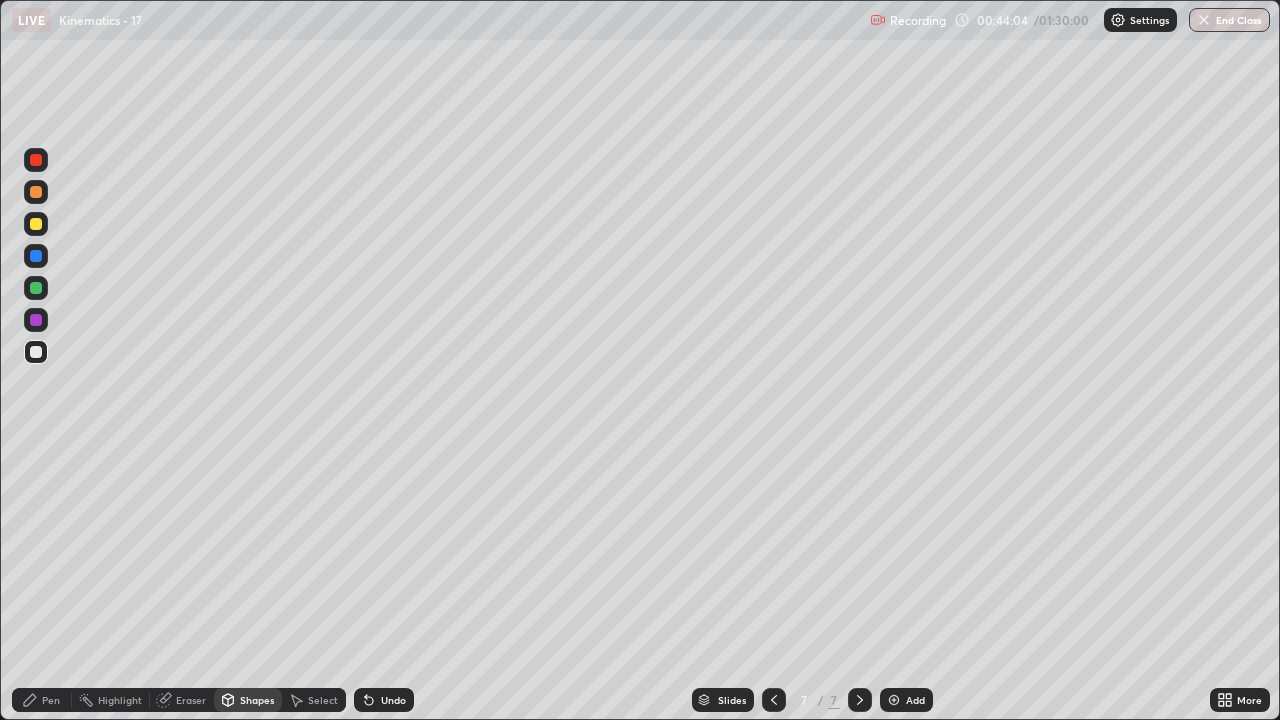 click on "Pen" at bounding box center [42, 700] 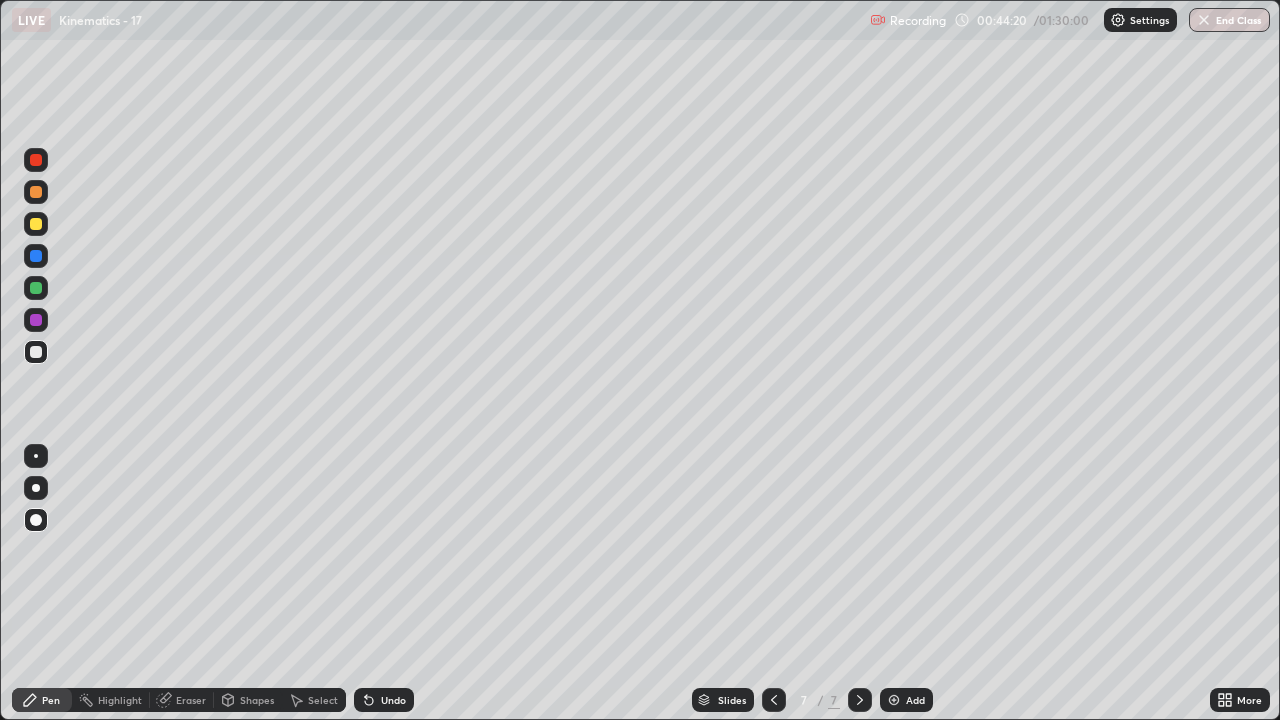 click at bounding box center [36, 192] 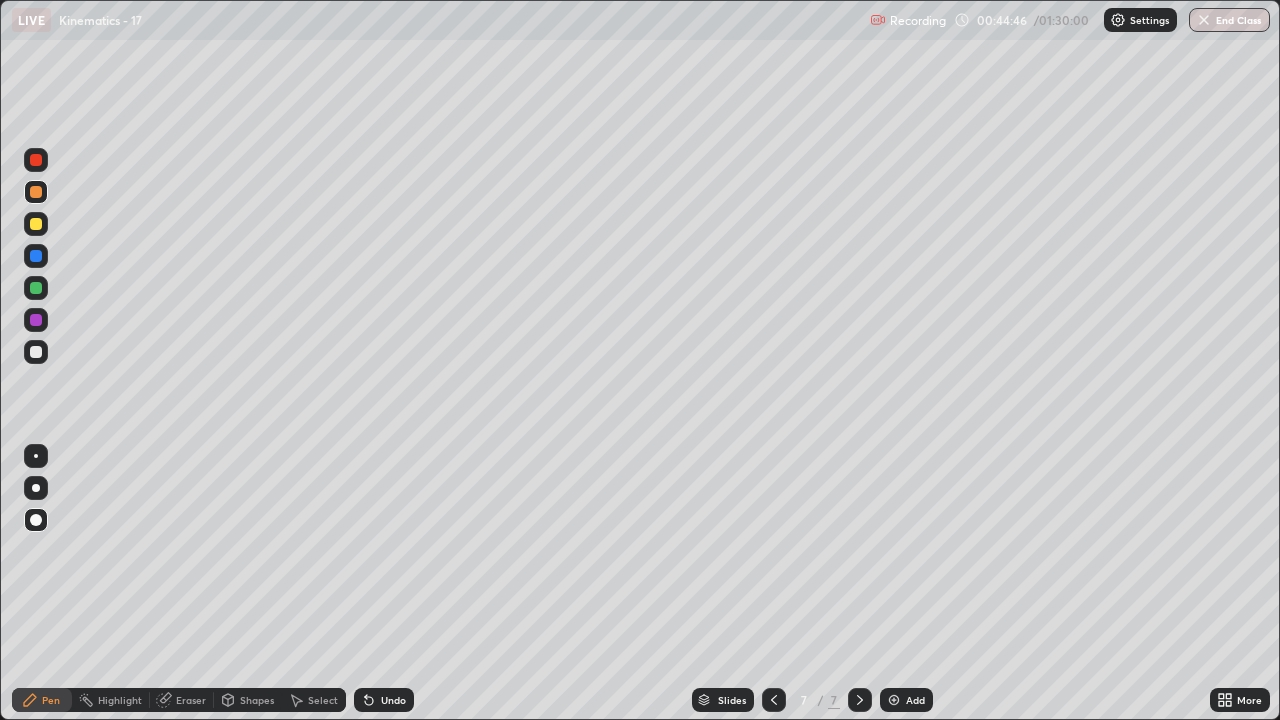 click at bounding box center (36, 288) 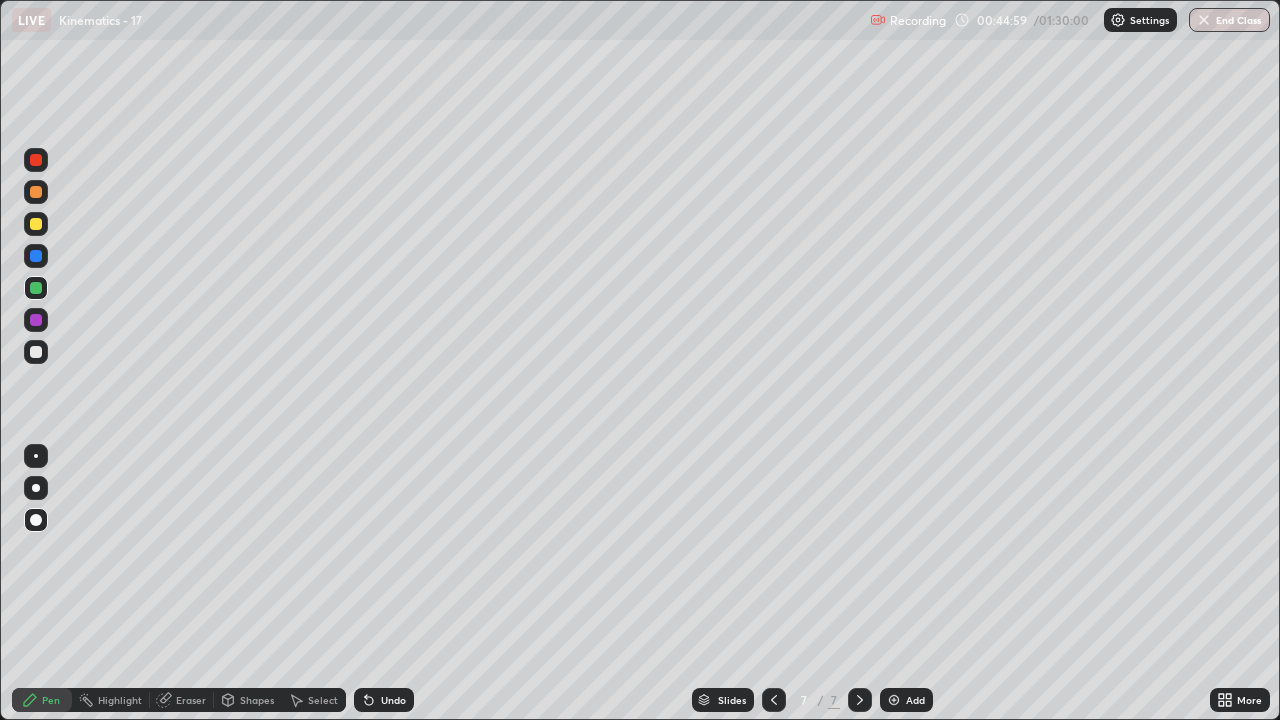click on "Shapes" at bounding box center [257, 700] 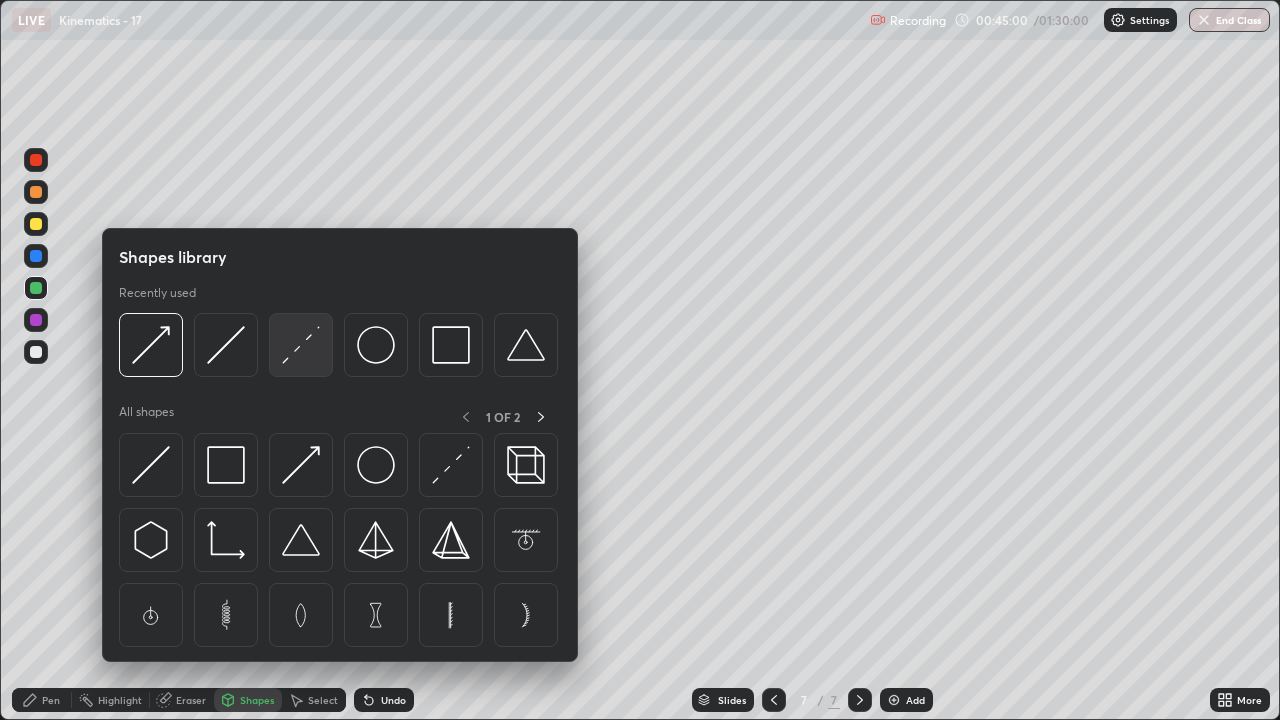 click at bounding box center [301, 345] 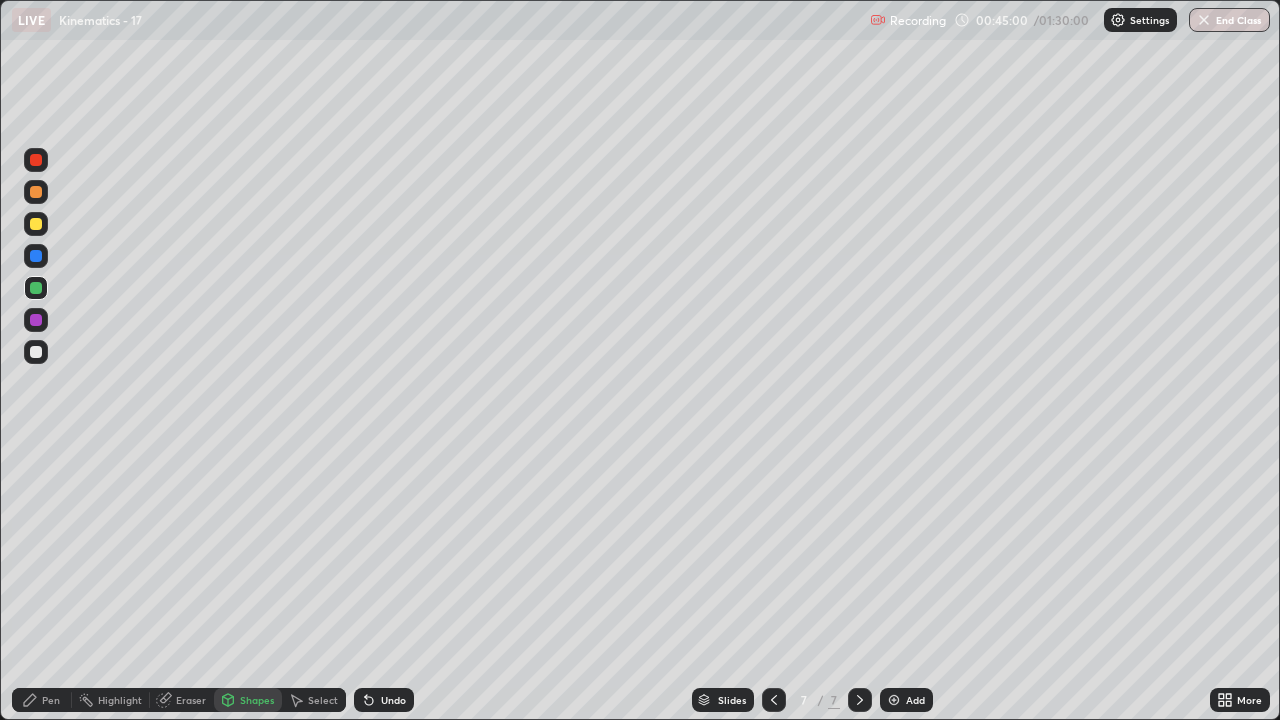 click at bounding box center [36, 352] 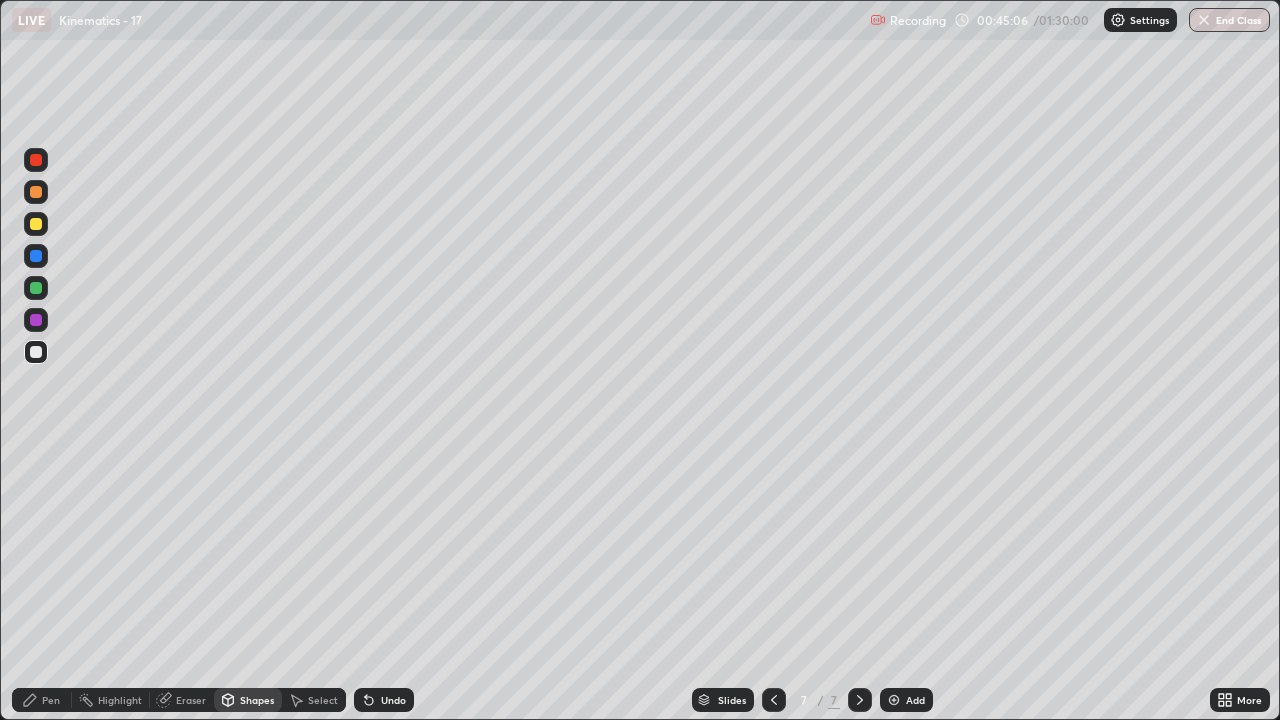 click on "Pen" at bounding box center [42, 700] 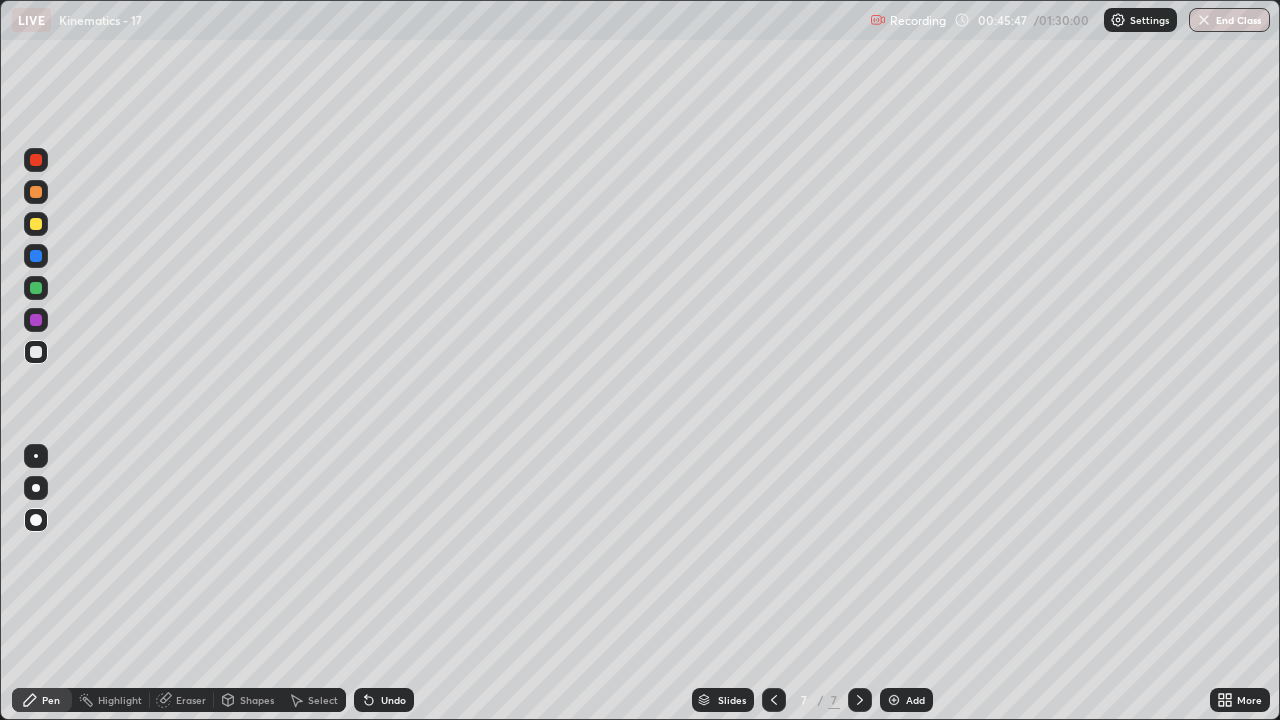 click at bounding box center (36, 224) 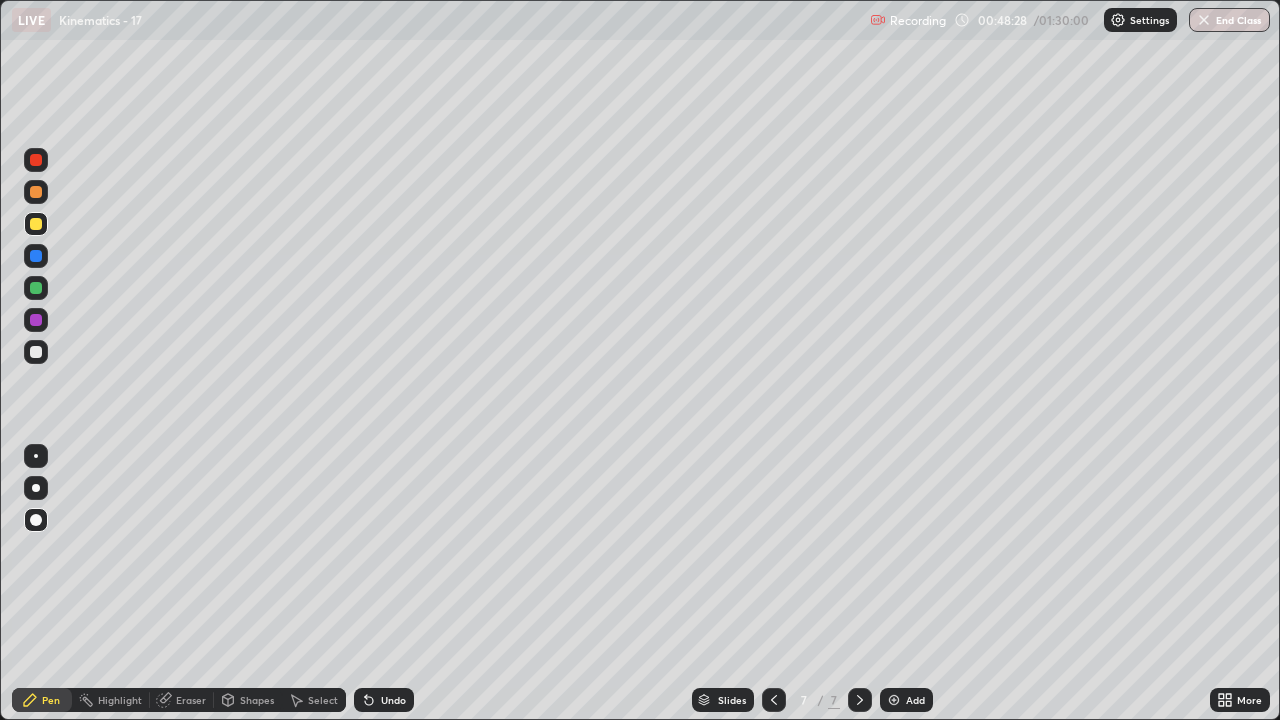 click at bounding box center (36, 352) 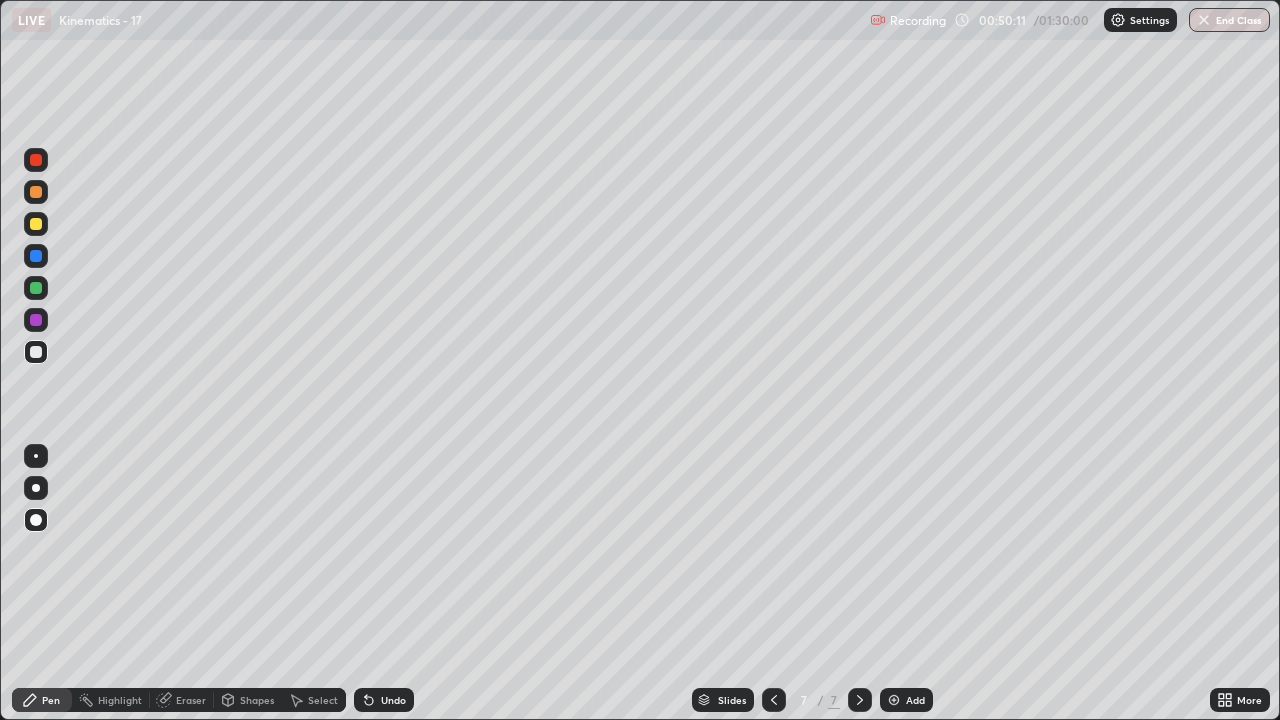 click at bounding box center (894, 700) 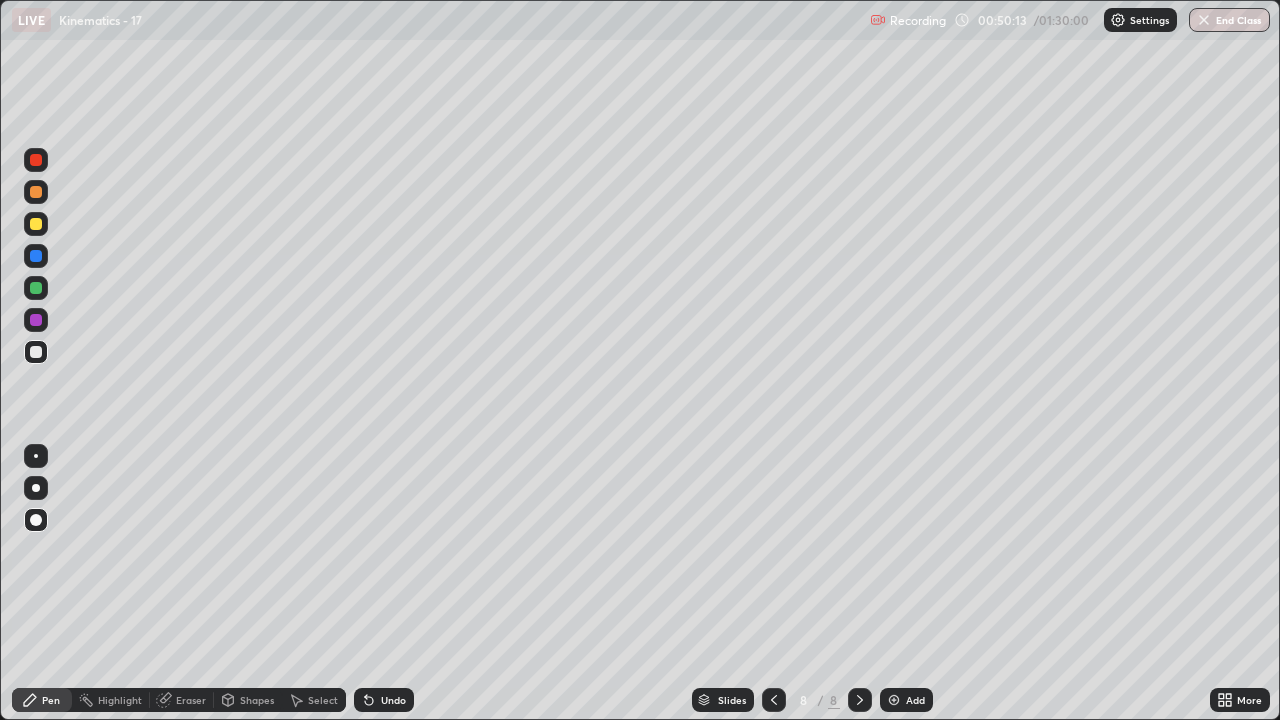 click on "Shapes" at bounding box center [257, 700] 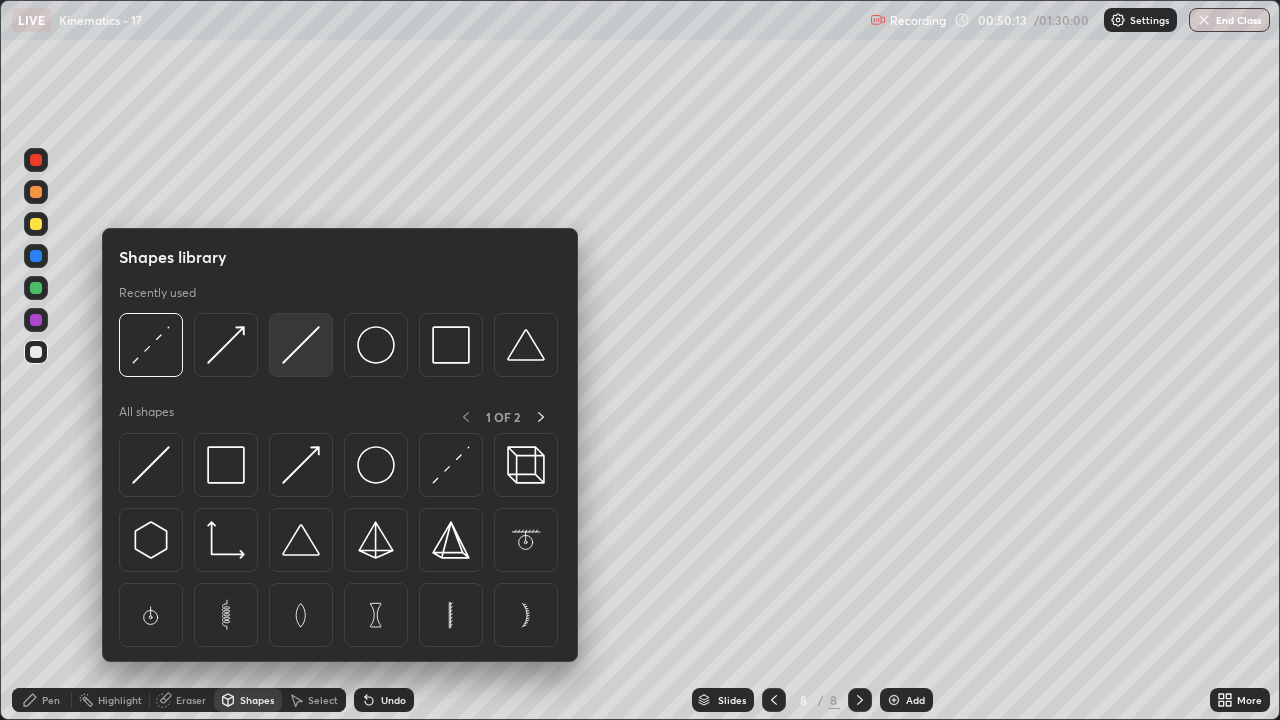 click at bounding box center [301, 345] 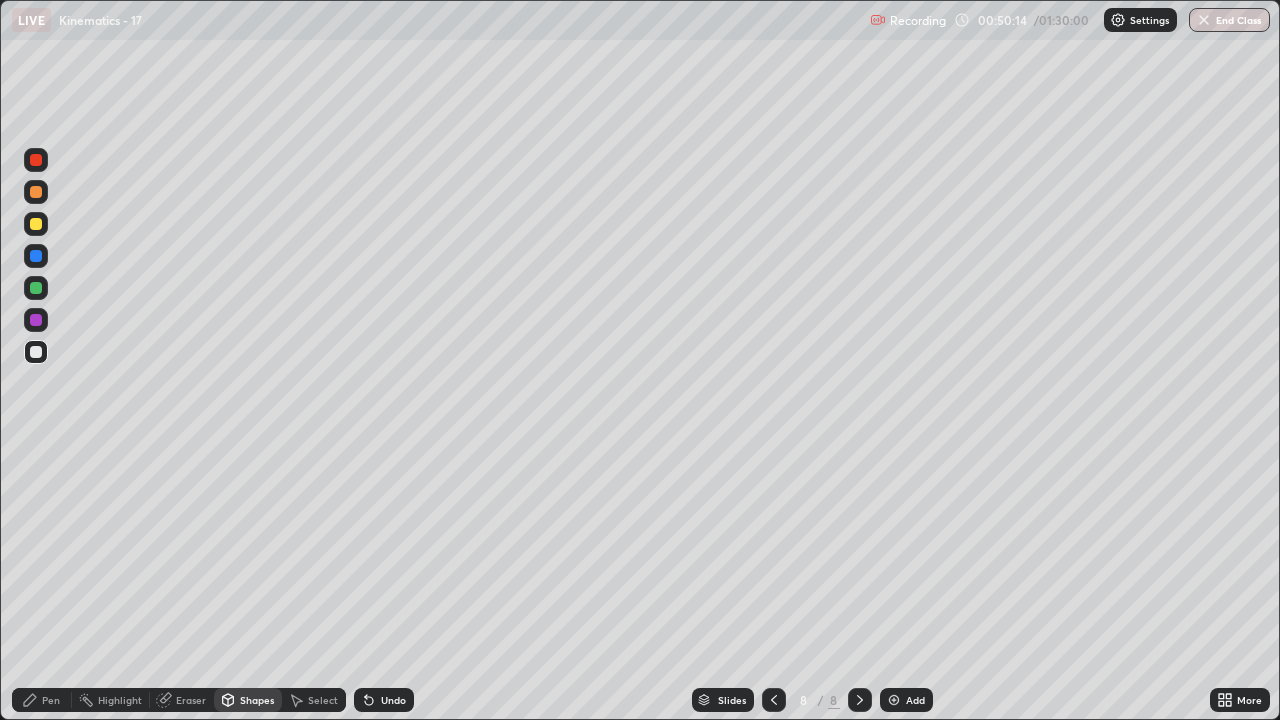 click at bounding box center [36, 288] 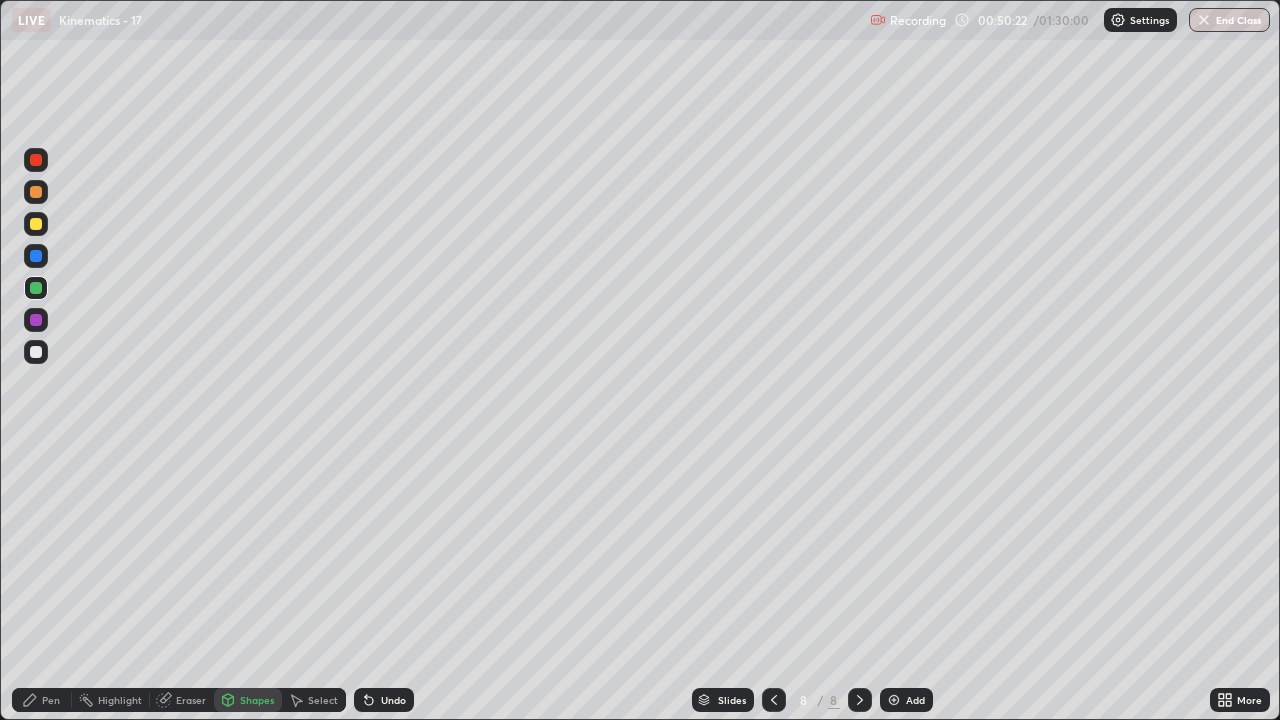 click on "Shapes" at bounding box center (257, 700) 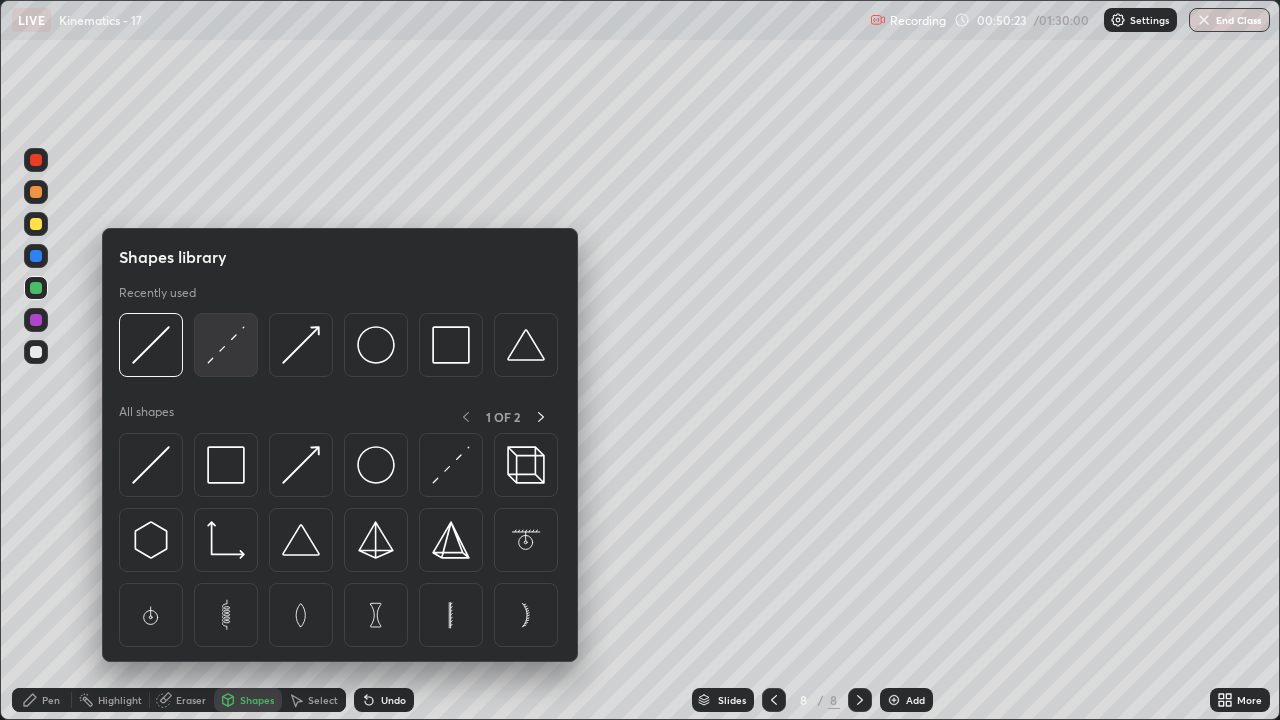 click at bounding box center (226, 345) 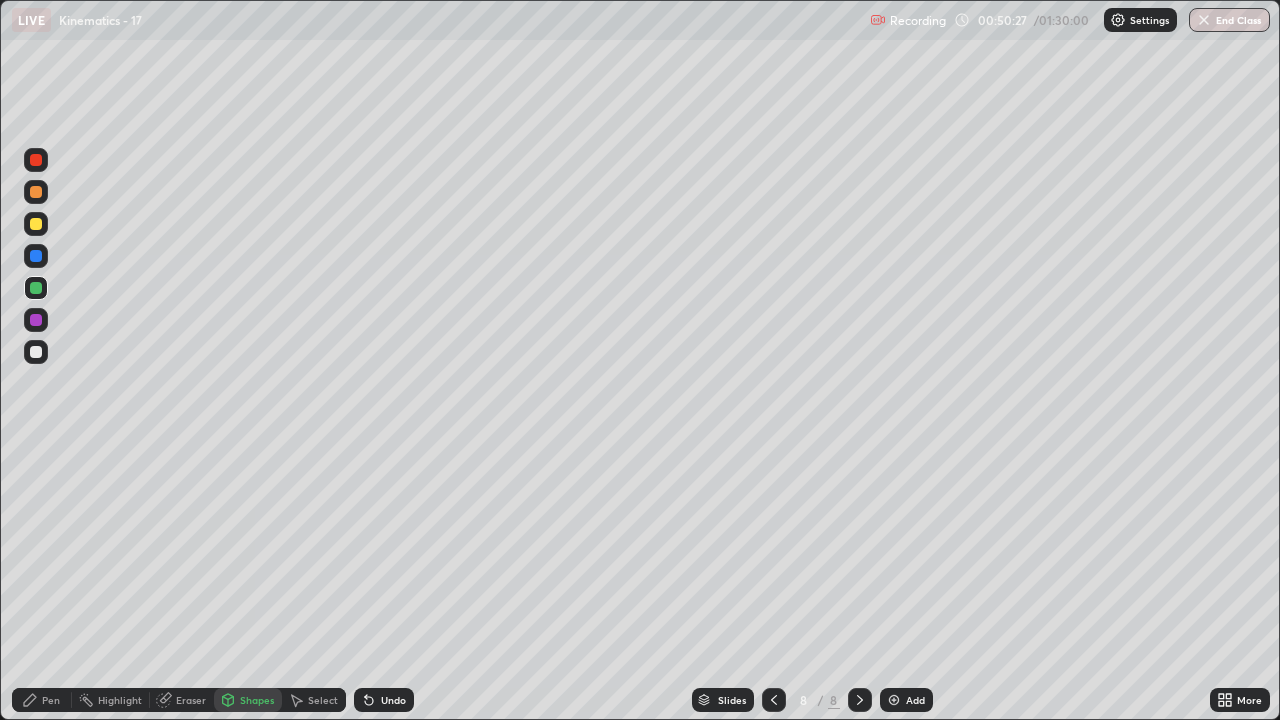 click at bounding box center (36, 352) 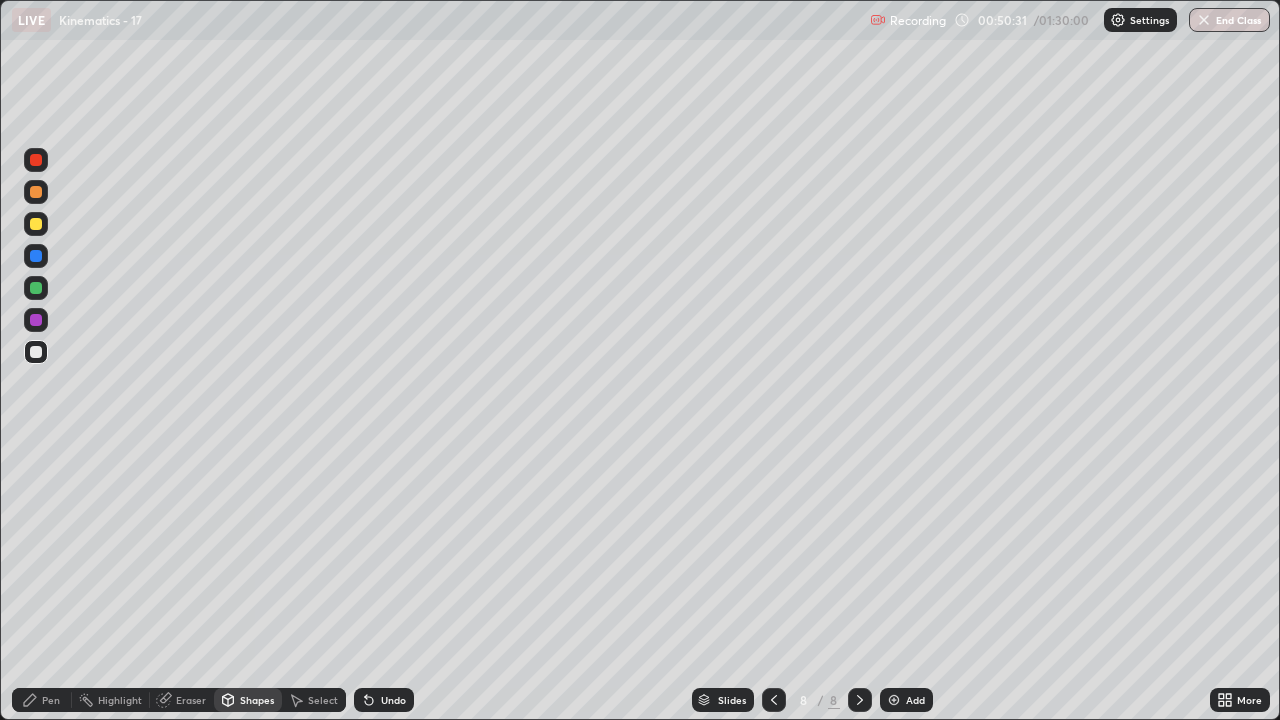 click on "Pen" at bounding box center [51, 700] 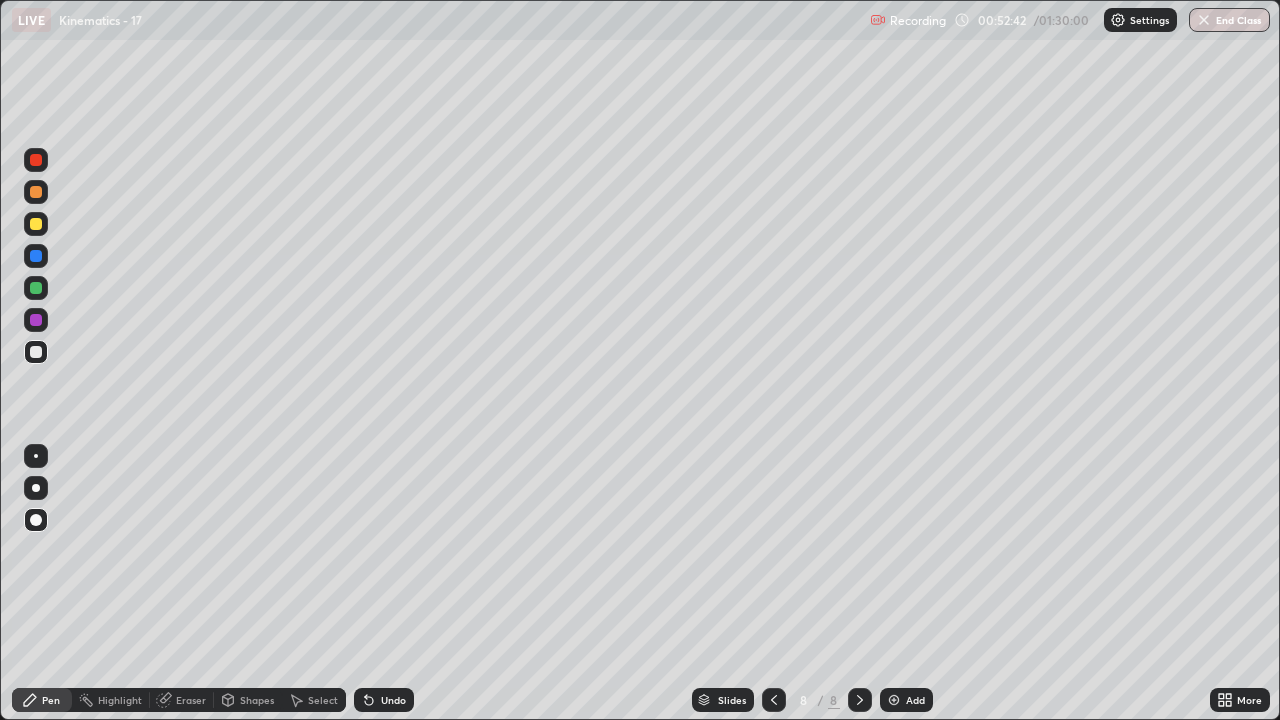 click at bounding box center (36, 192) 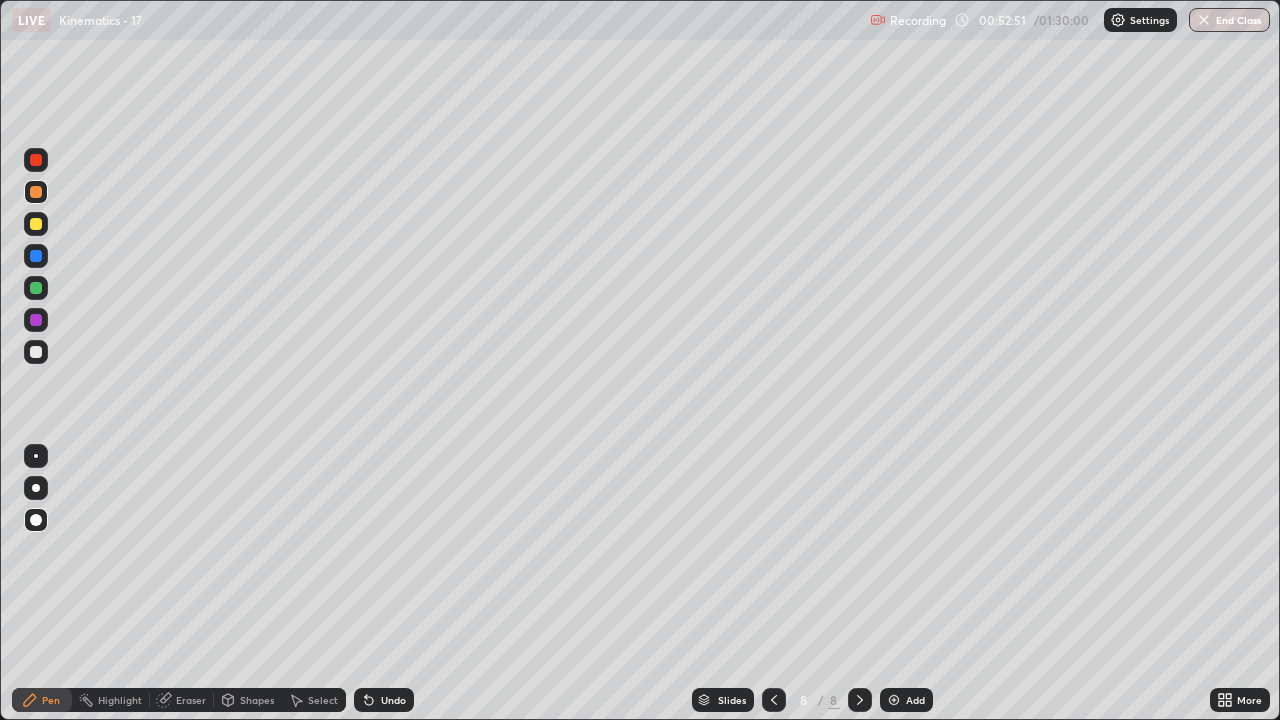 click on "Shapes" at bounding box center [257, 700] 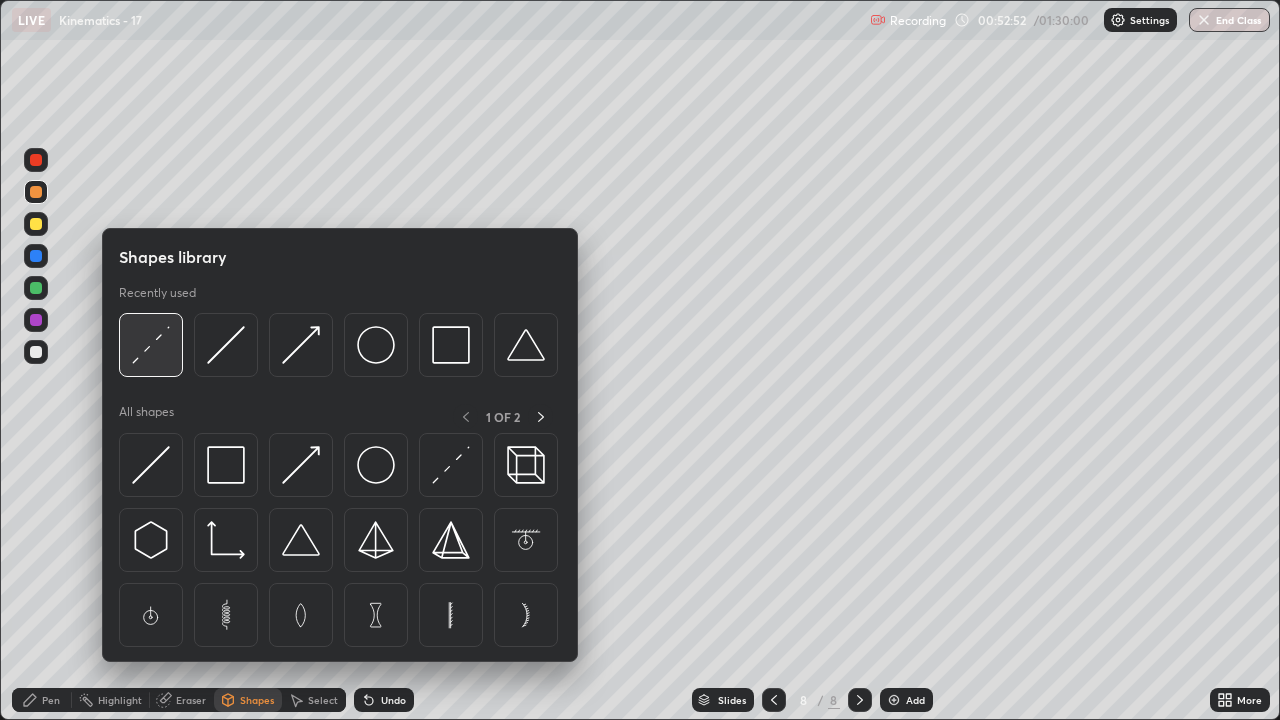 click at bounding box center [151, 345] 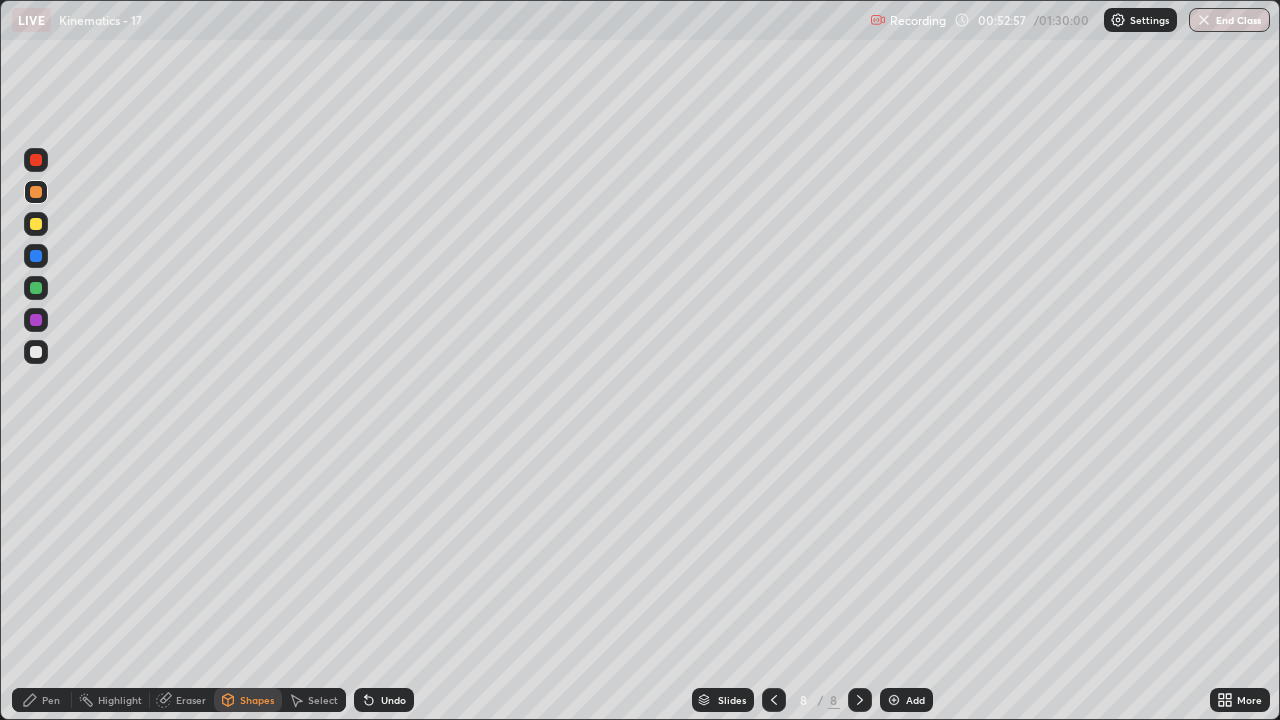 click at bounding box center [36, 192] 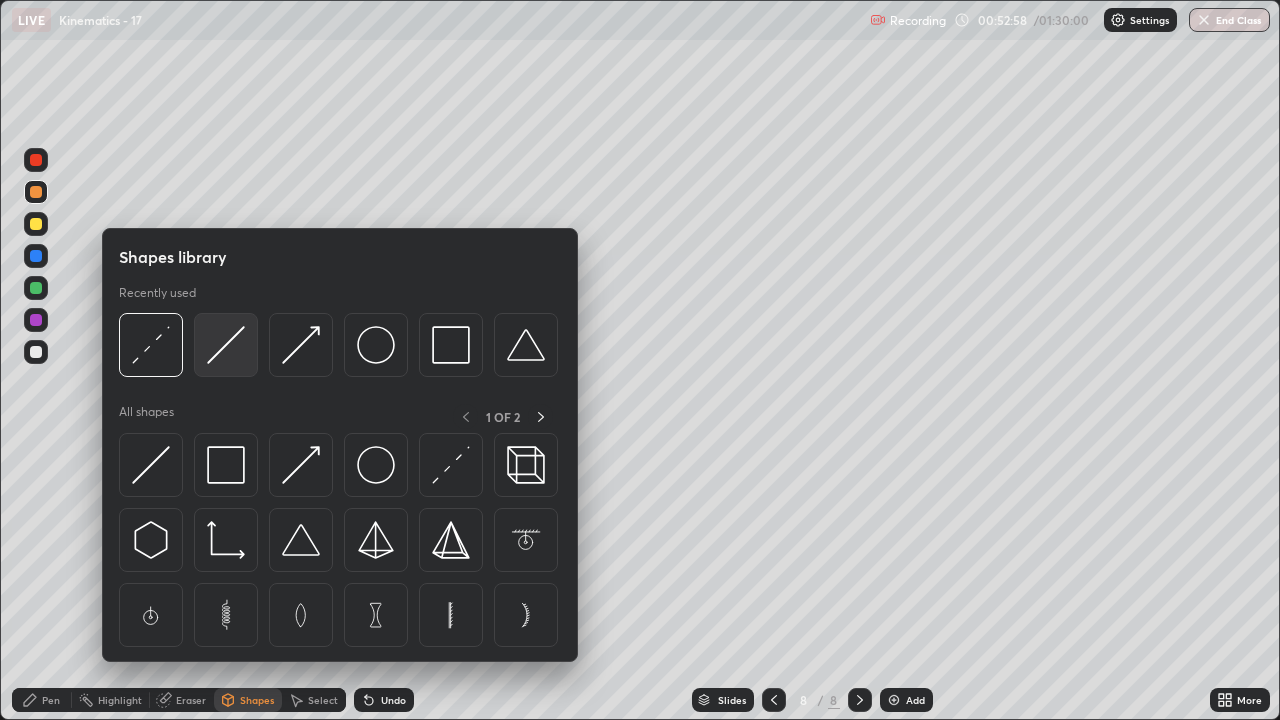 click at bounding box center (226, 345) 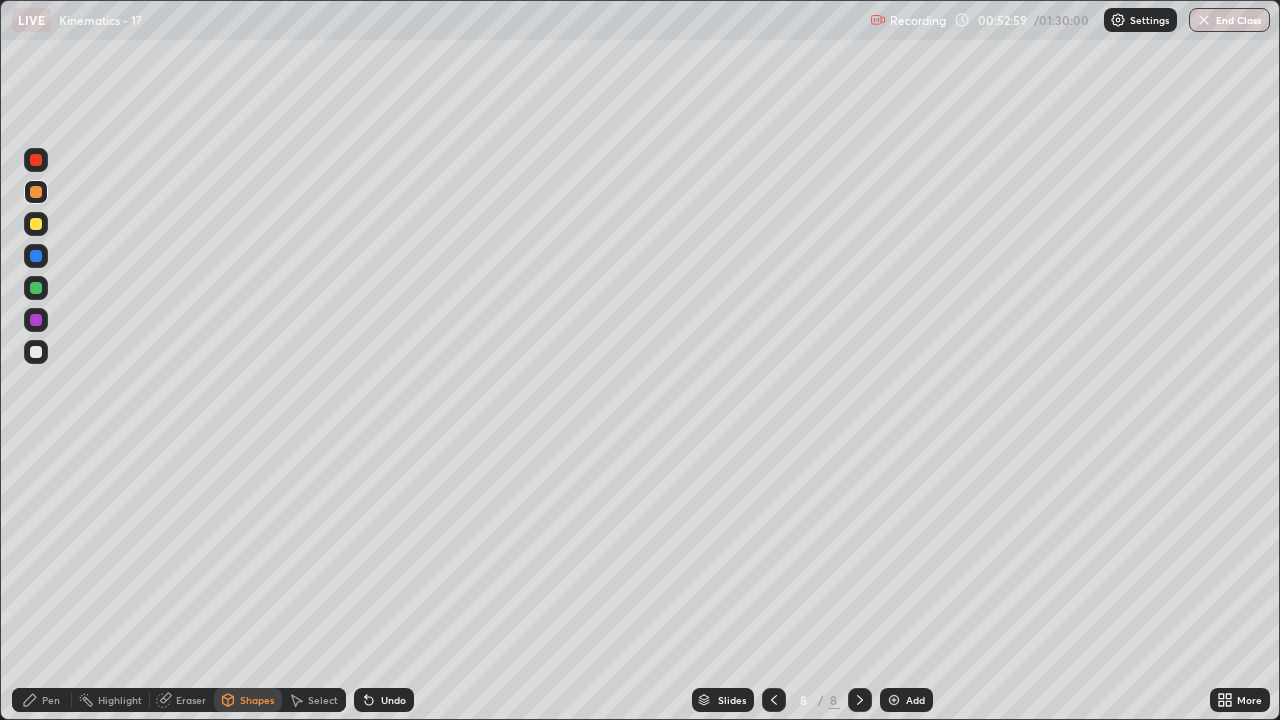 click at bounding box center [36, 352] 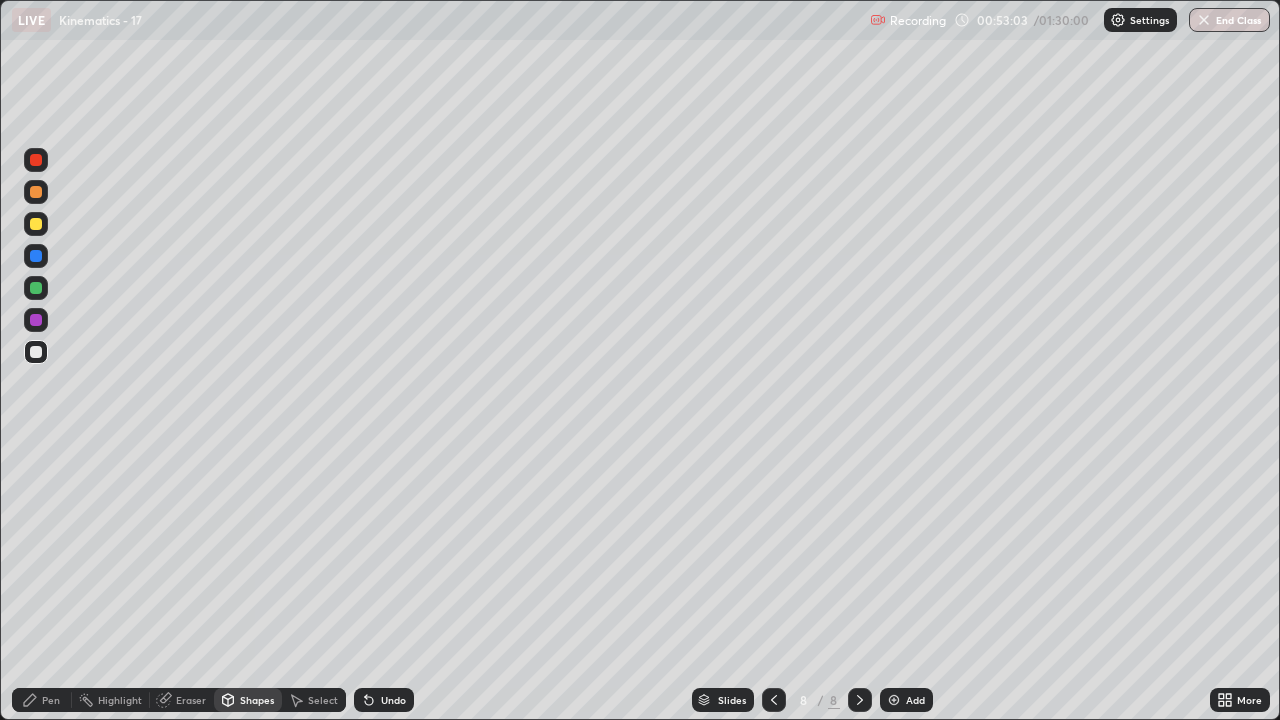 click on "Pen" at bounding box center (51, 700) 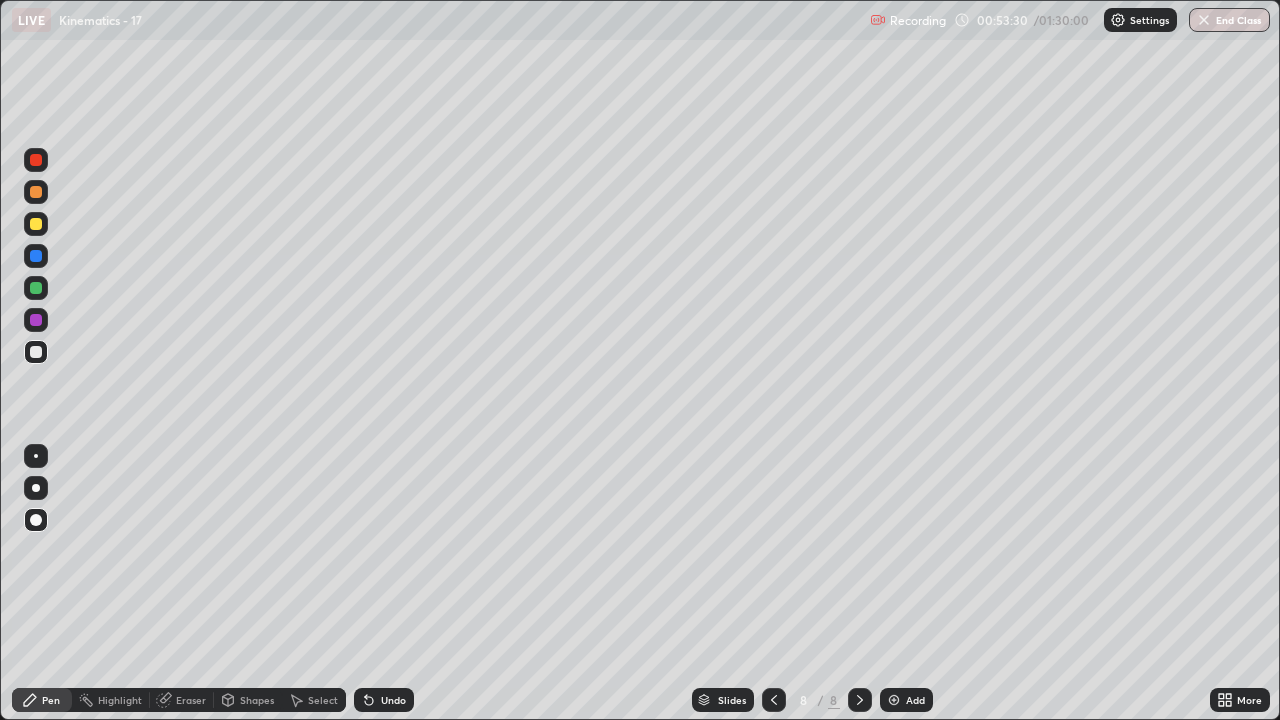 click on "Eraser" at bounding box center [191, 700] 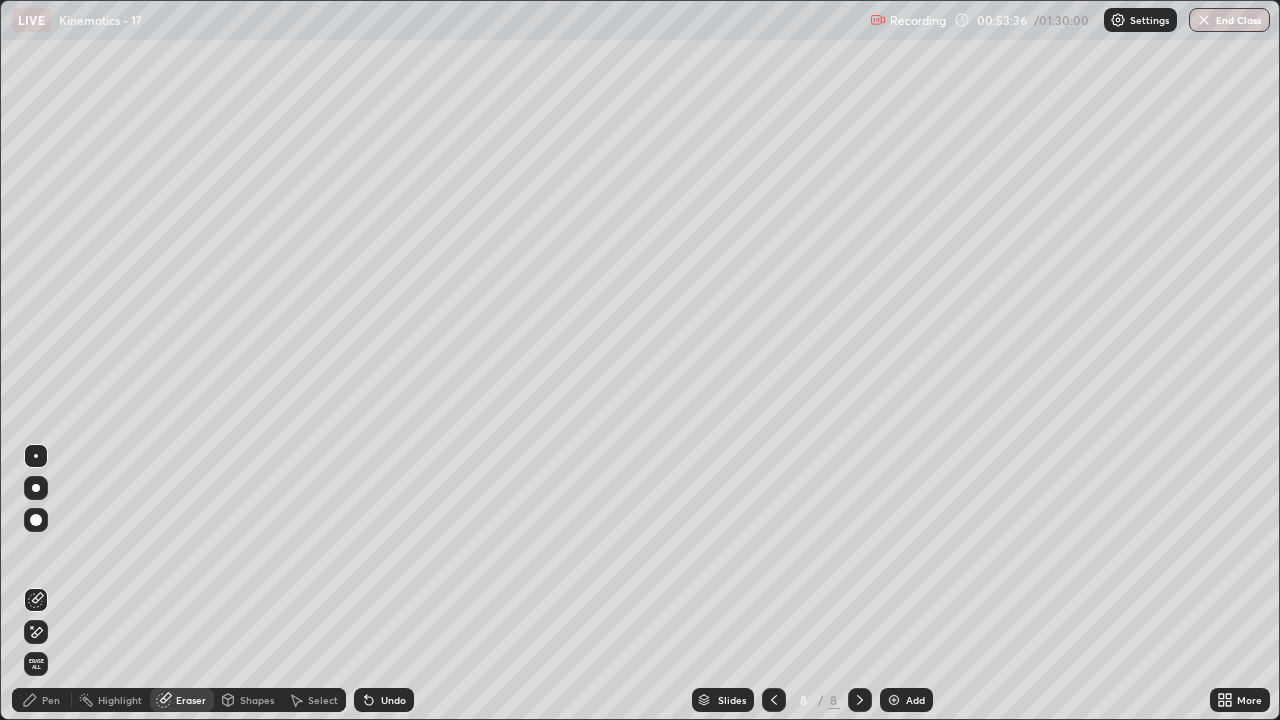 click on "Pen" at bounding box center (51, 700) 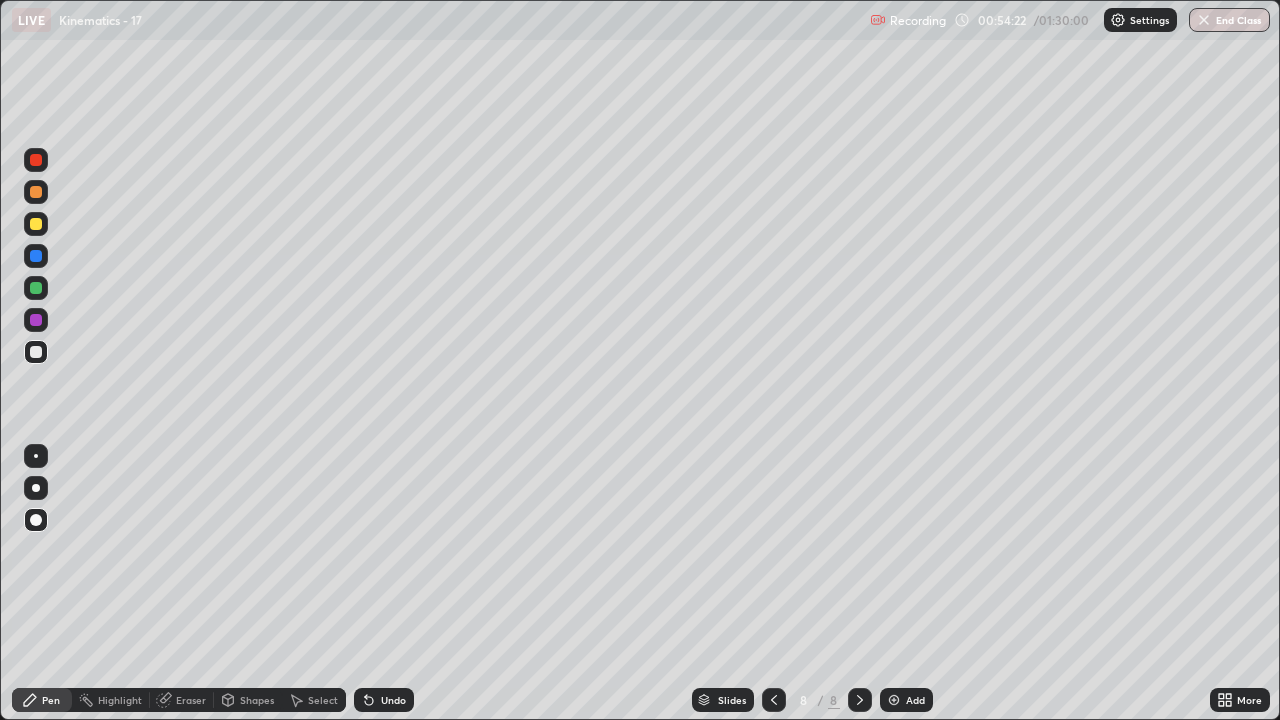 click at bounding box center [36, 288] 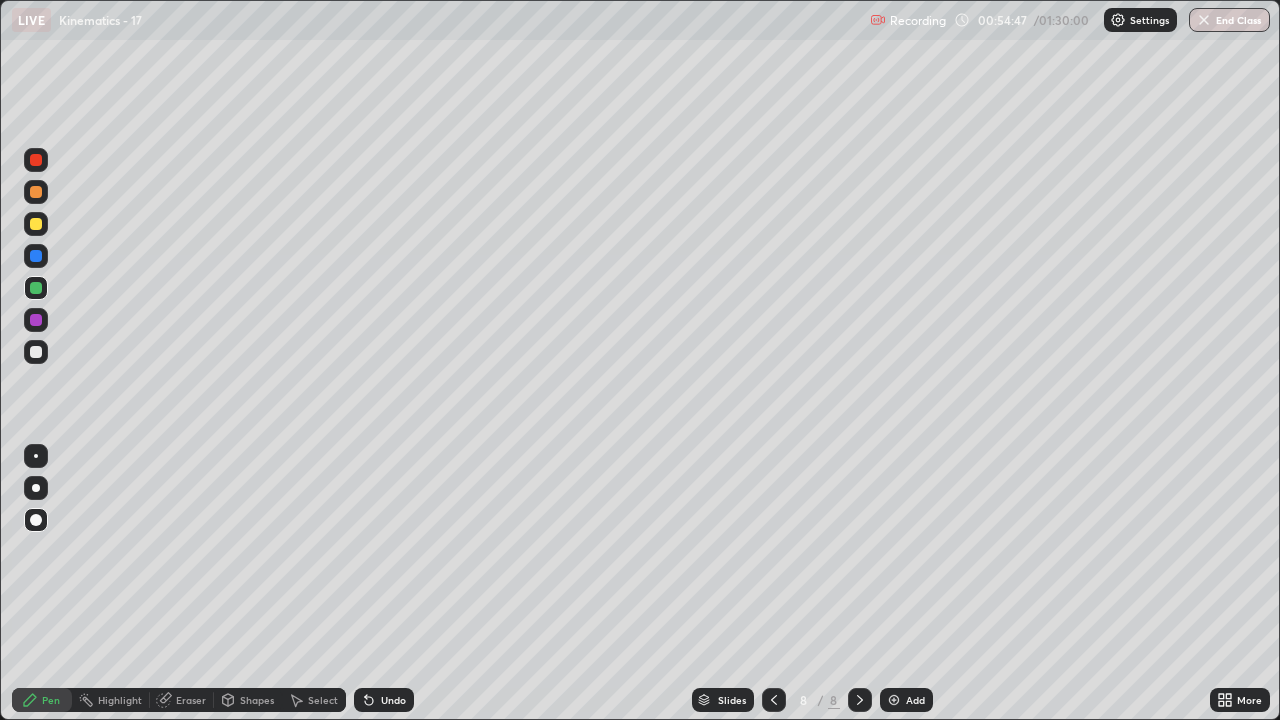 click at bounding box center [36, 224] 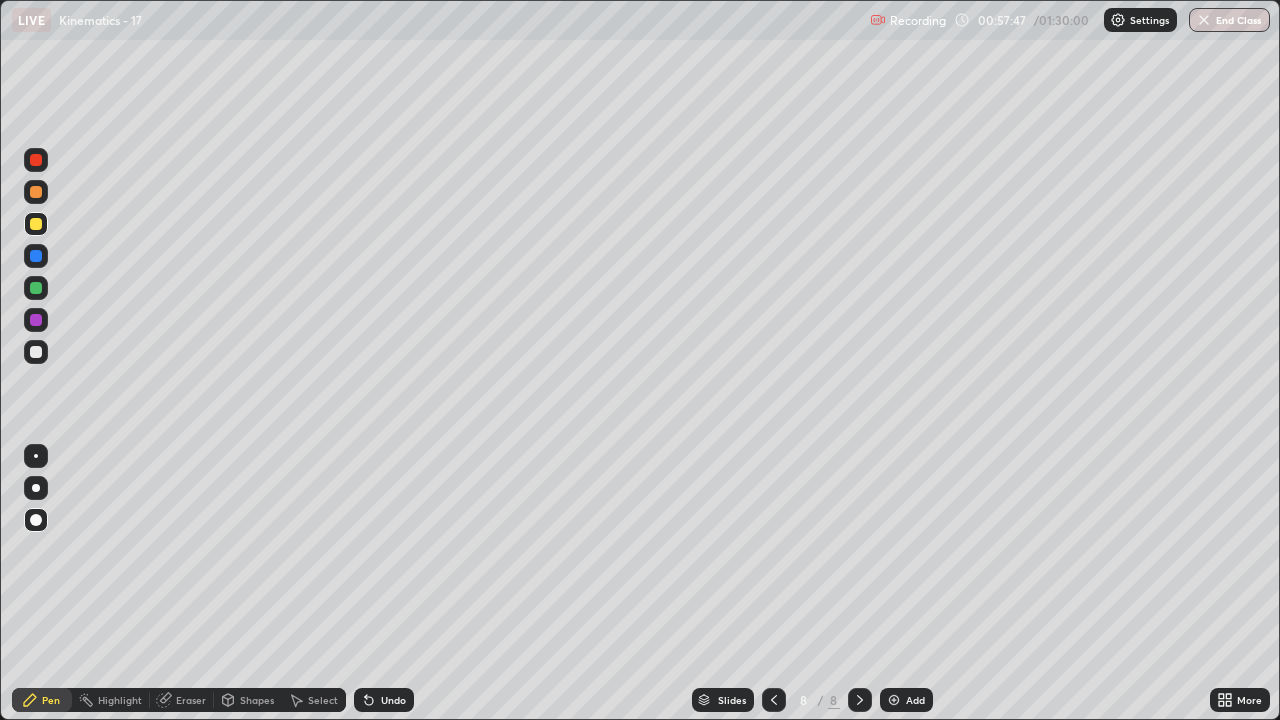 click on "Add" at bounding box center [906, 700] 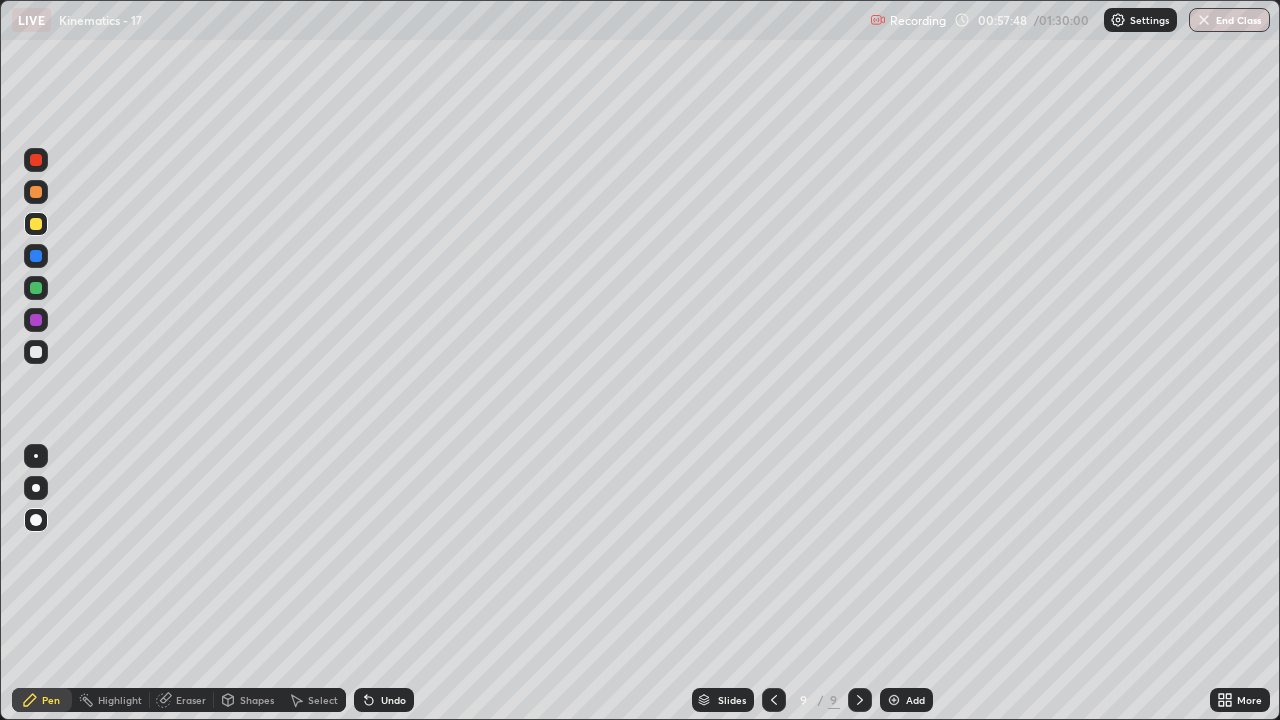 click on "Shapes" at bounding box center (257, 700) 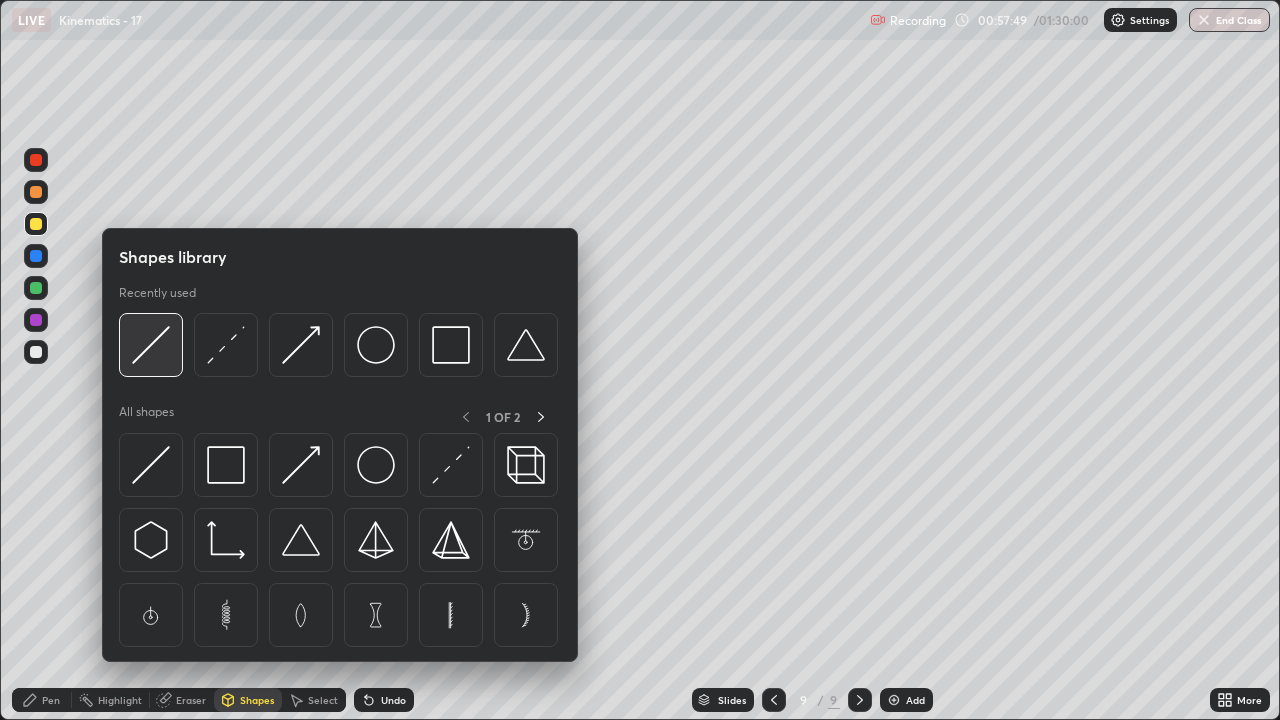 click at bounding box center (151, 345) 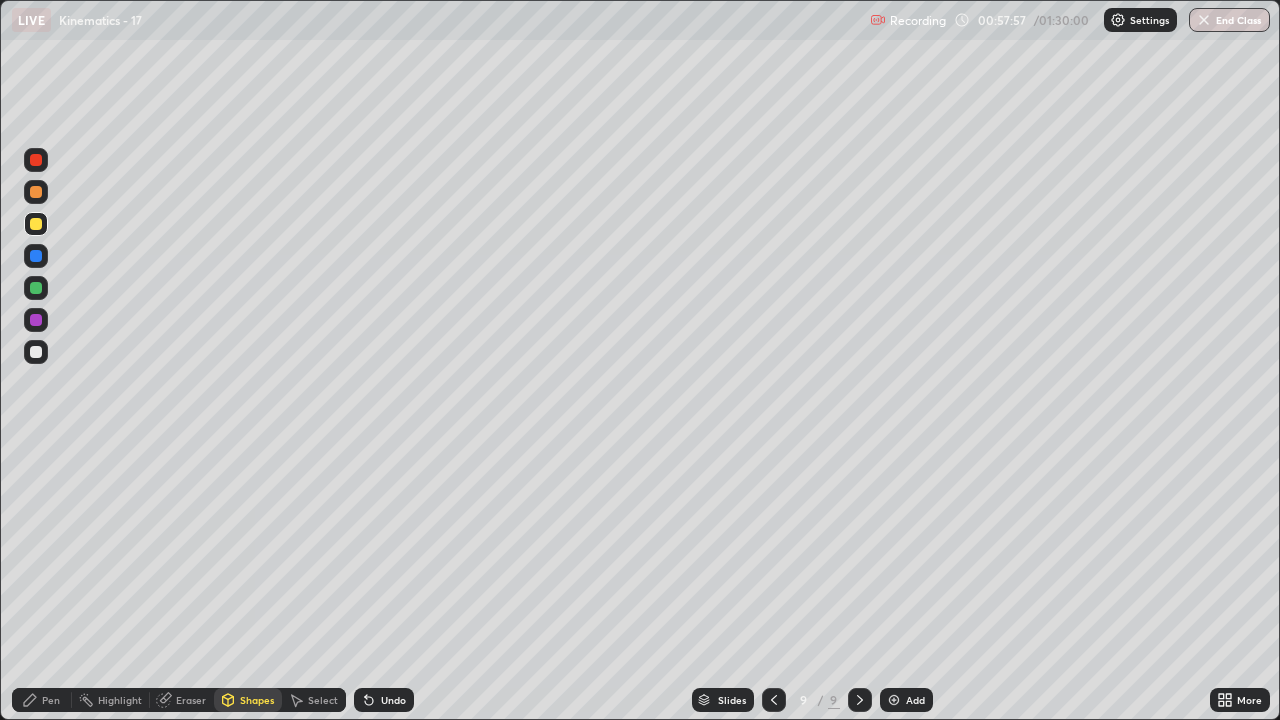 click on "Shapes" at bounding box center (257, 700) 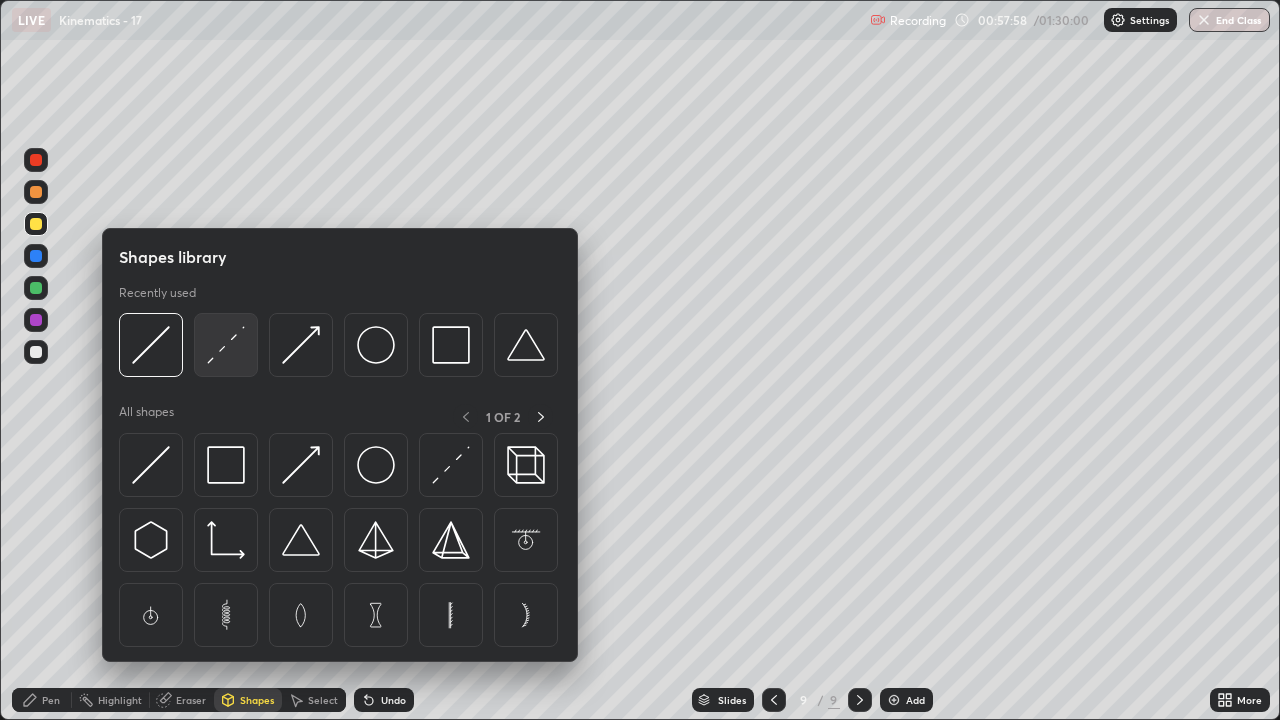 click at bounding box center [226, 345] 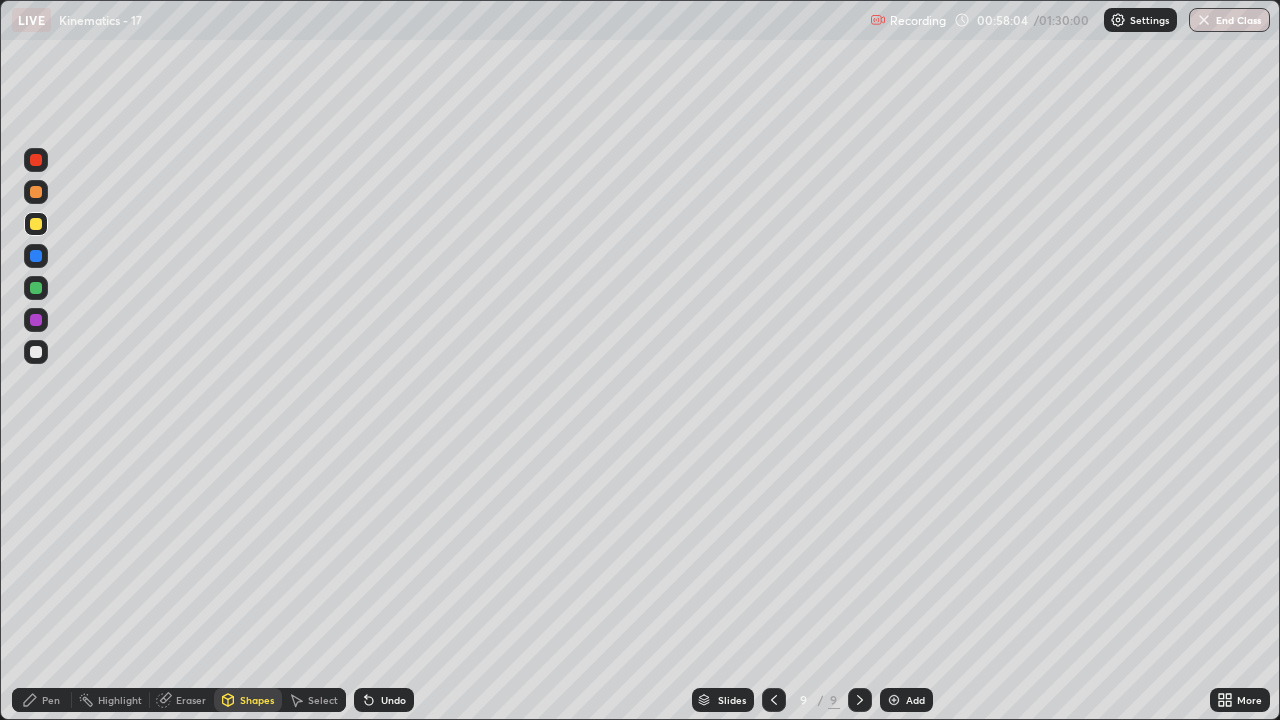 click on "Pen" at bounding box center [42, 700] 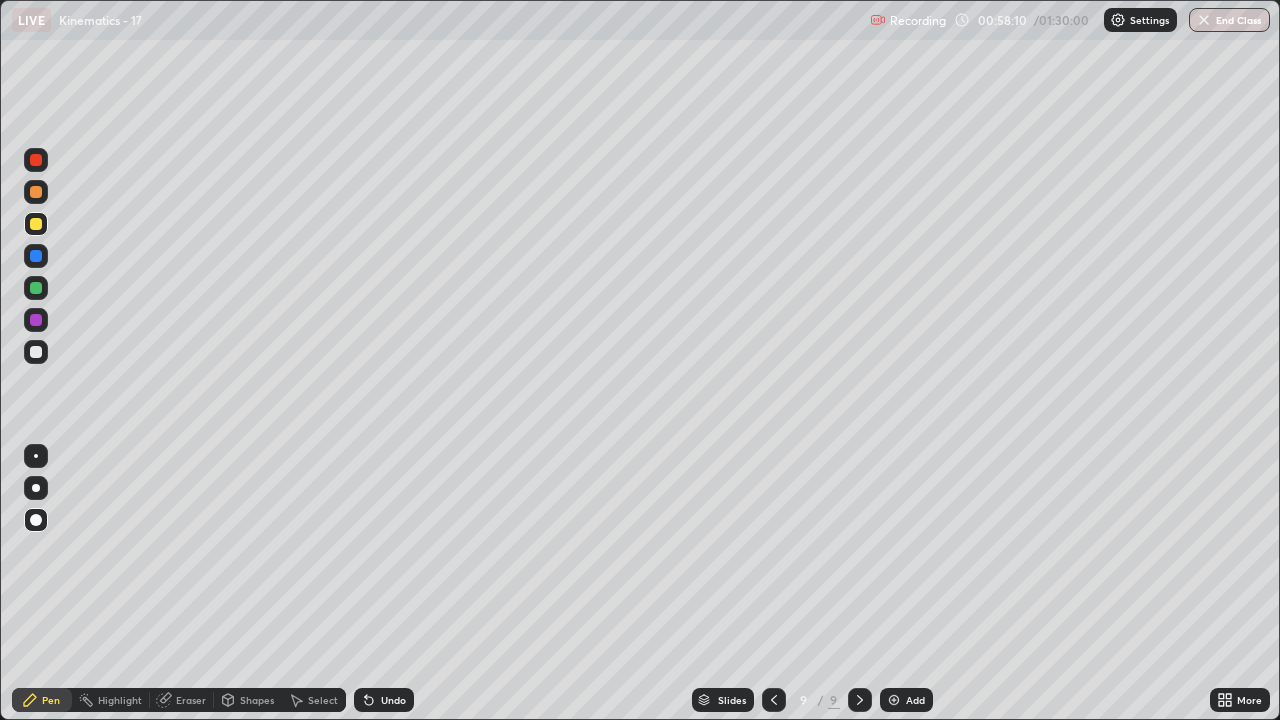 click at bounding box center (36, 352) 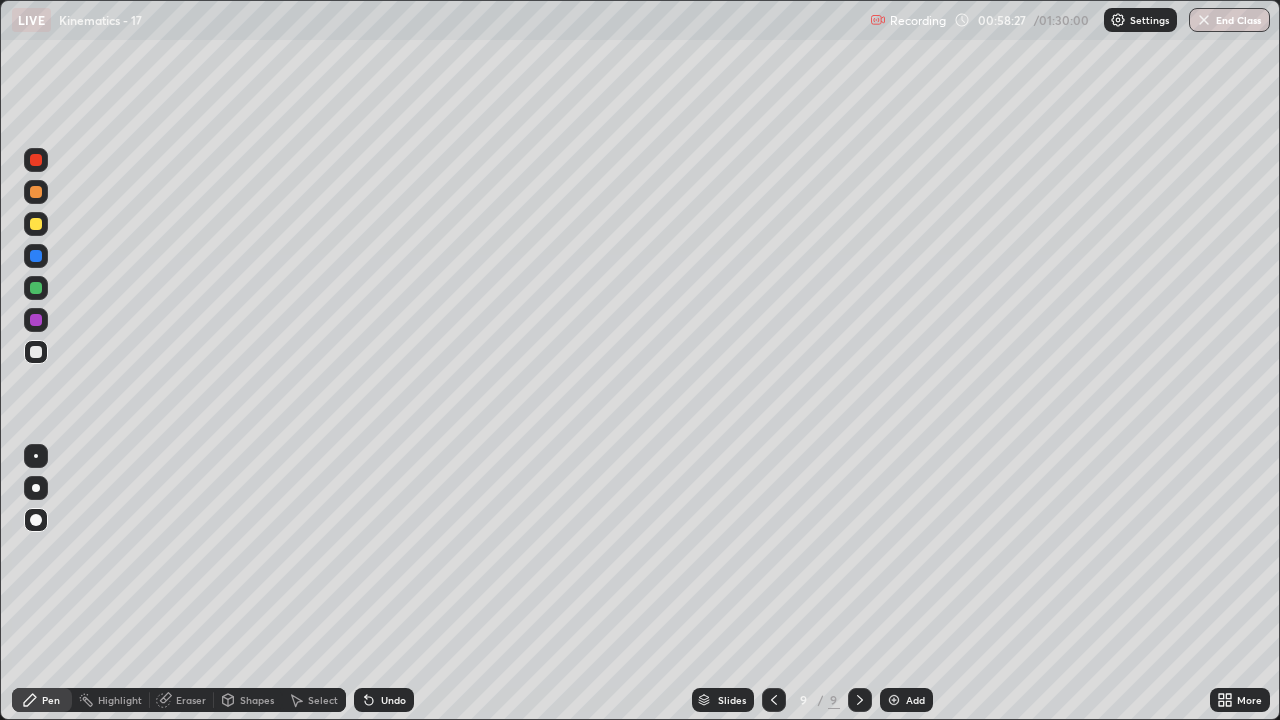 click at bounding box center (36, 288) 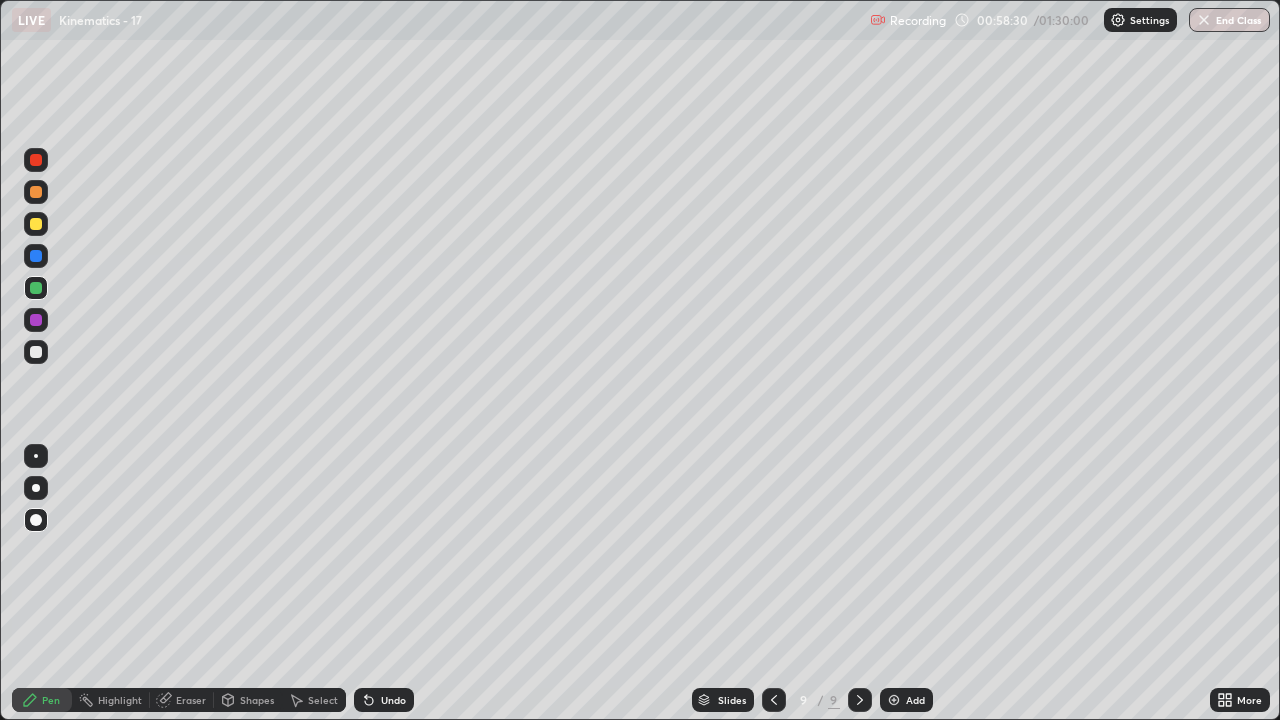 click on "Shapes" at bounding box center (257, 700) 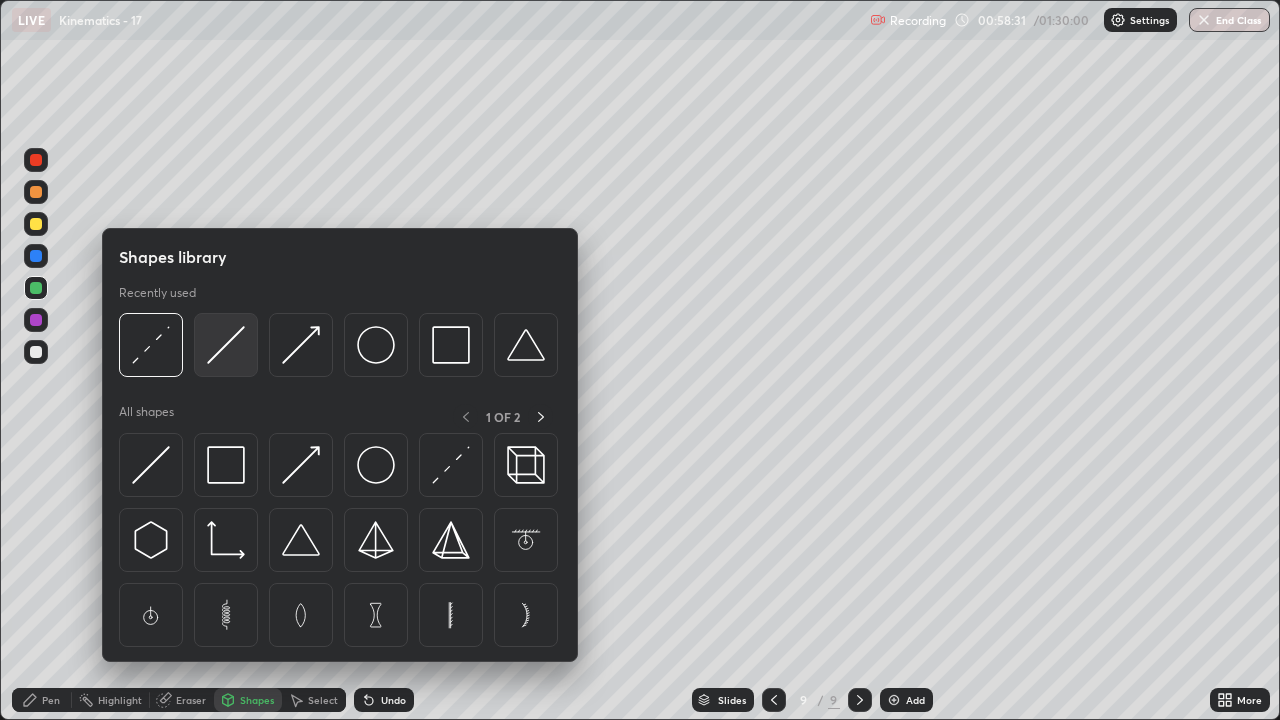 click at bounding box center [226, 345] 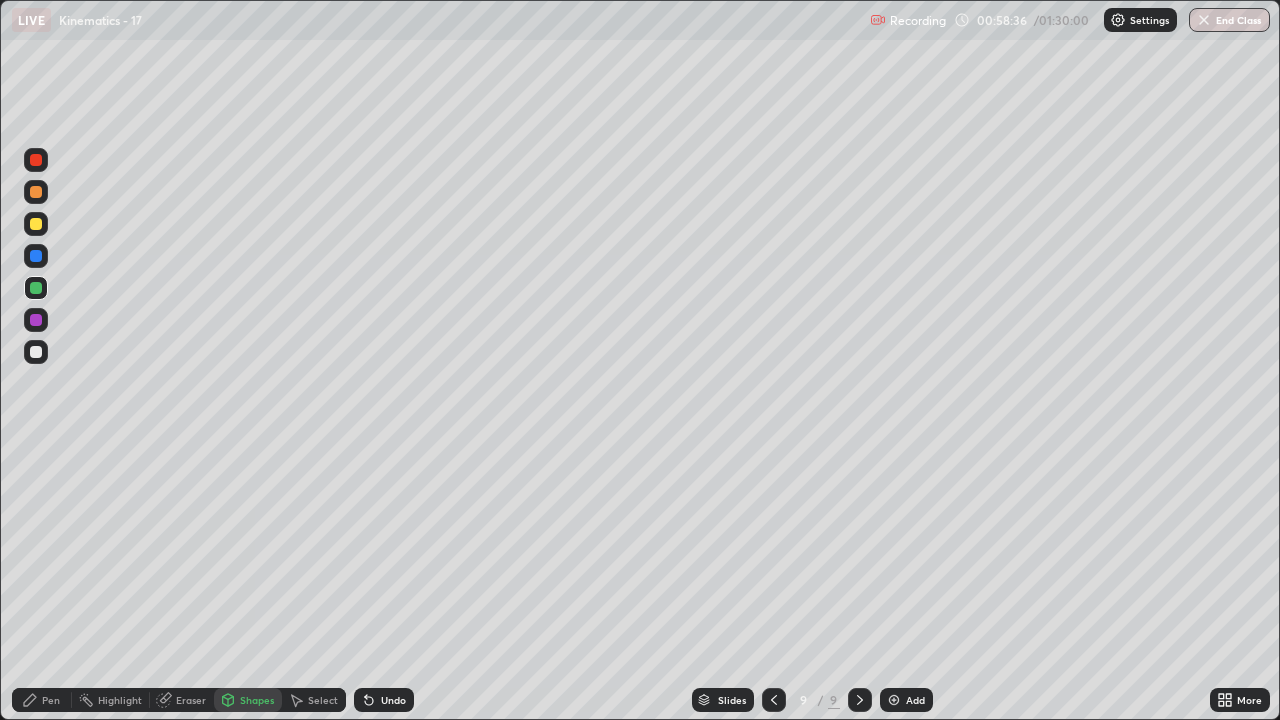 click on "Pen" at bounding box center (51, 700) 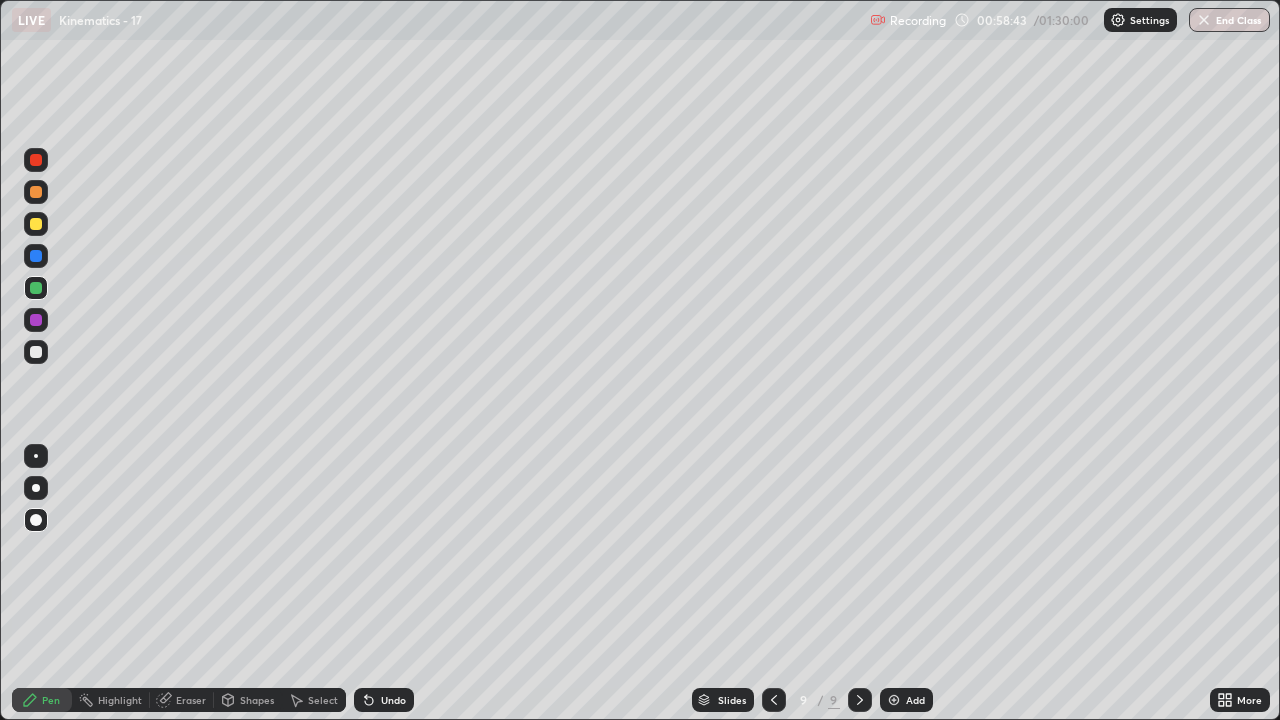 click on "Shapes" at bounding box center [257, 700] 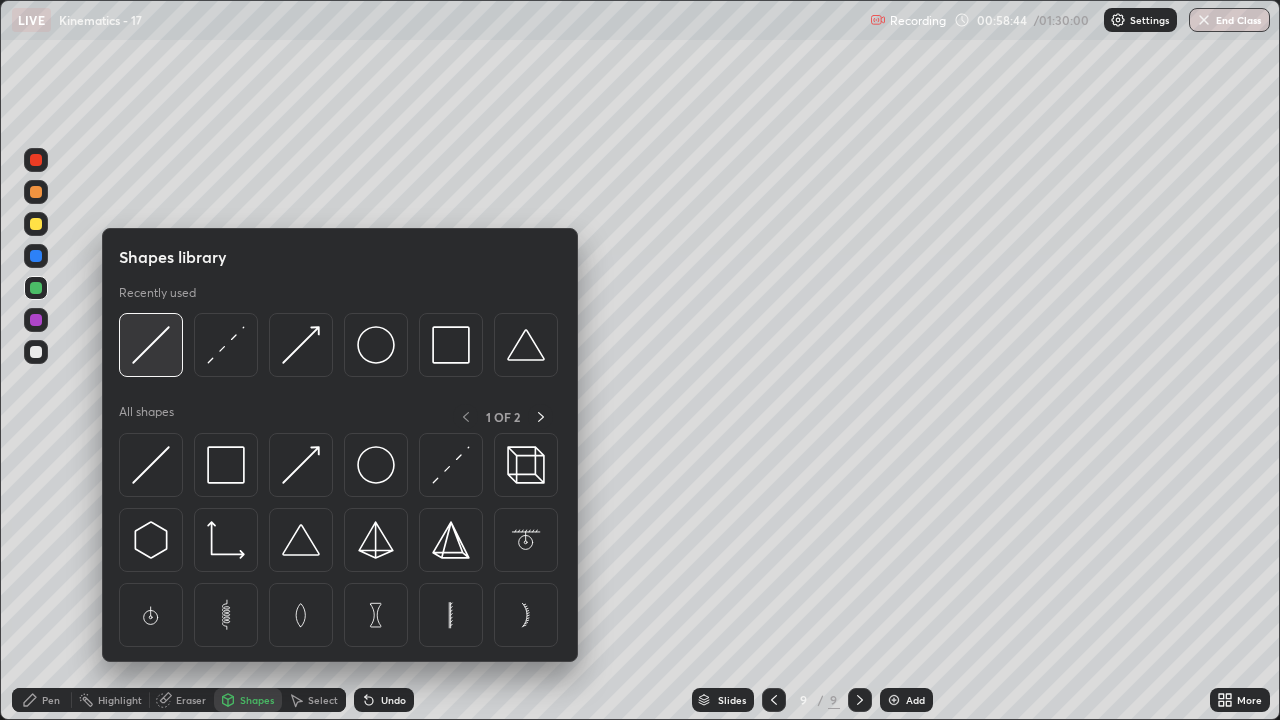 click at bounding box center (151, 345) 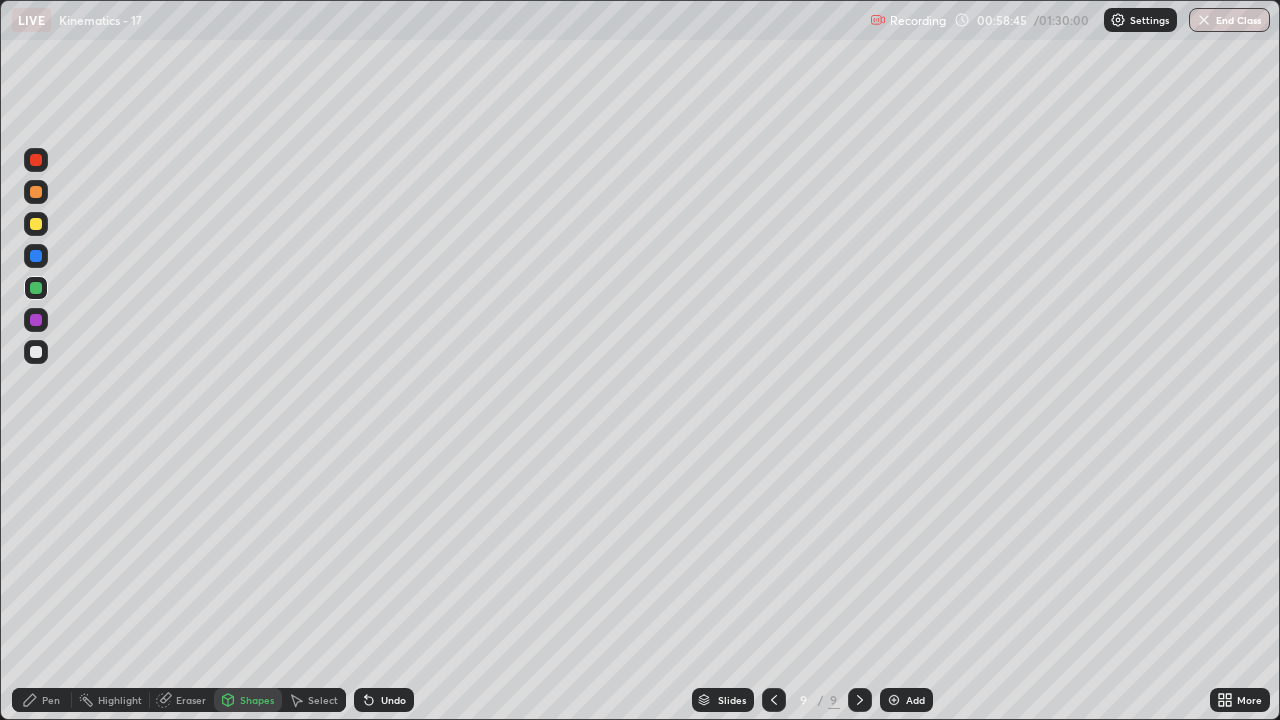 click at bounding box center (36, 256) 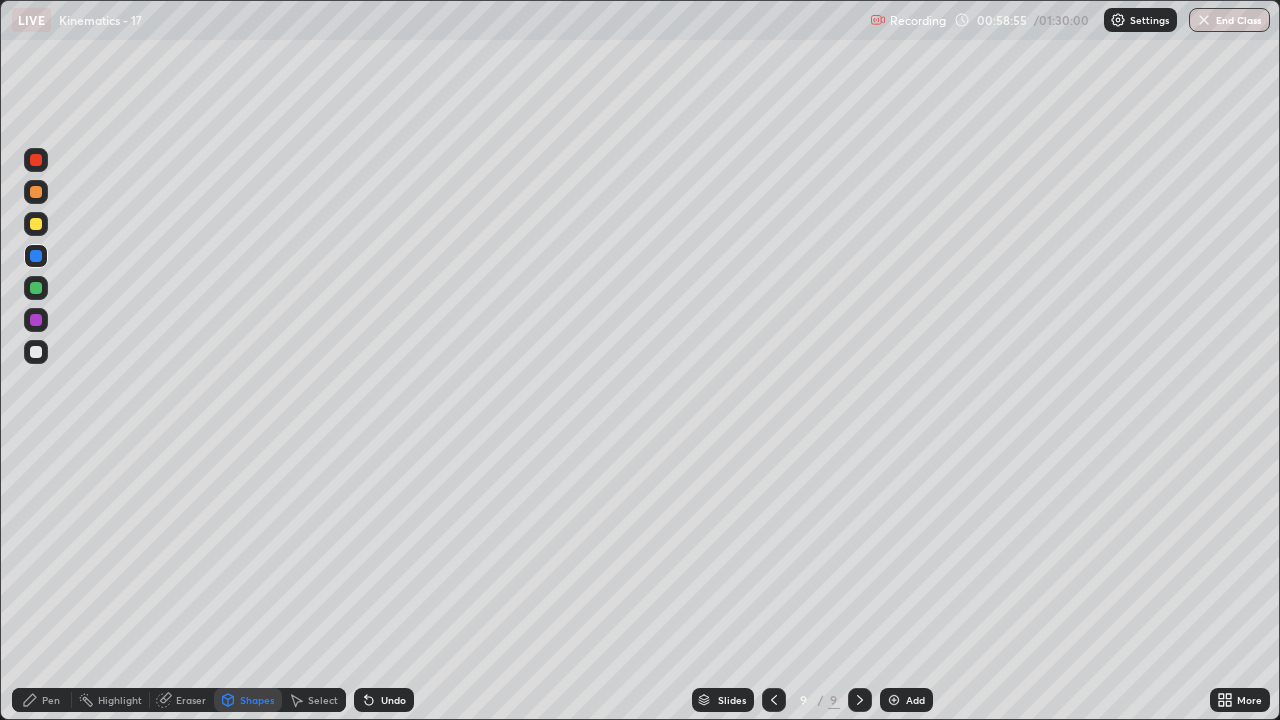 click on "Shapes" at bounding box center [257, 700] 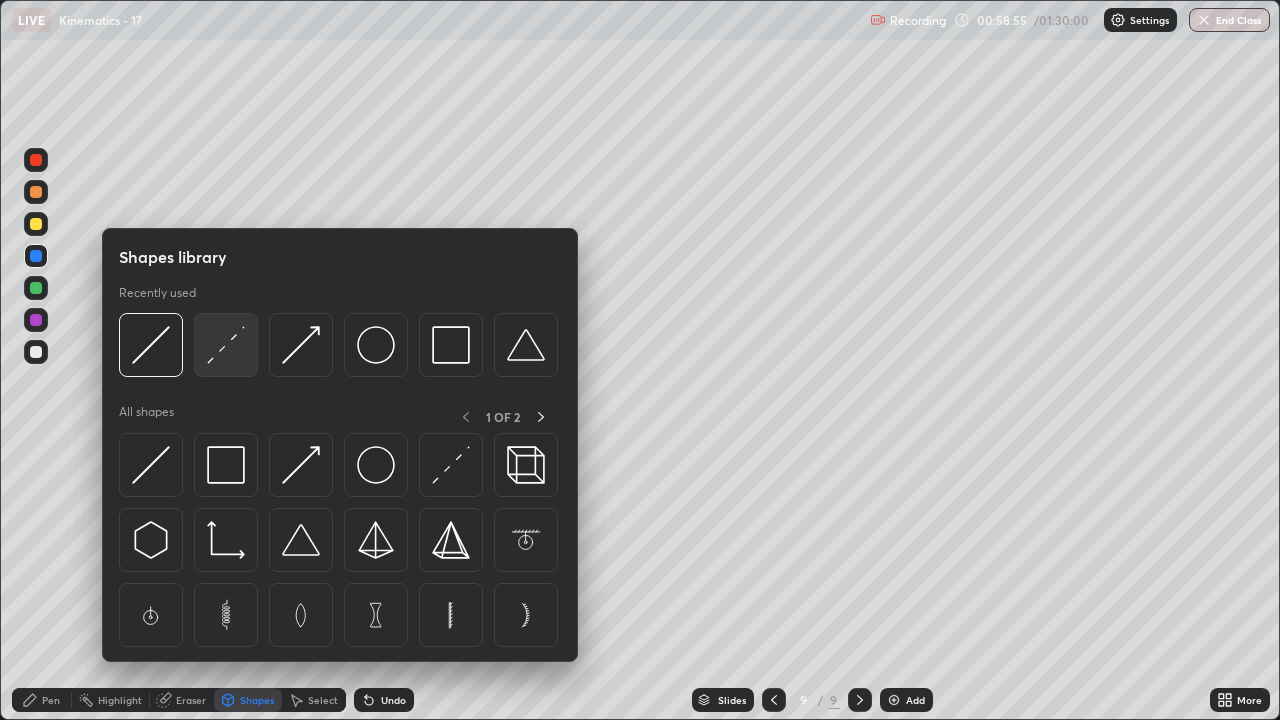 click at bounding box center (226, 345) 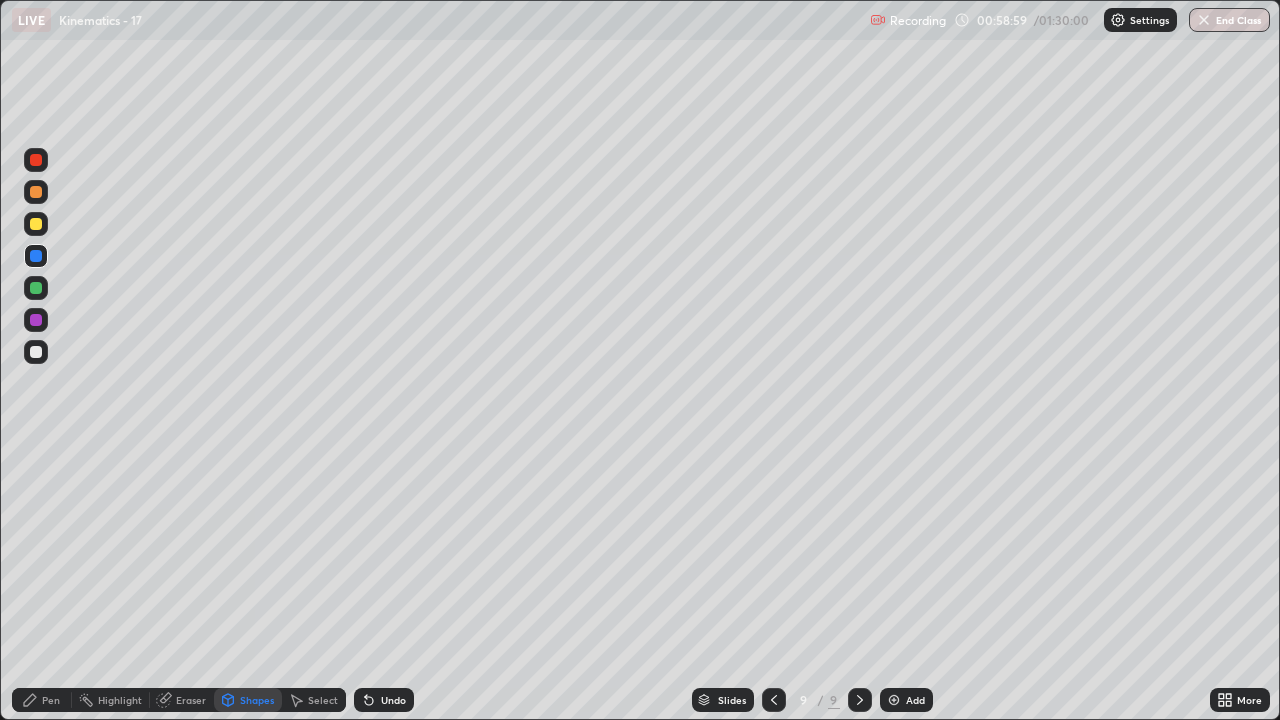 click on "Pen" at bounding box center [42, 700] 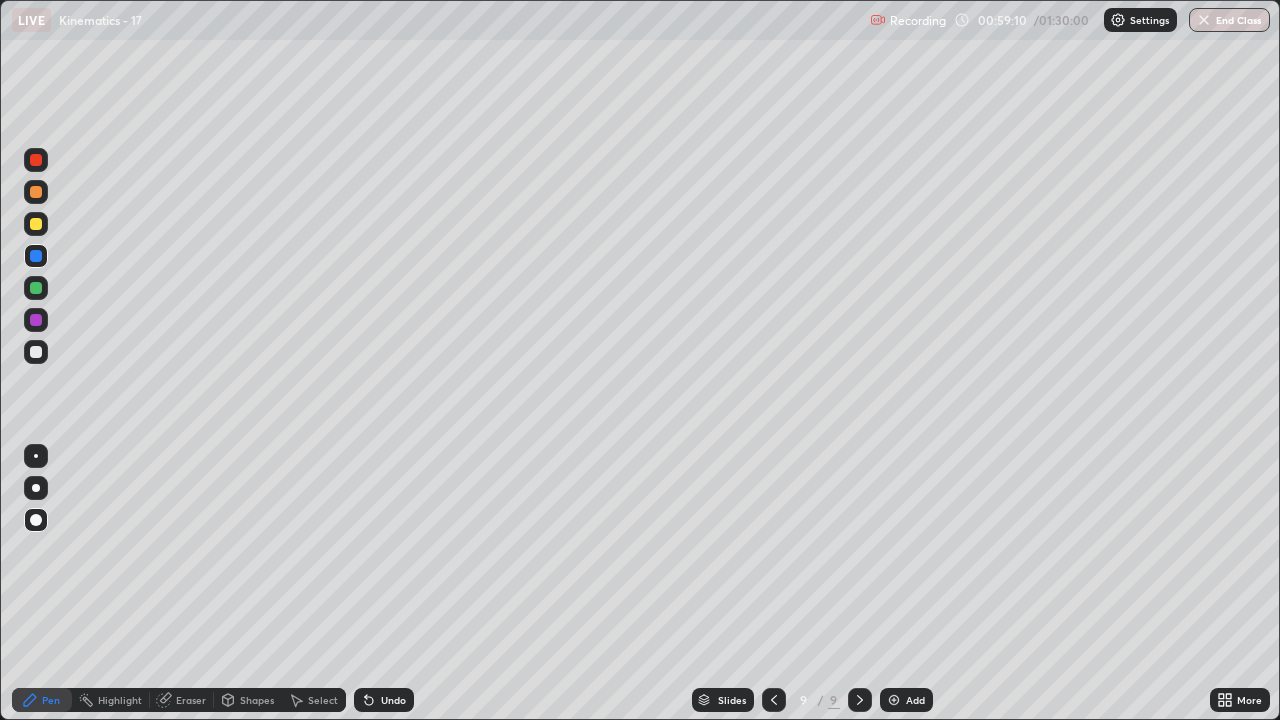 click at bounding box center [36, 352] 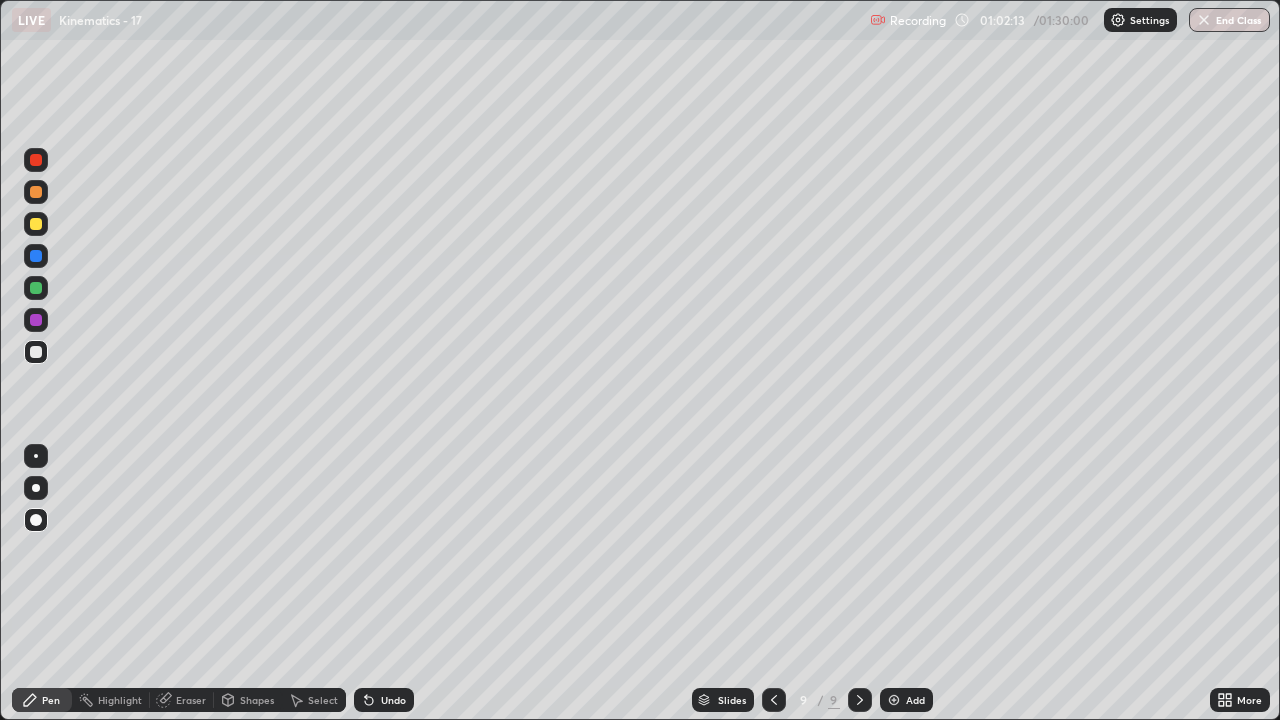 click at bounding box center (36, 256) 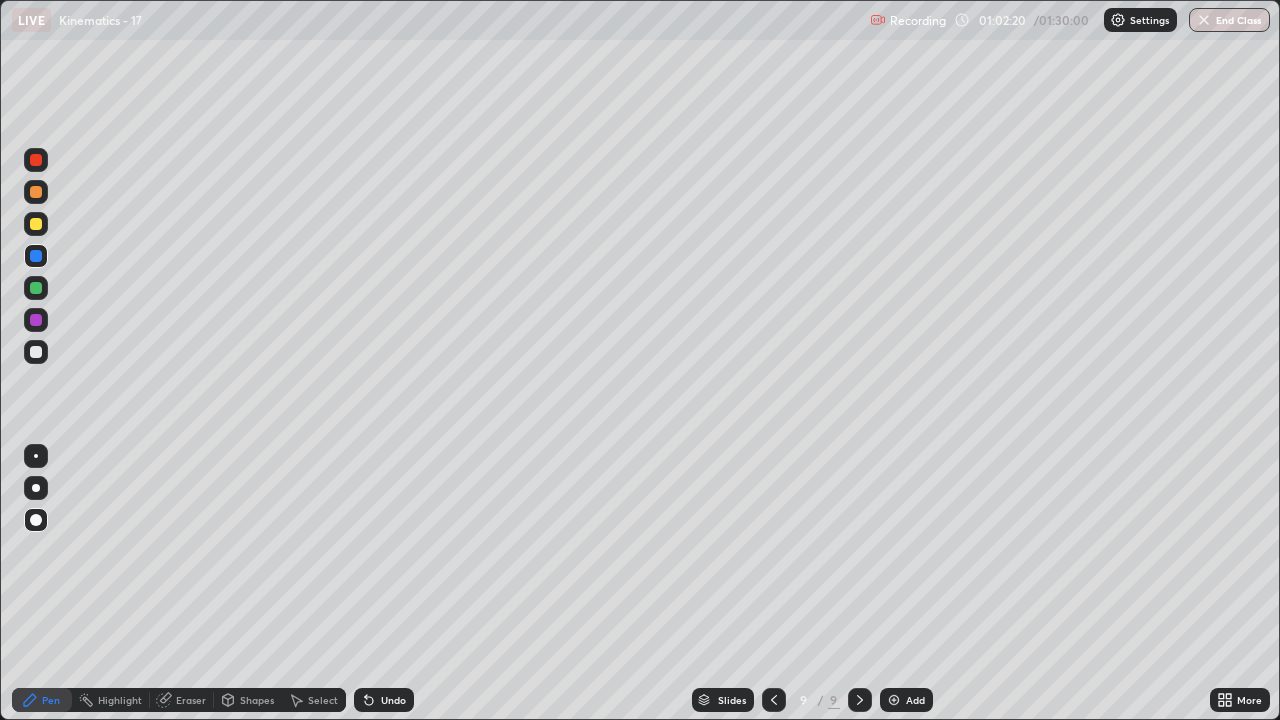 click at bounding box center (36, 352) 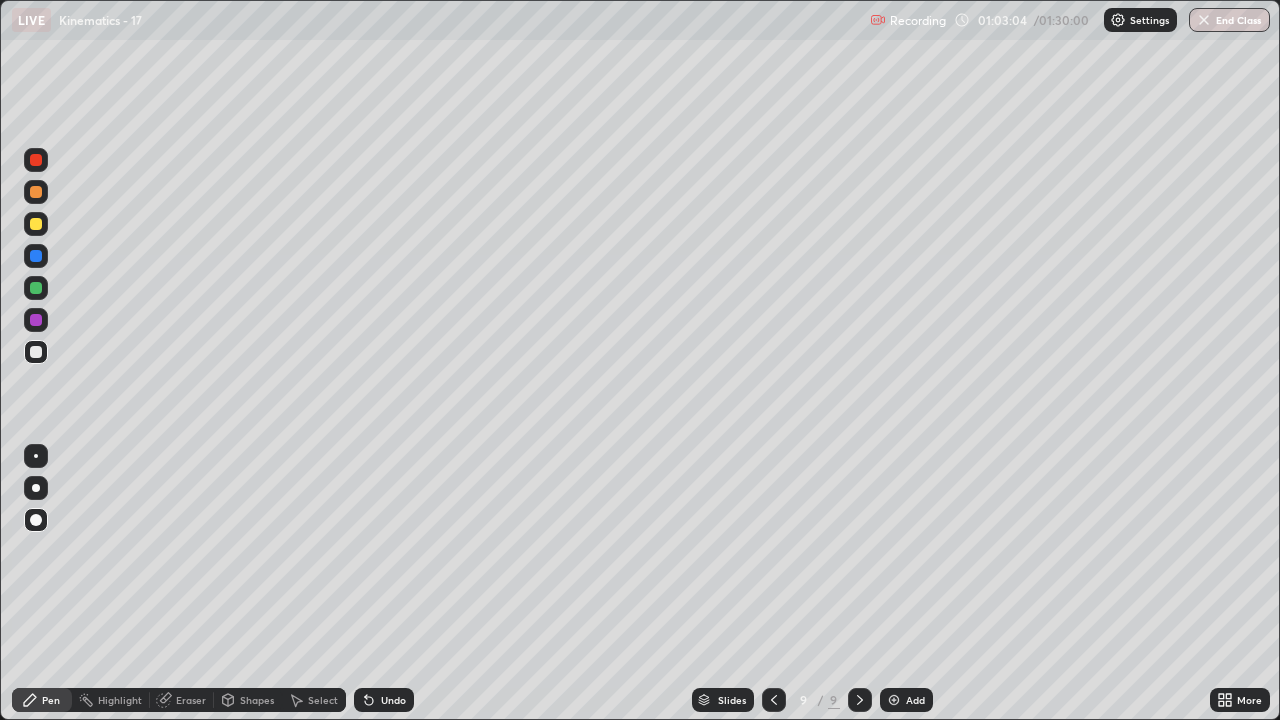 click at bounding box center [36, 192] 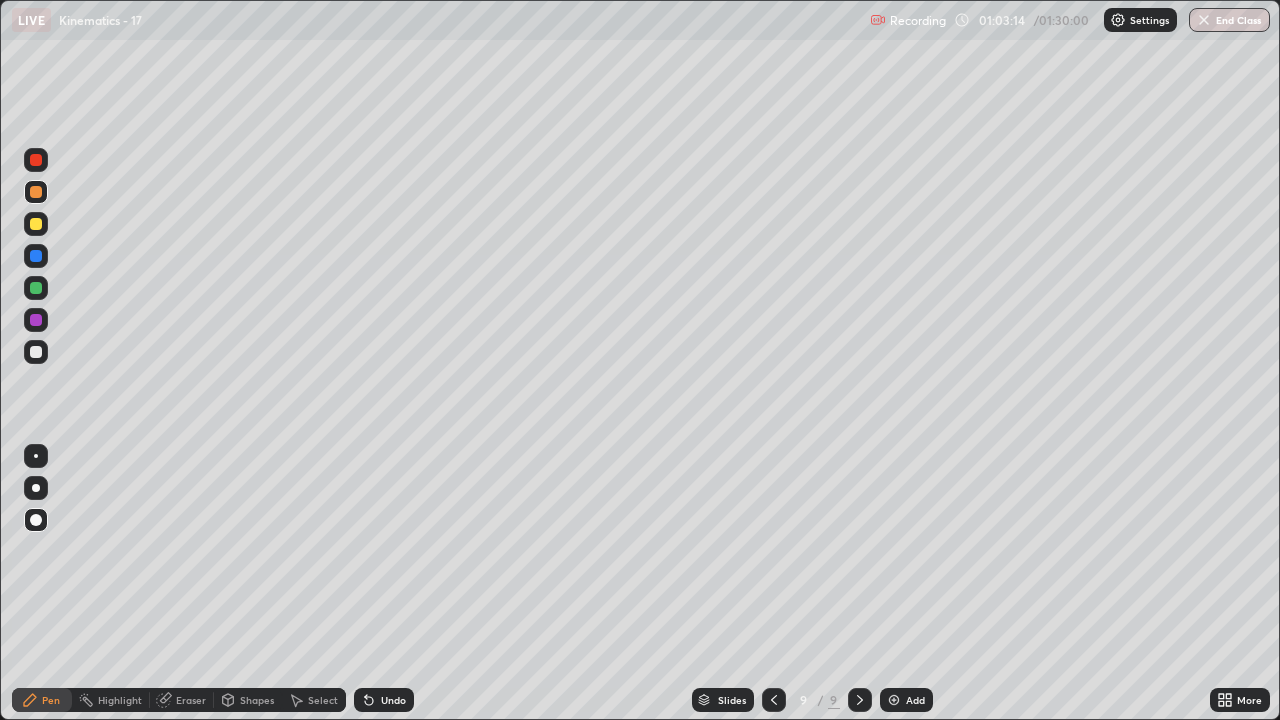 click on "Undo" at bounding box center (393, 700) 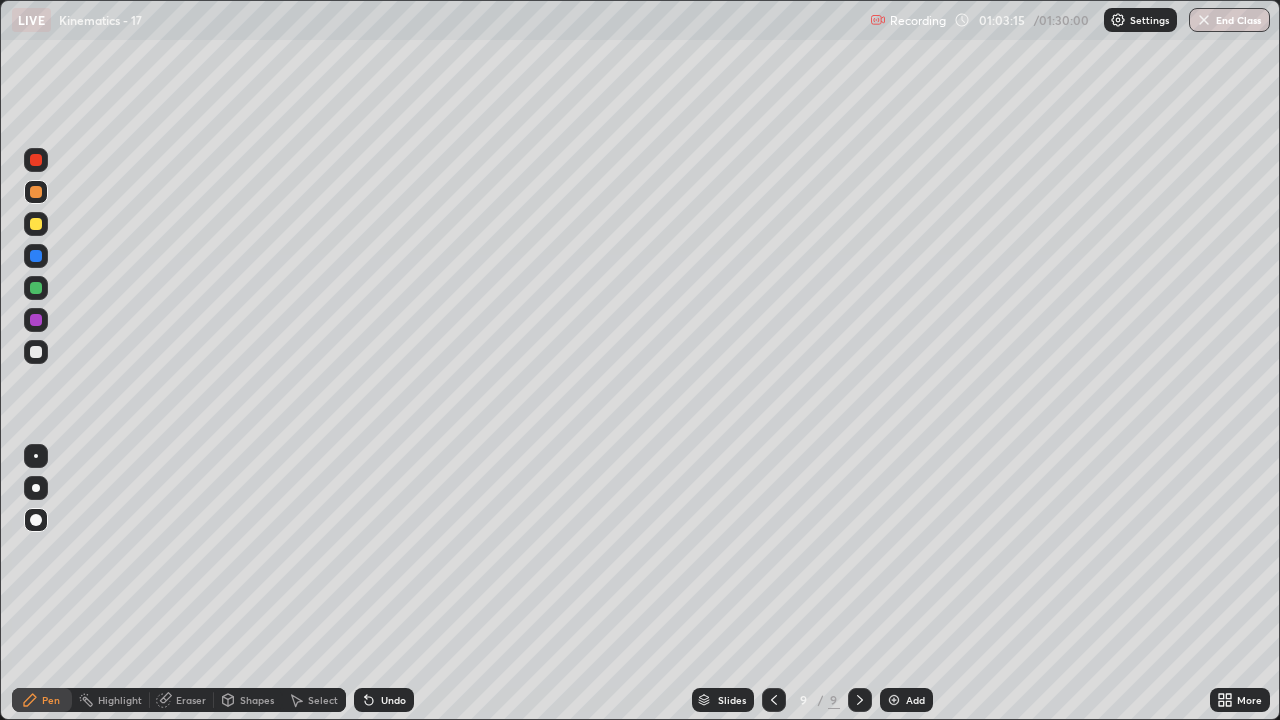 click on "Shapes" at bounding box center (248, 700) 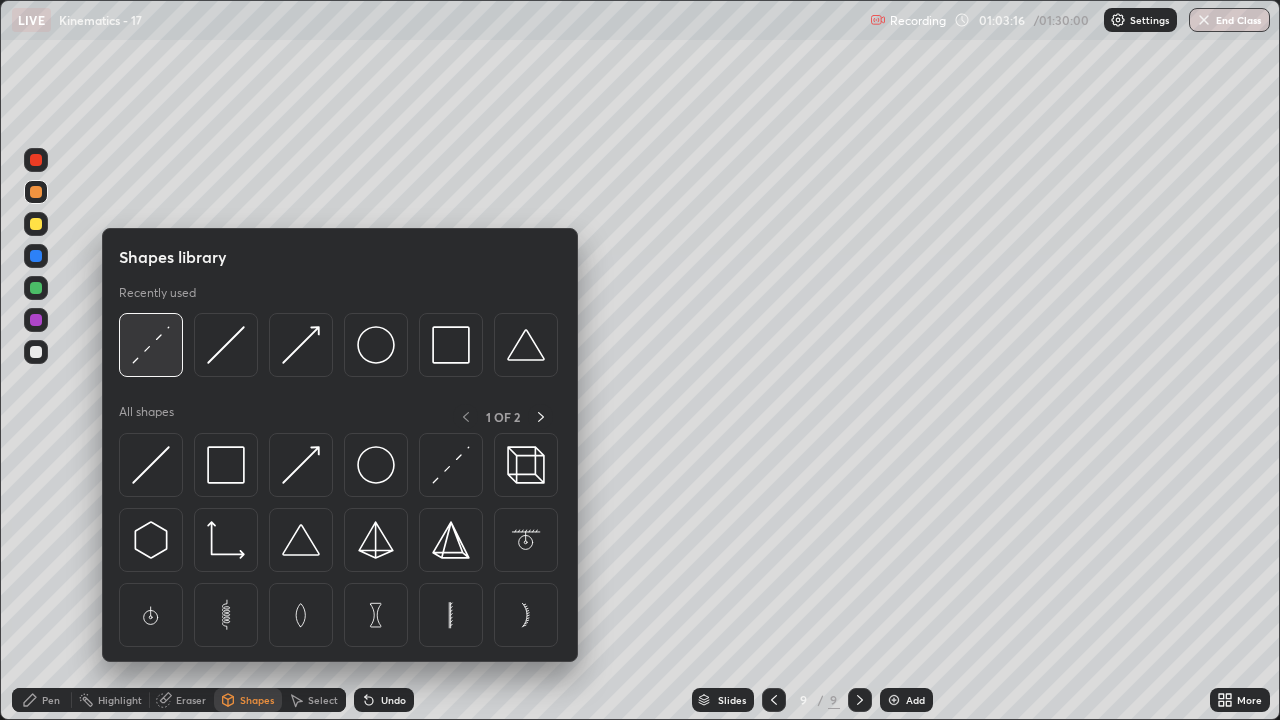 click at bounding box center (151, 345) 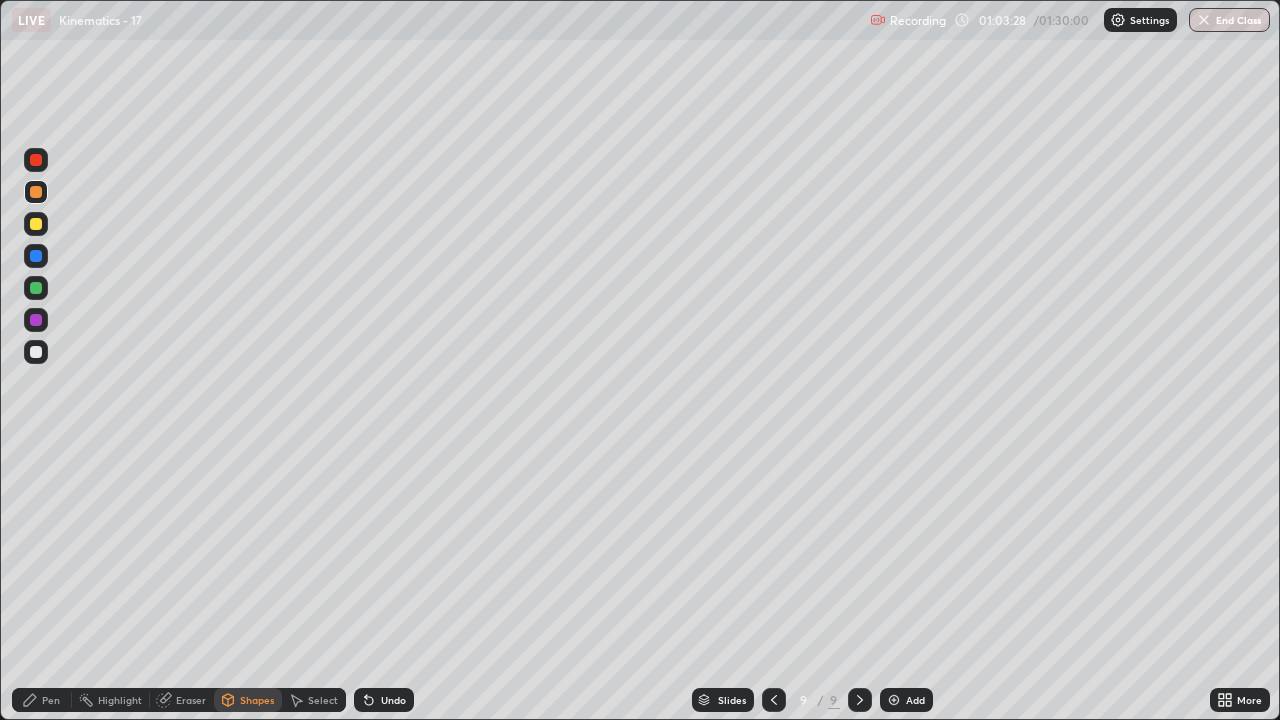 click on "Pen" at bounding box center (51, 700) 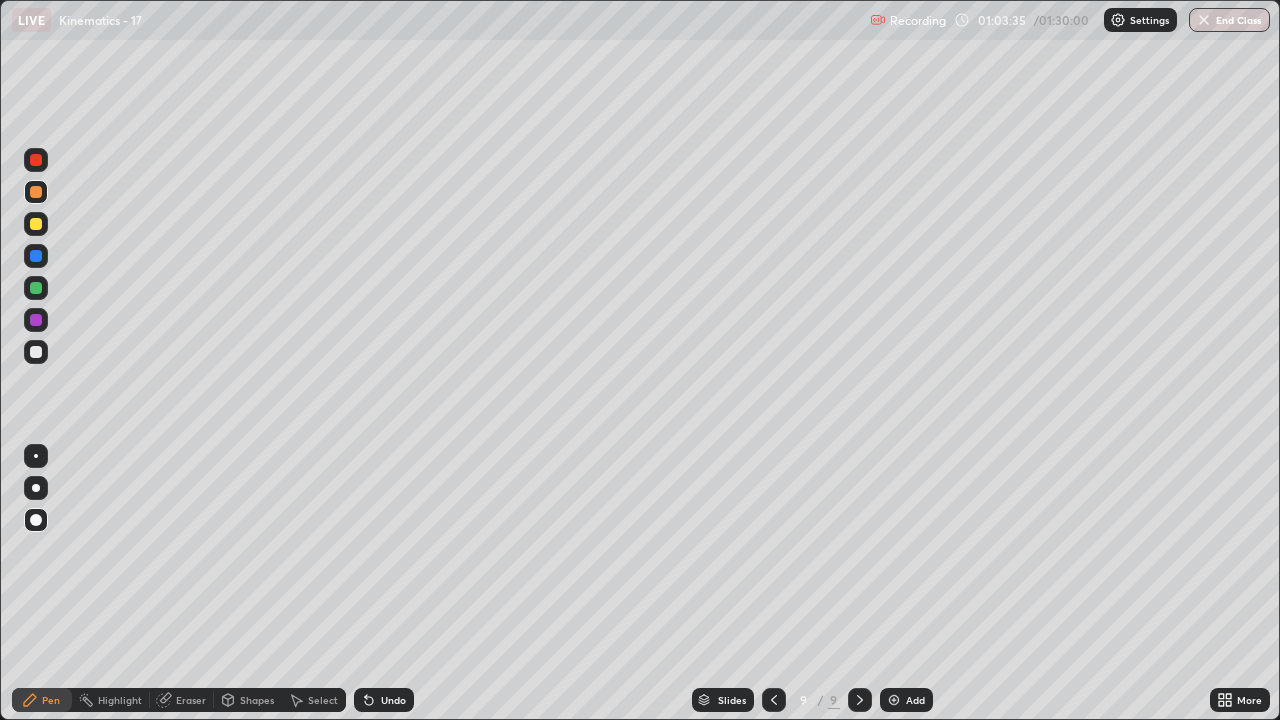 click on "Shapes" at bounding box center (257, 700) 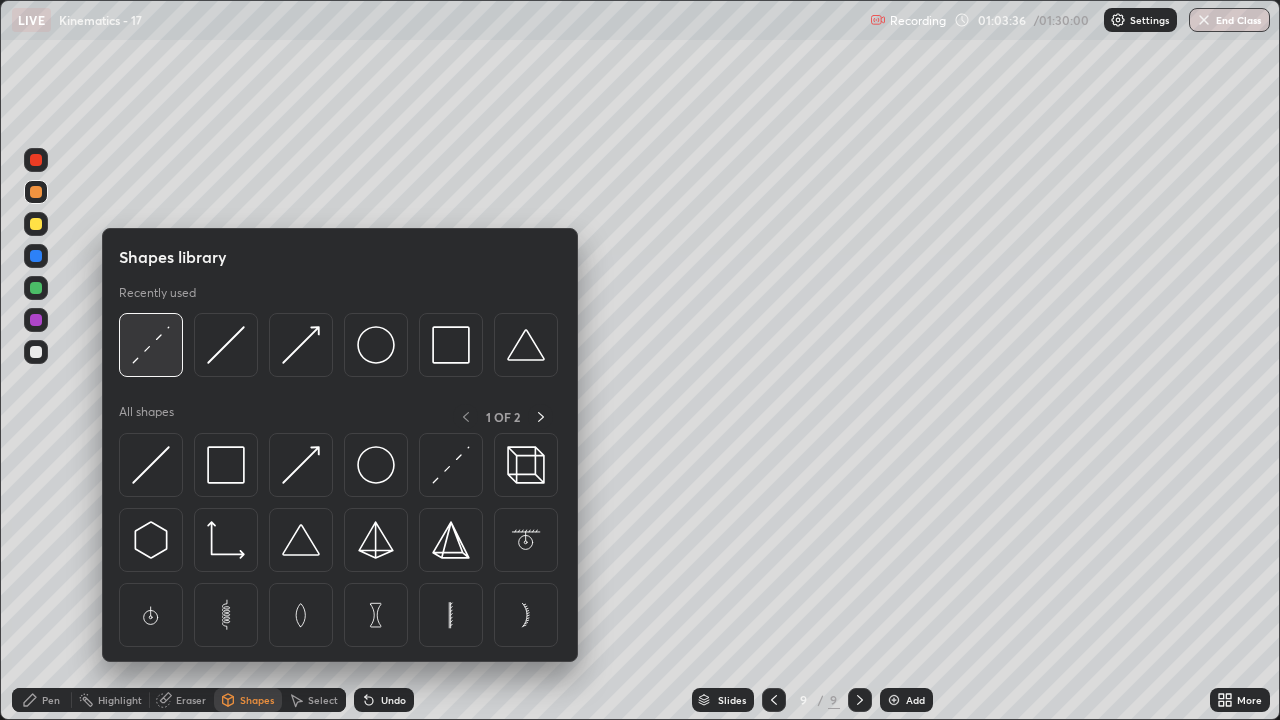 click at bounding box center (151, 345) 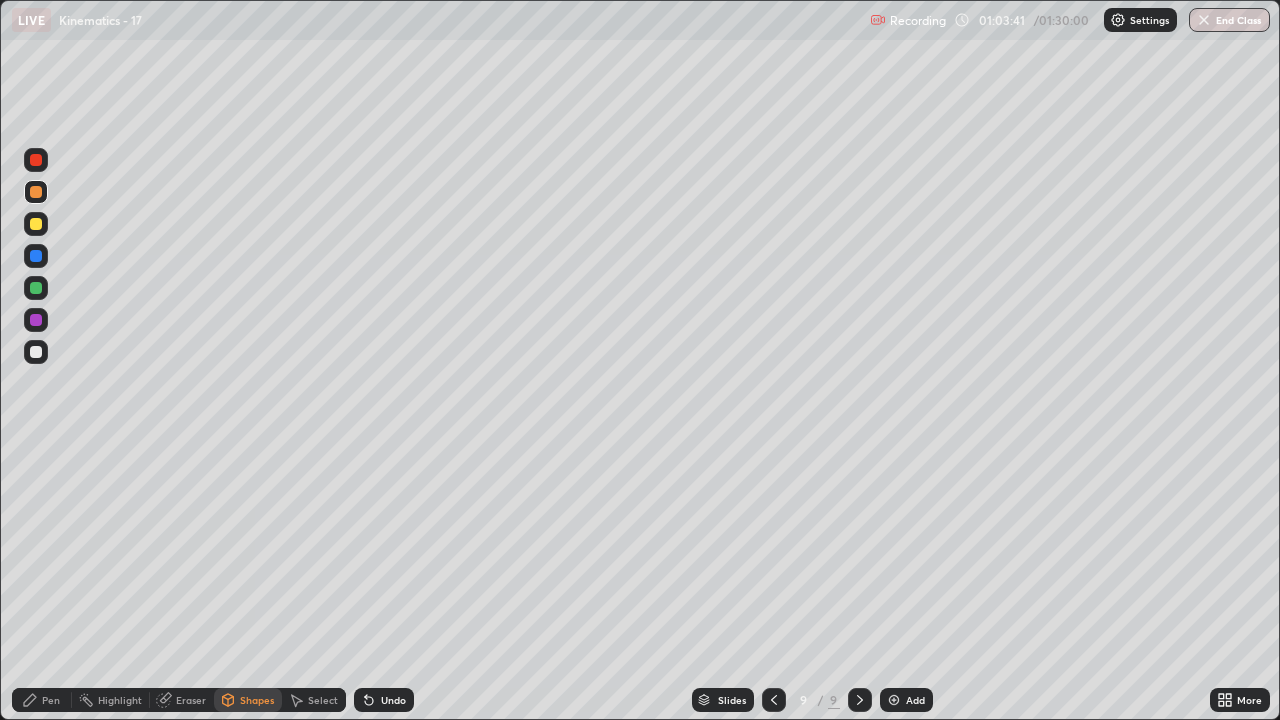 click on "Pen" at bounding box center [51, 700] 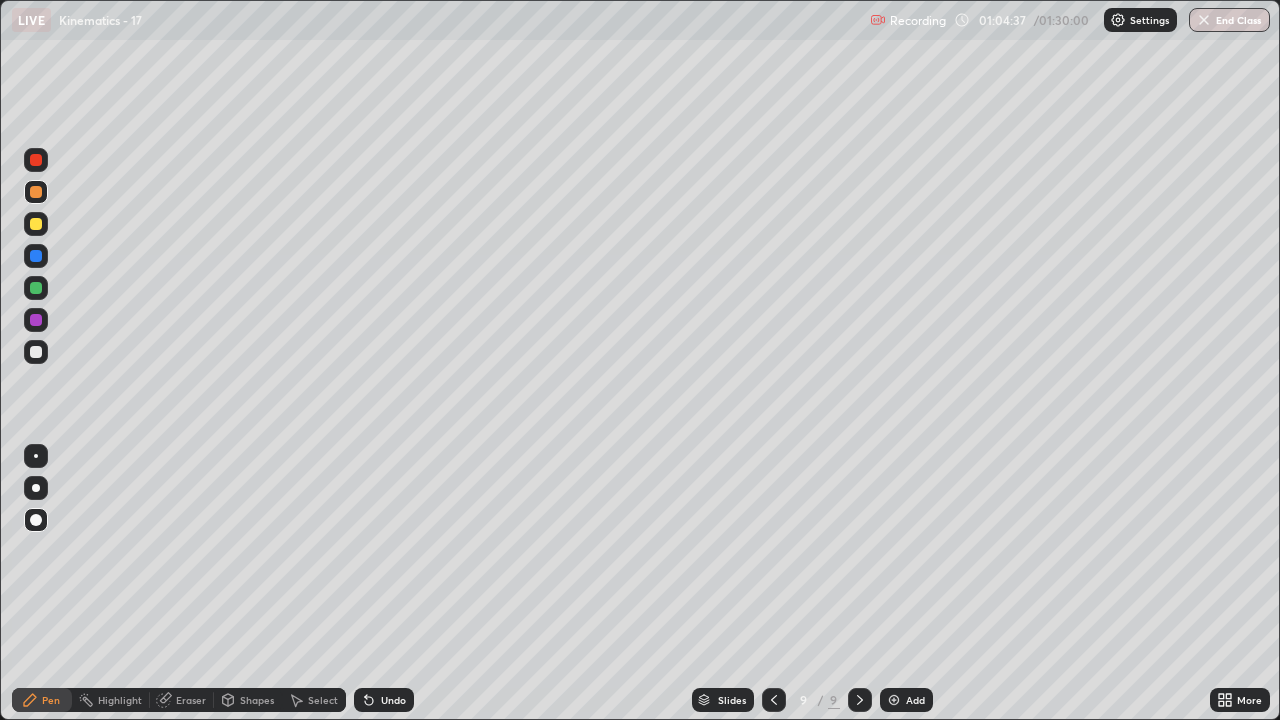 click at bounding box center [36, 160] 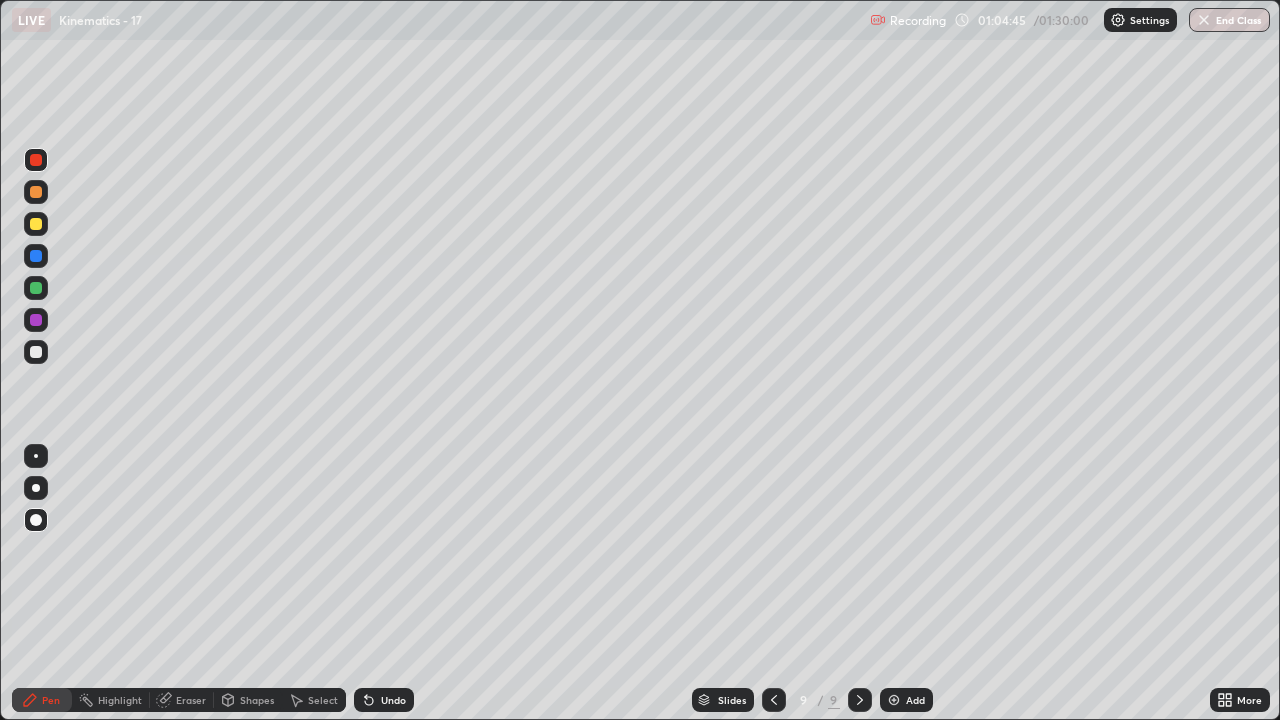 click at bounding box center (36, 288) 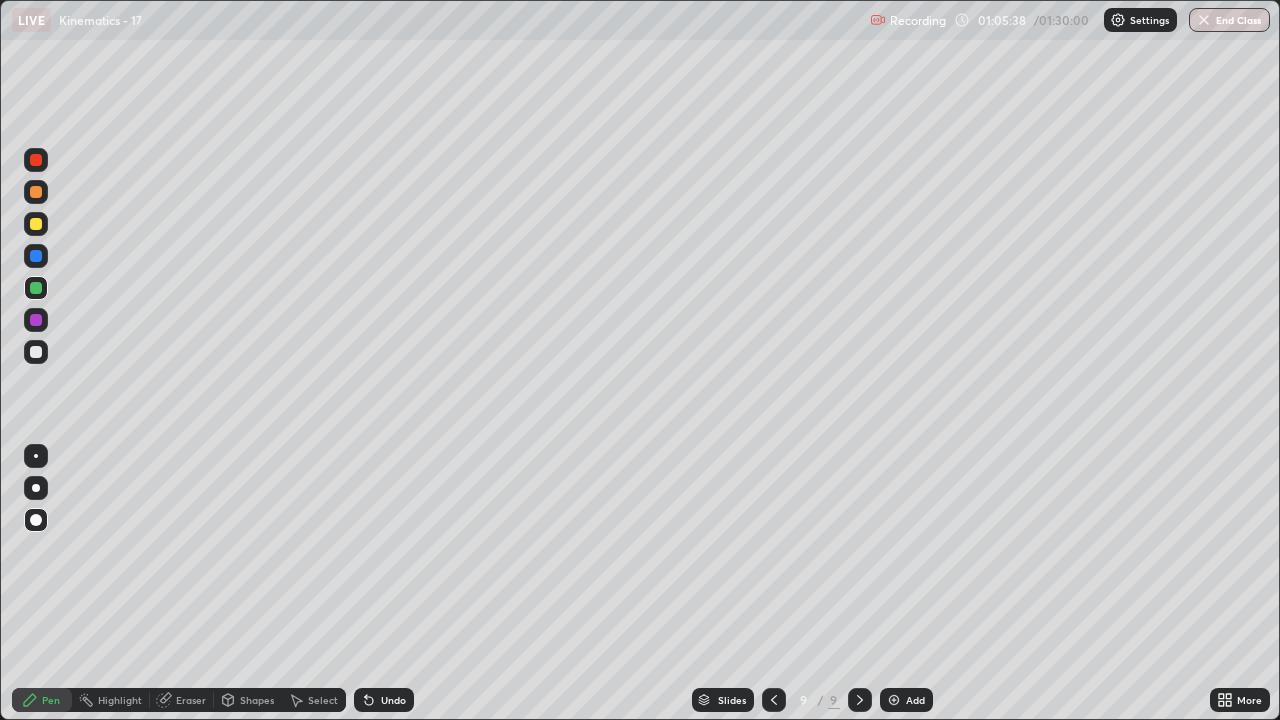 click at bounding box center (36, 352) 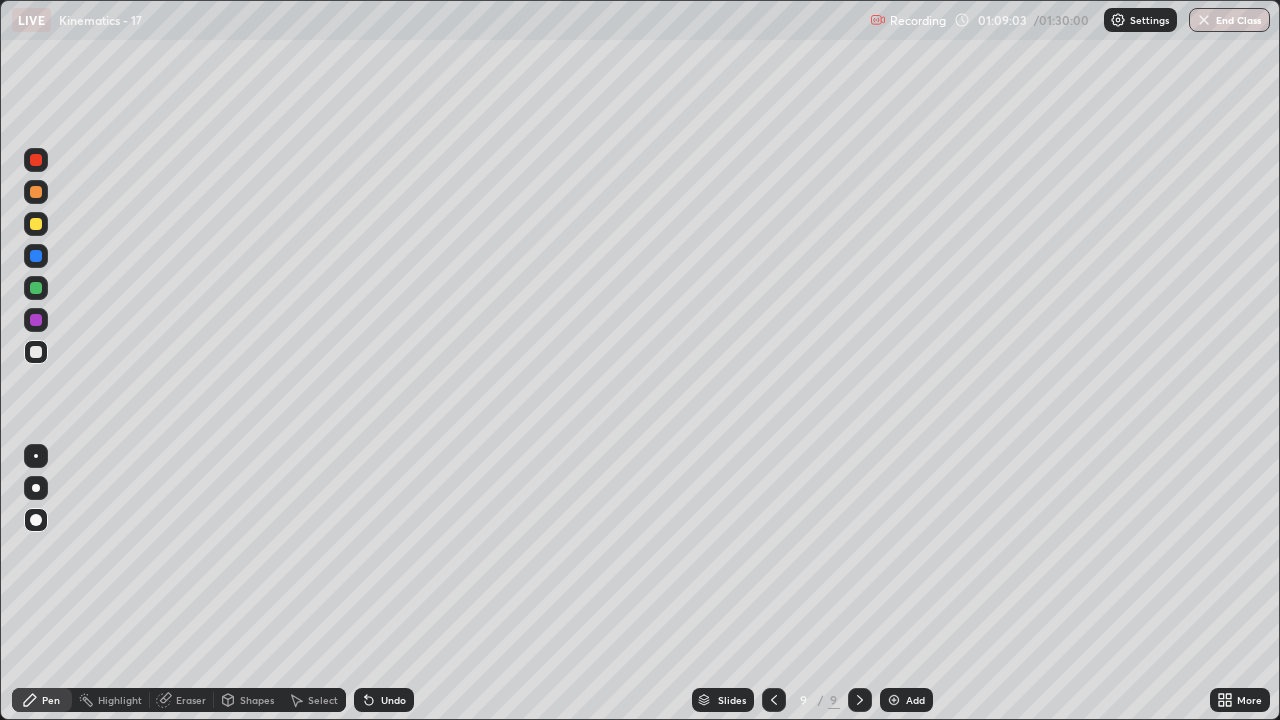 click at bounding box center (894, 700) 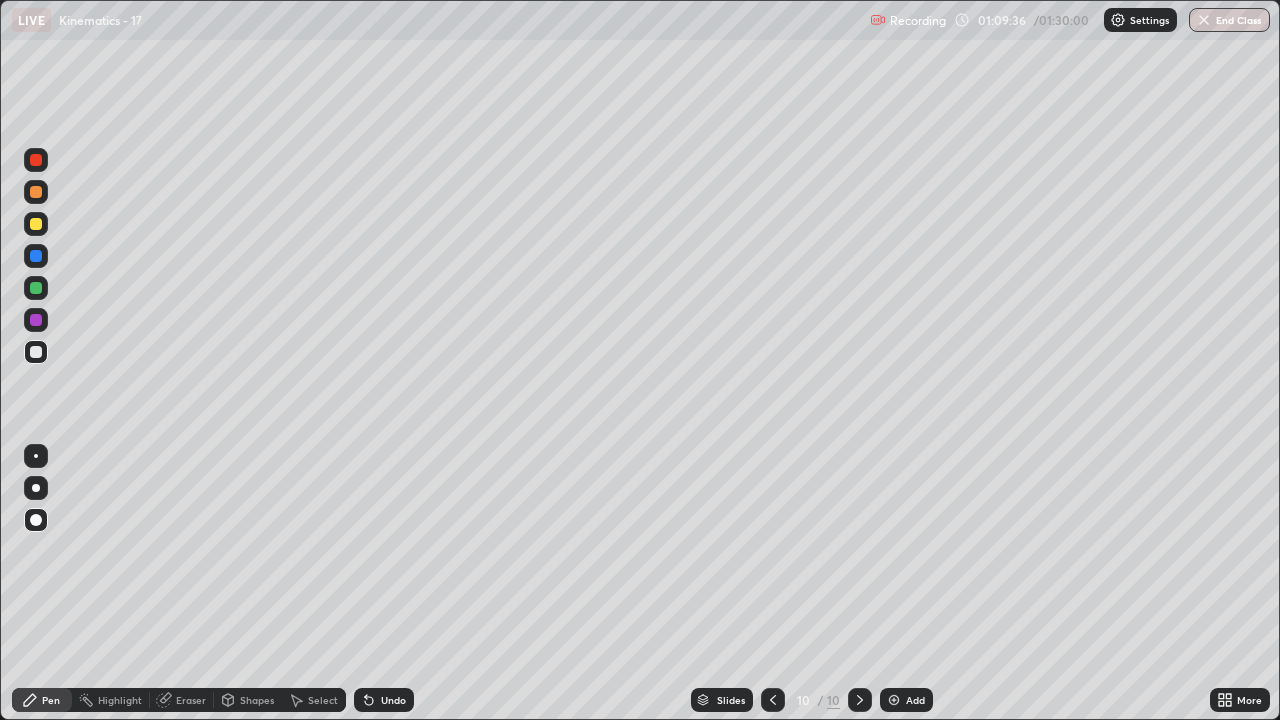 click on "Shapes" at bounding box center [257, 700] 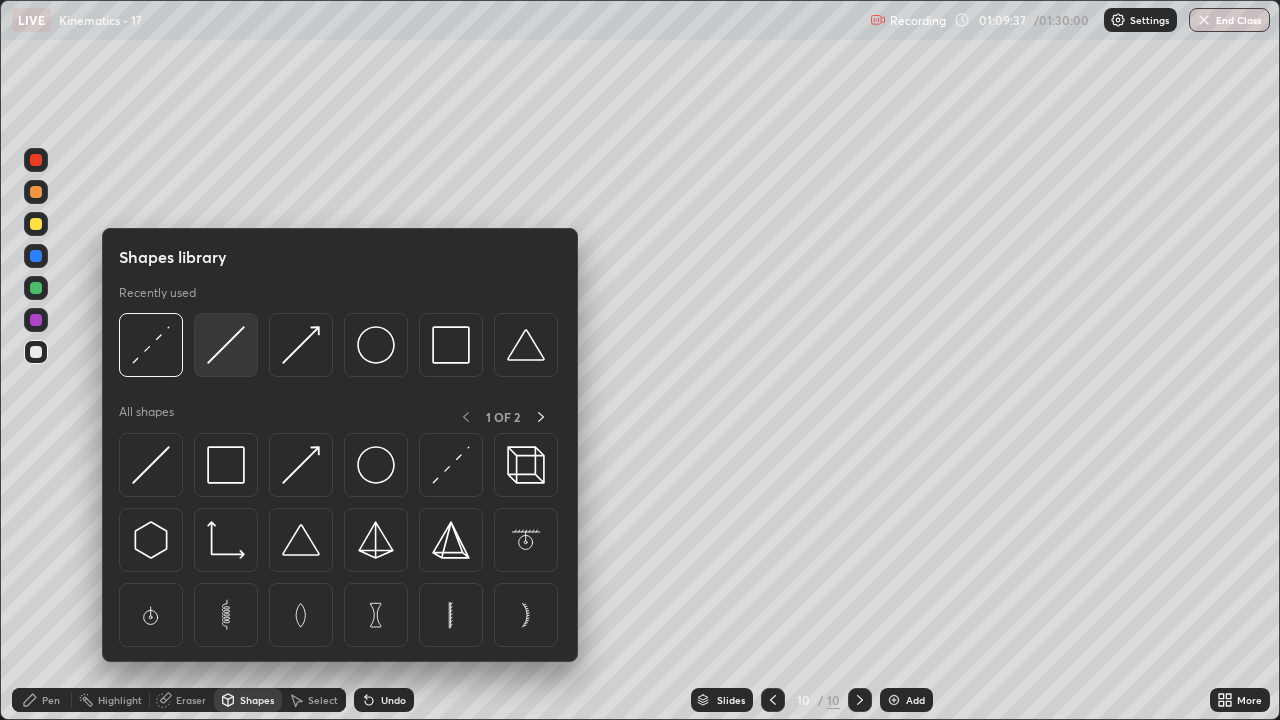 click at bounding box center [226, 345] 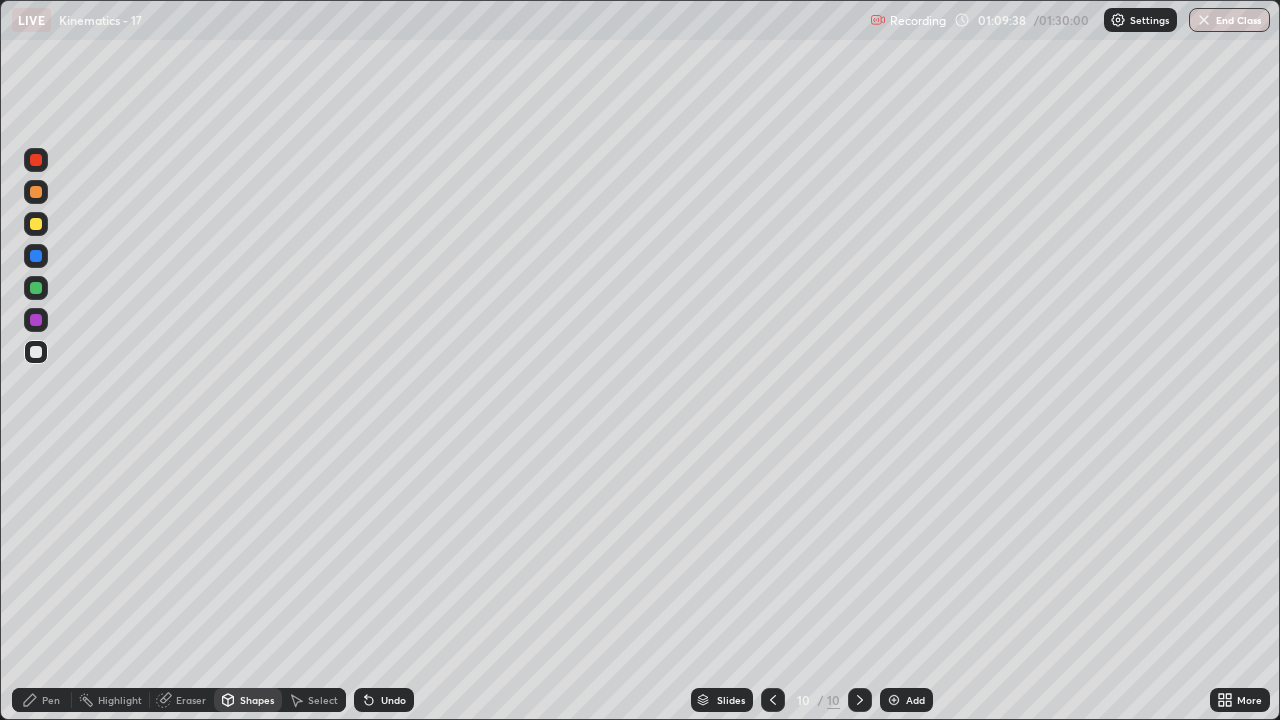 click at bounding box center [36, 224] 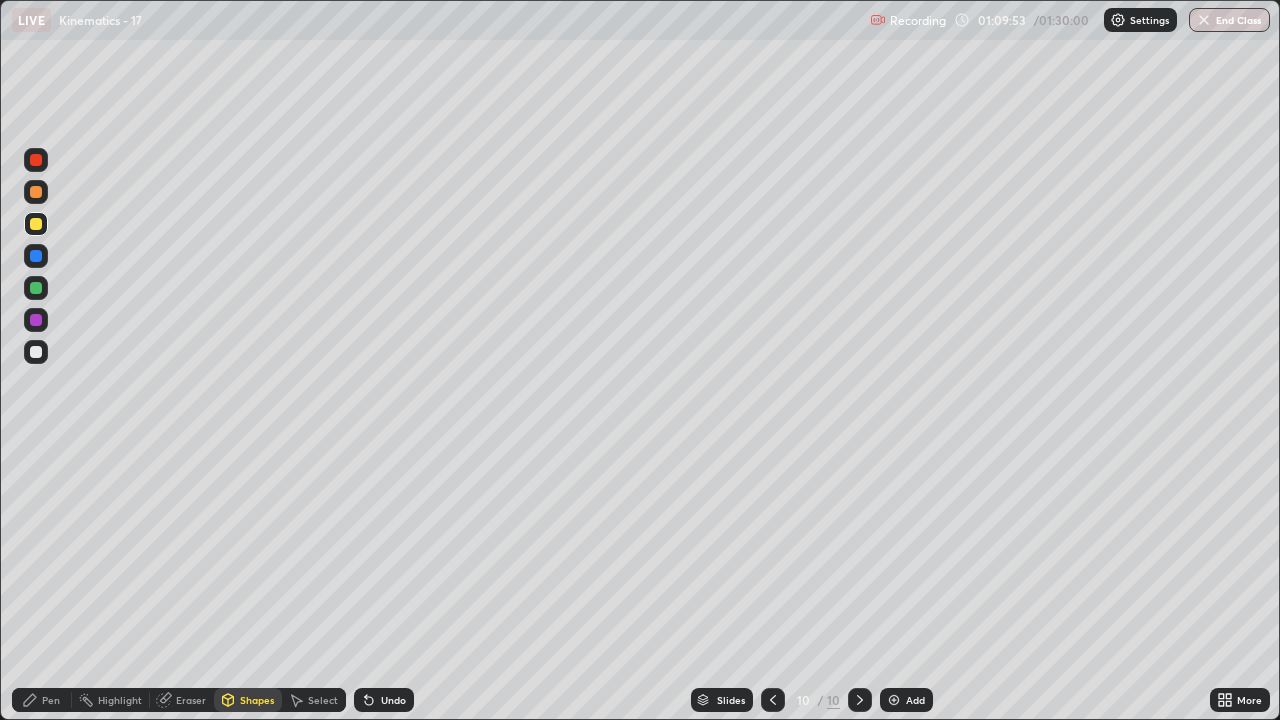 click at bounding box center (36, 352) 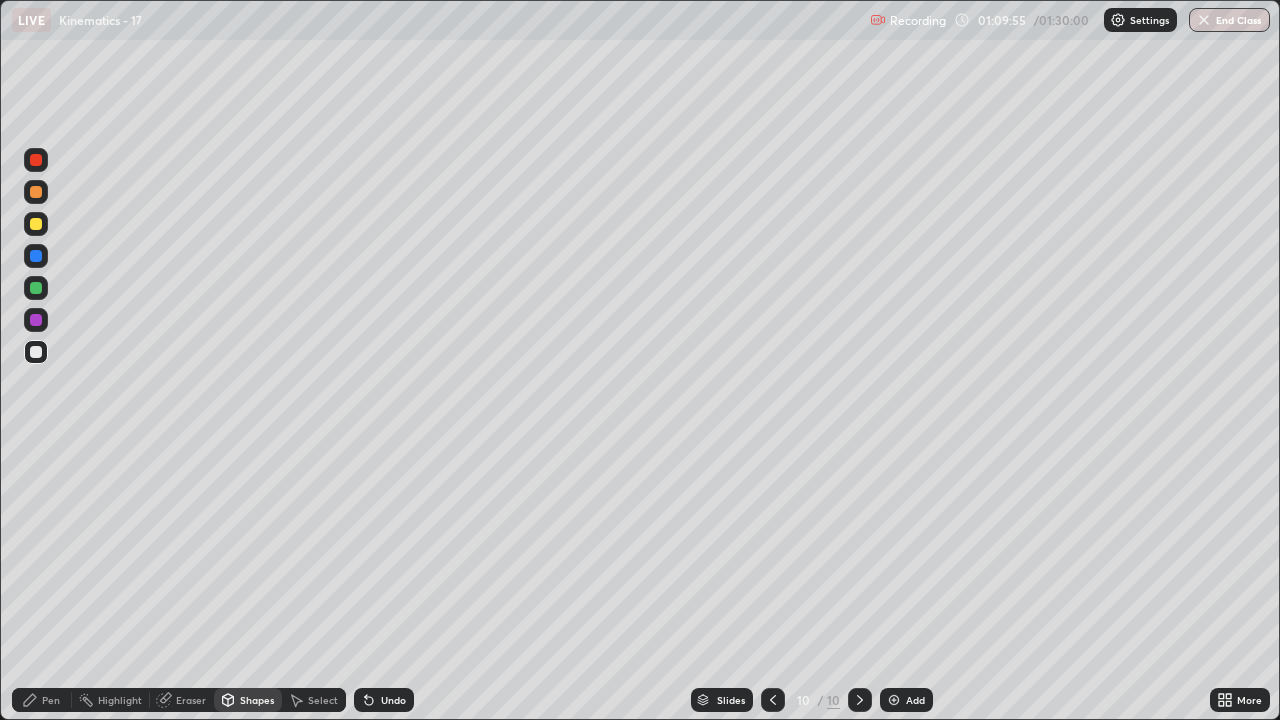 click on "Pen" at bounding box center (51, 700) 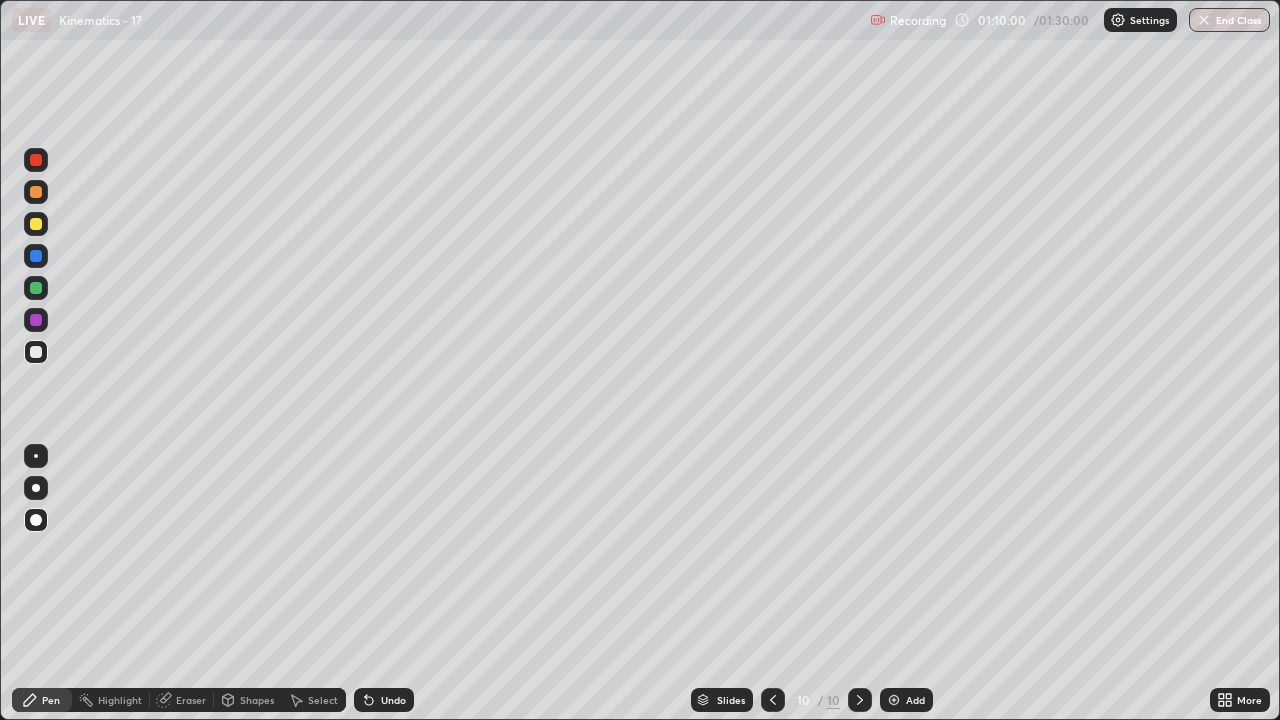 click at bounding box center [36, 288] 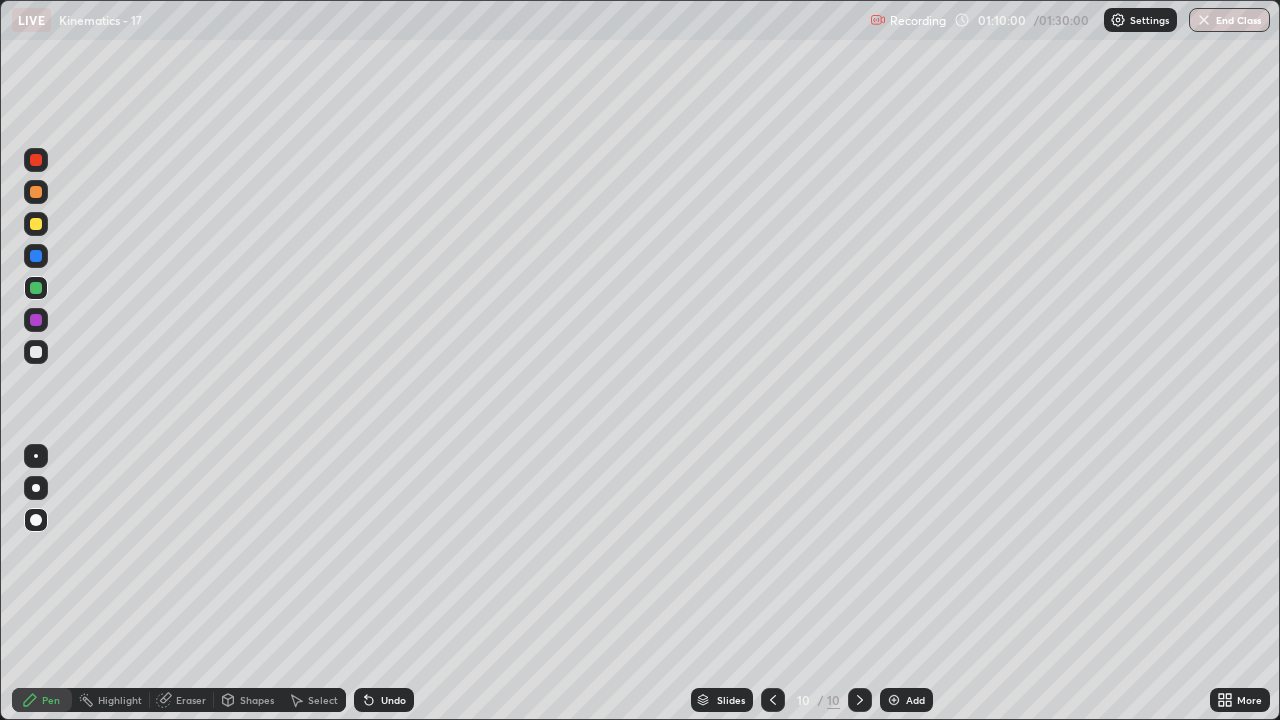 click on "Shapes" at bounding box center (257, 700) 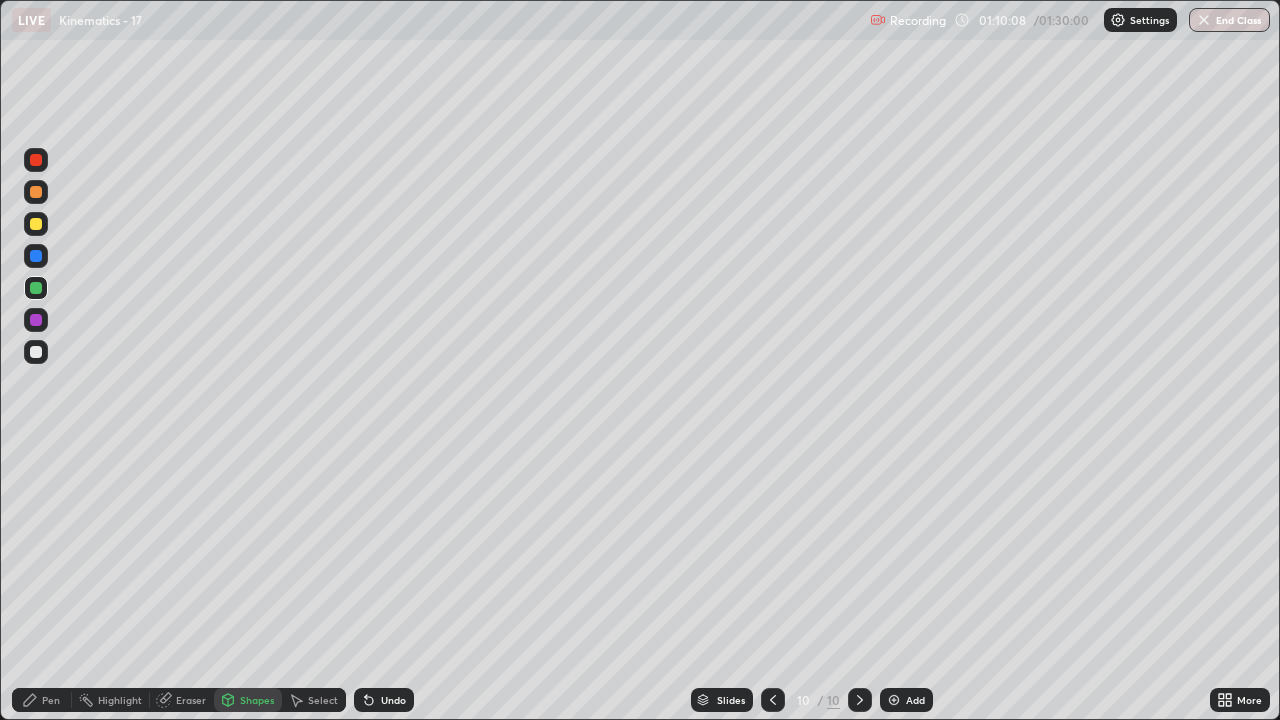 click on "Pen" at bounding box center (42, 700) 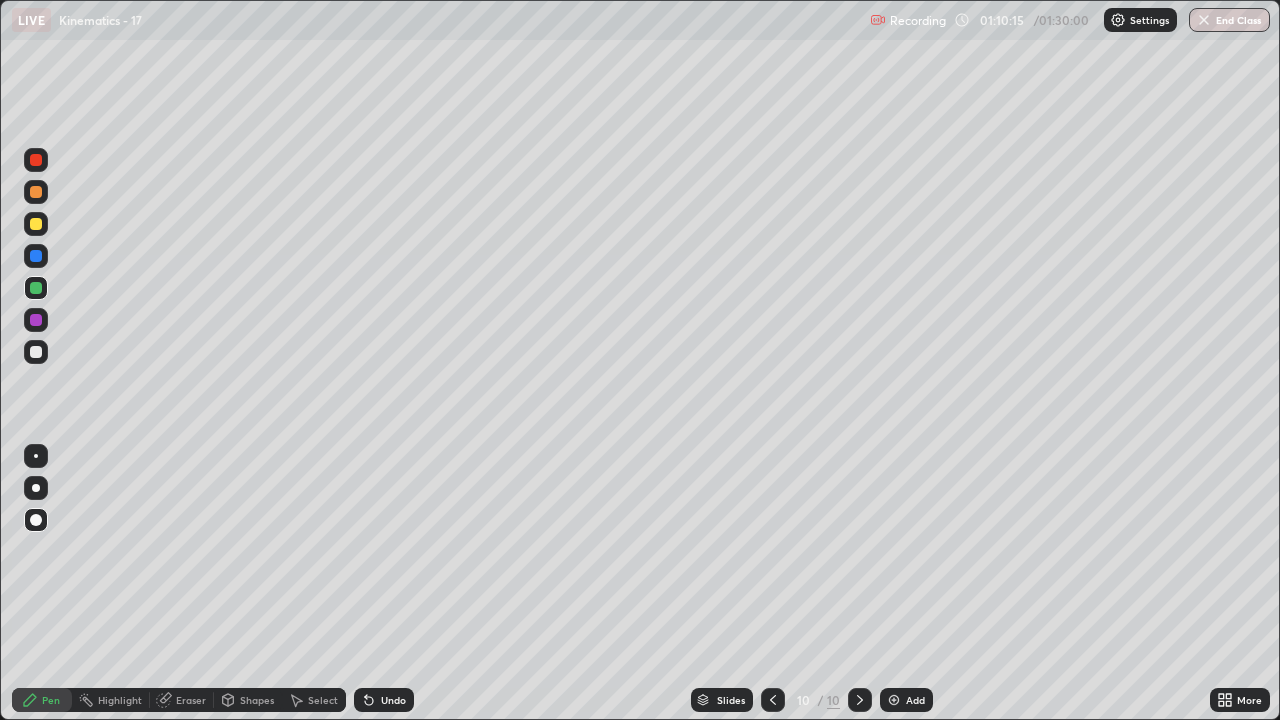 click on "Shapes" at bounding box center (257, 700) 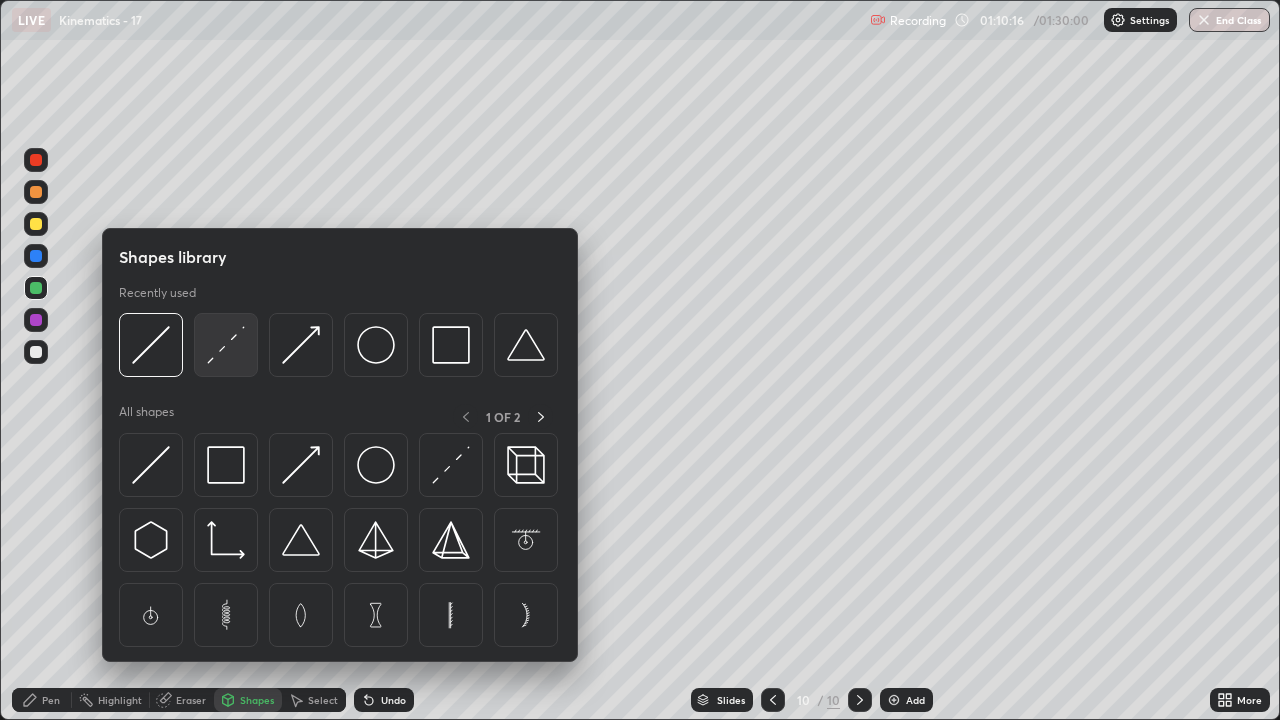 click at bounding box center (226, 345) 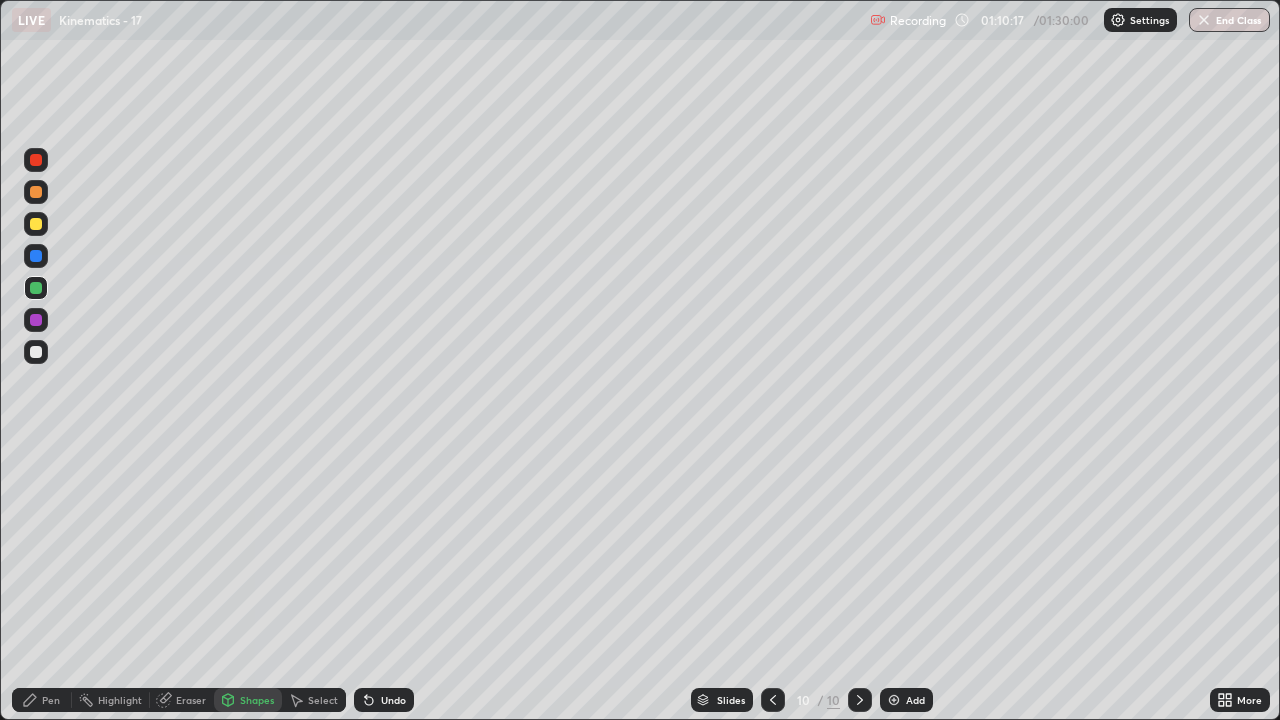 click on "Pen" at bounding box center [51, 700] 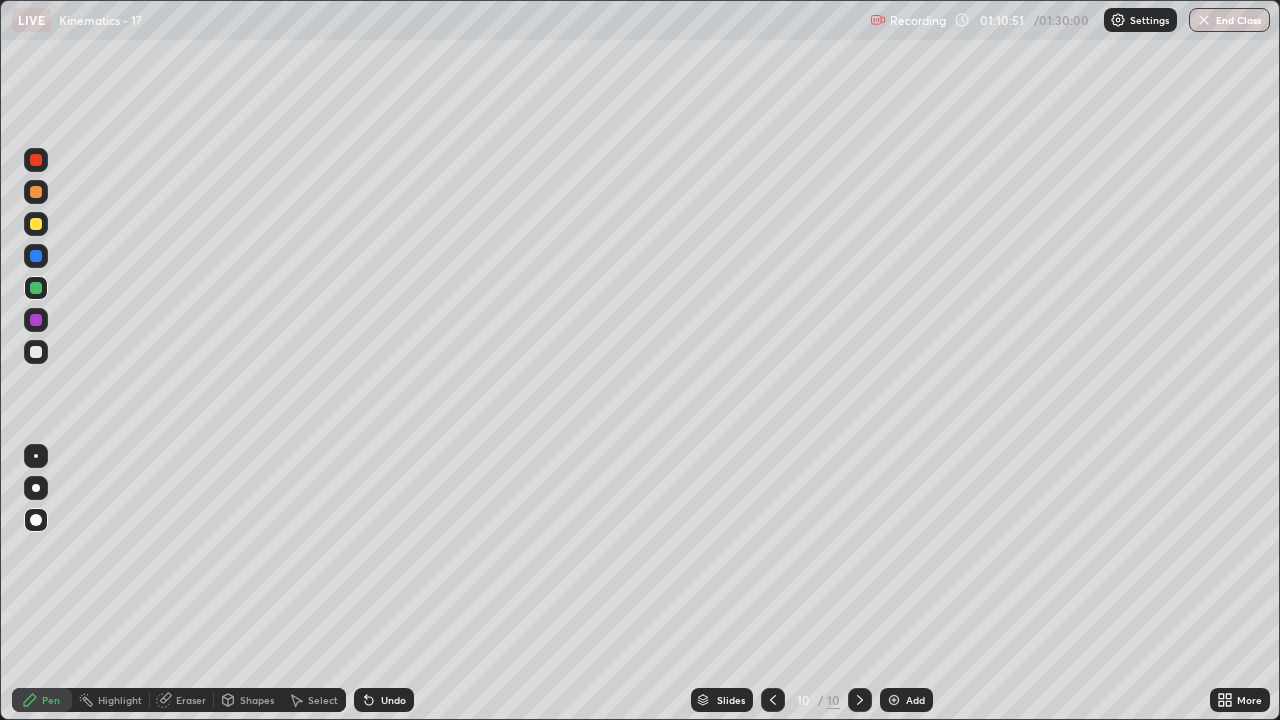 click at bounding box center (36, 352) 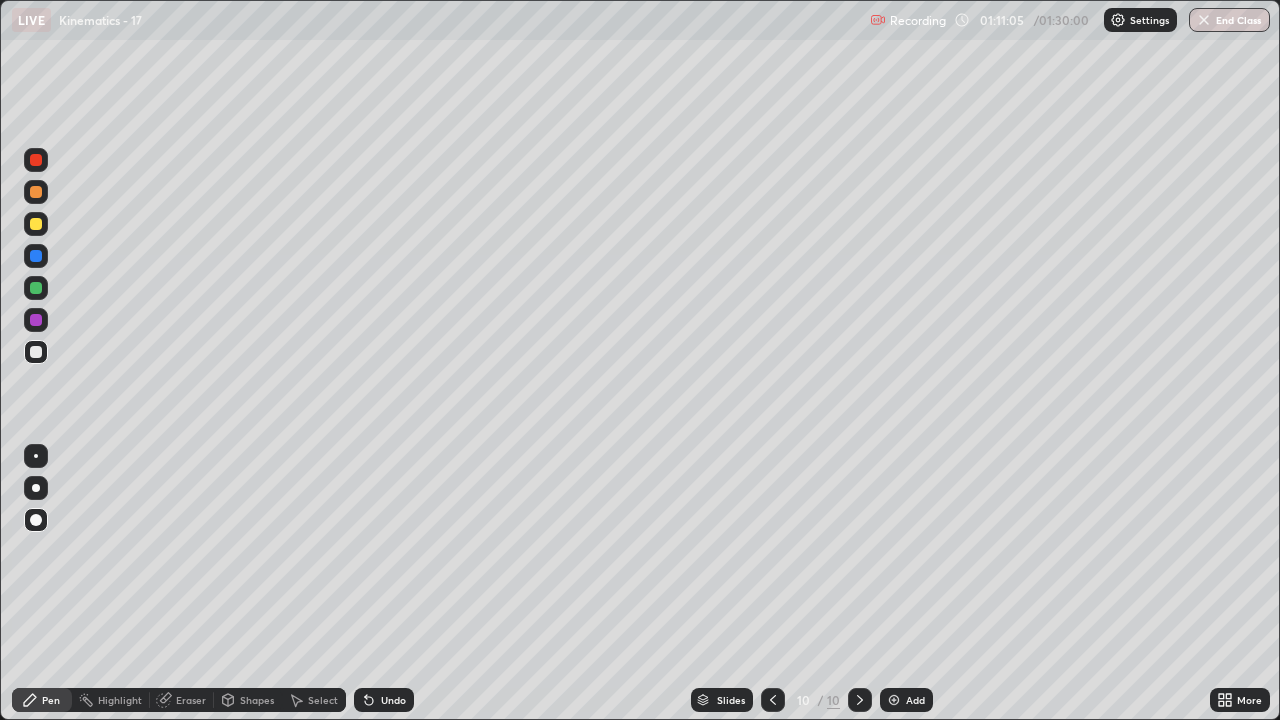 click on "Shapes" at bounding box center [257, 700] 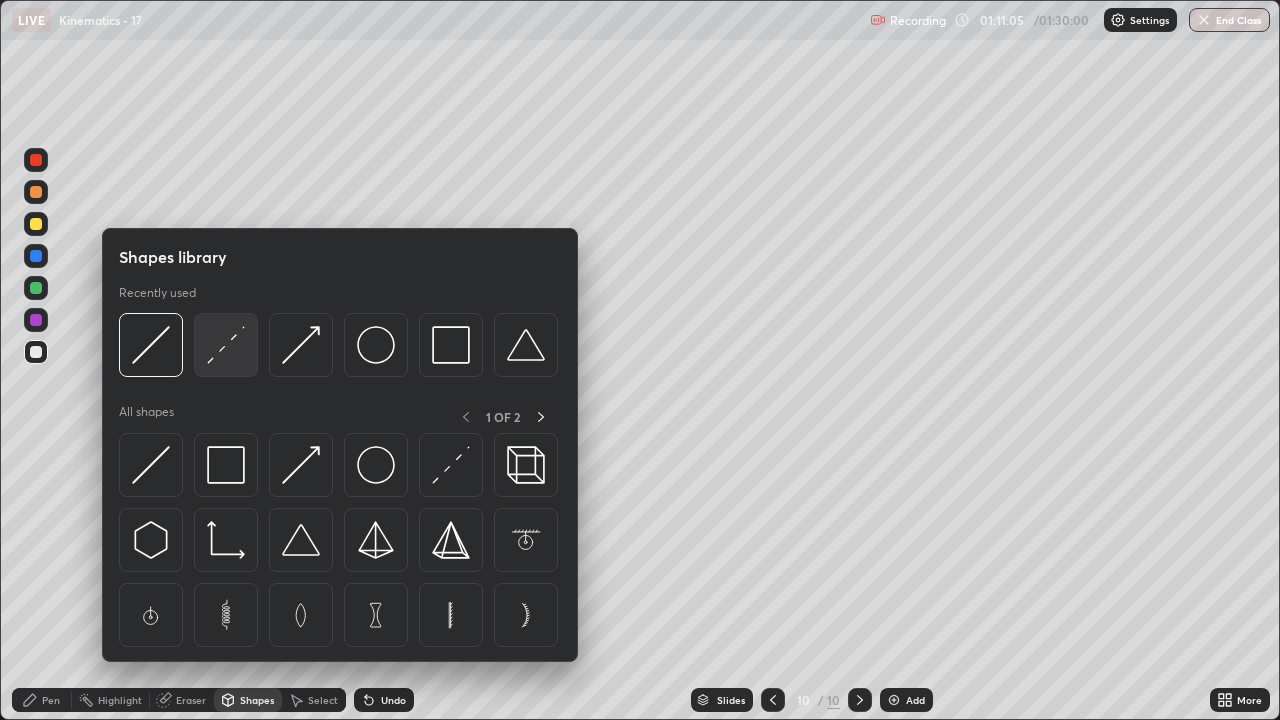 click at bounding box center (226, 345) 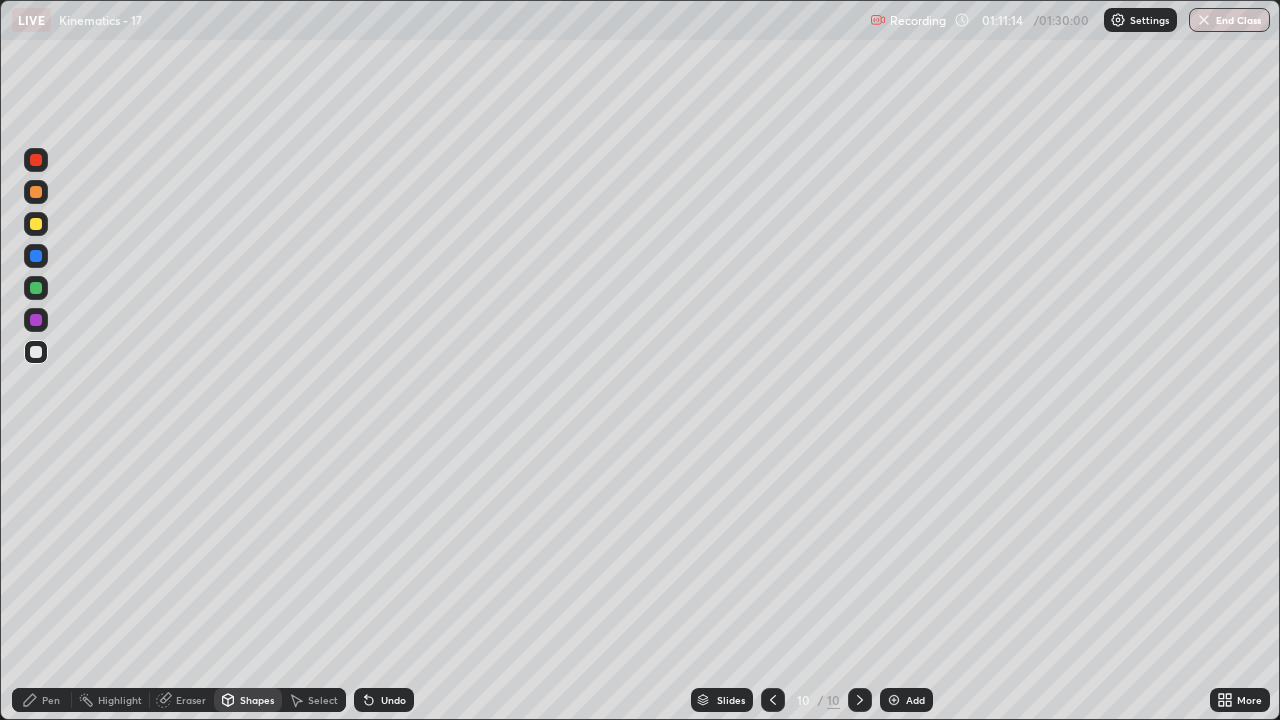 click at bounding box center (36, 192) 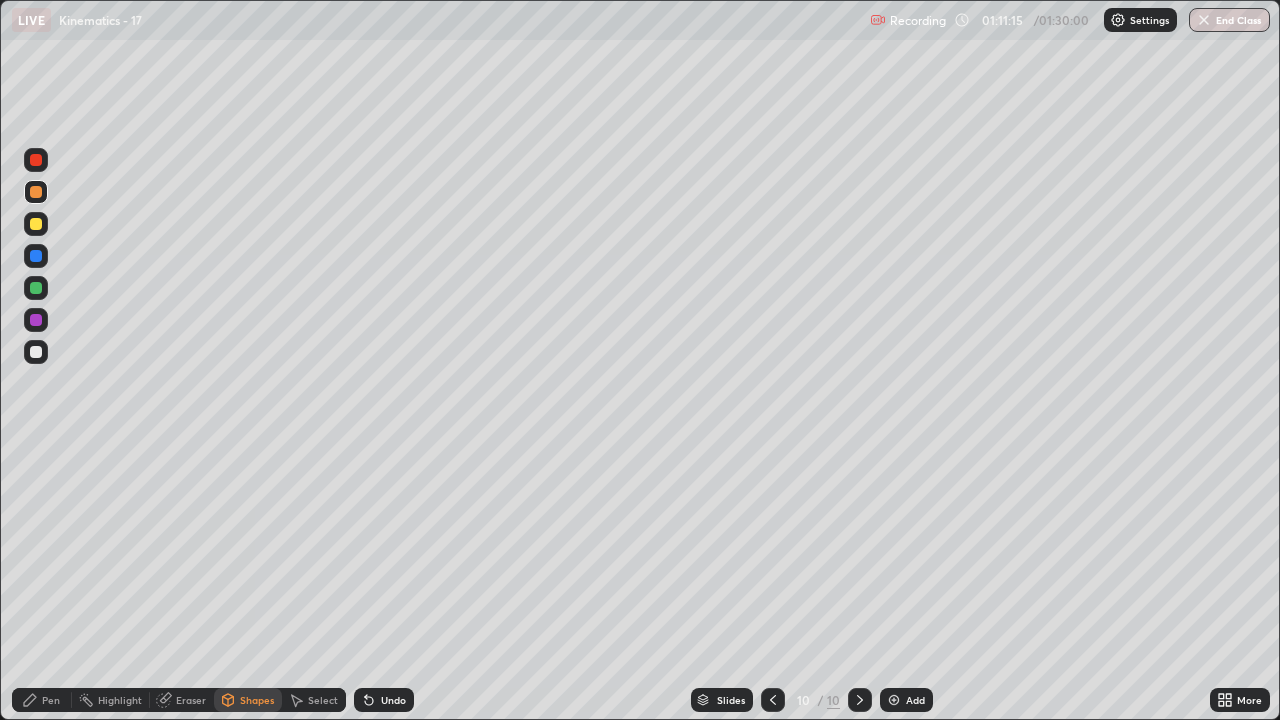 click on "Pen" at bounding box center (51, 700) 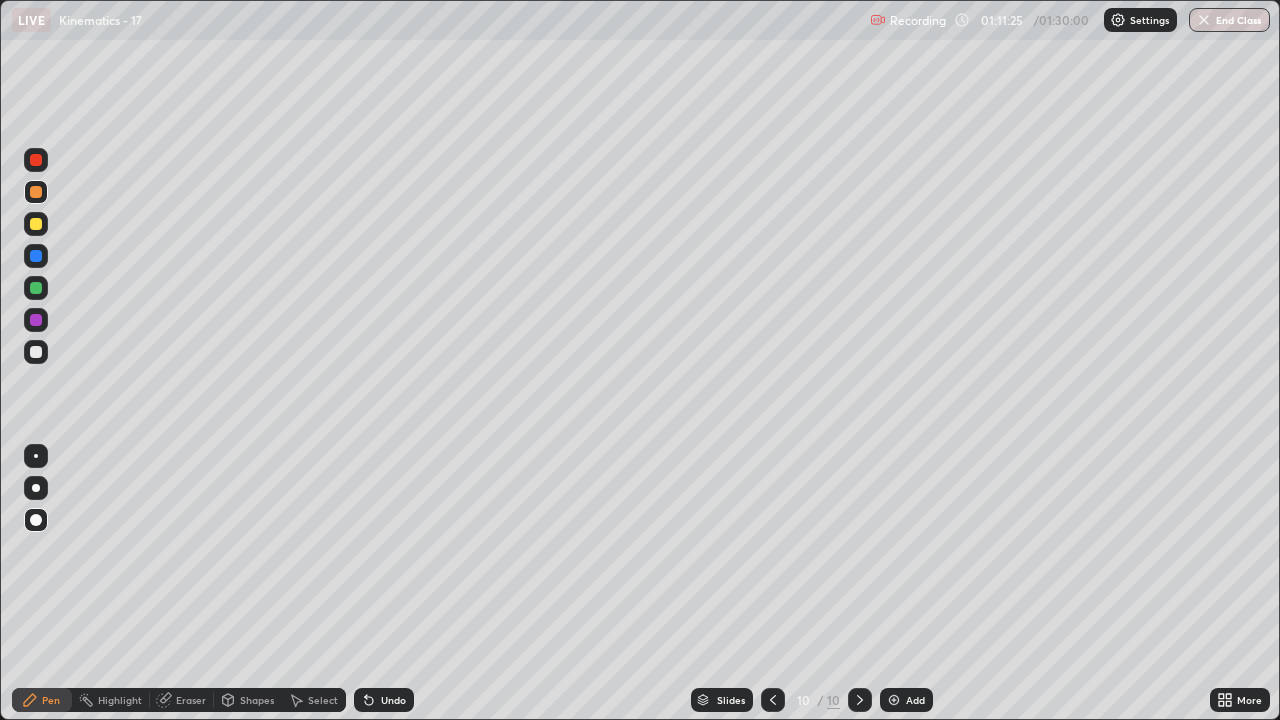 click at bounding box center [36, 352] 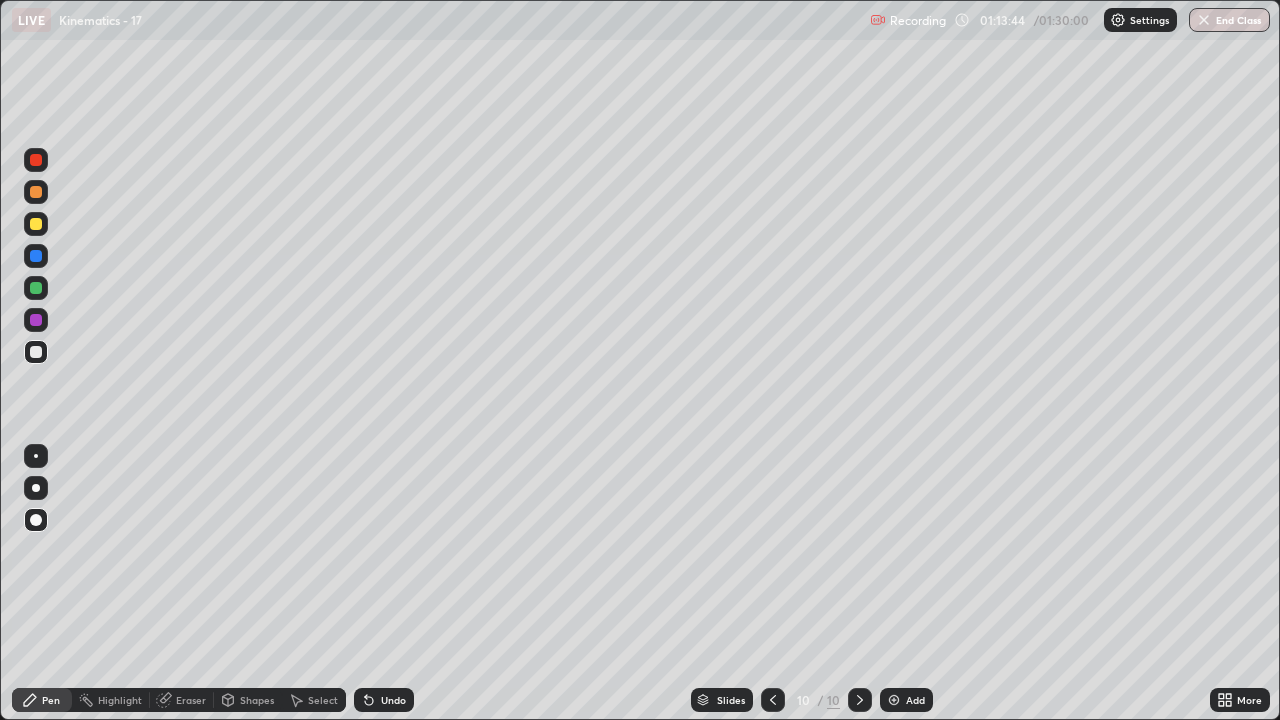click at bounding box center (36, 288) 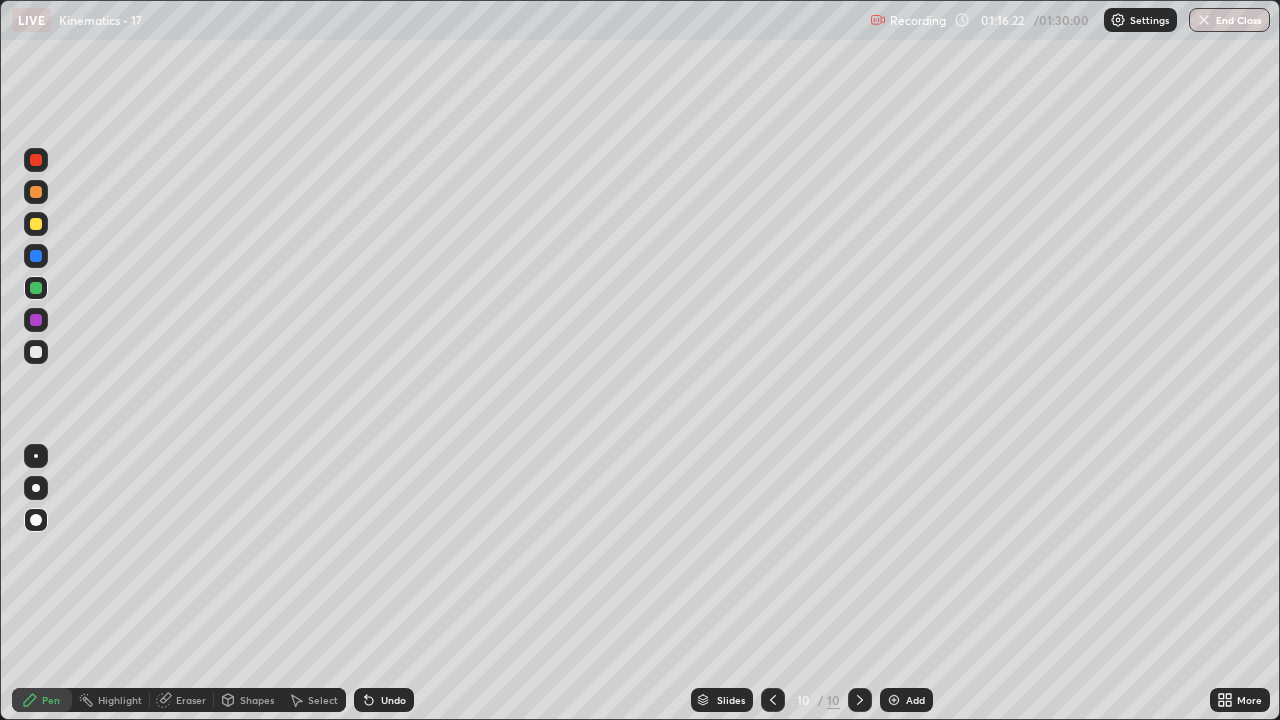 click at bounding box center (894, 700) 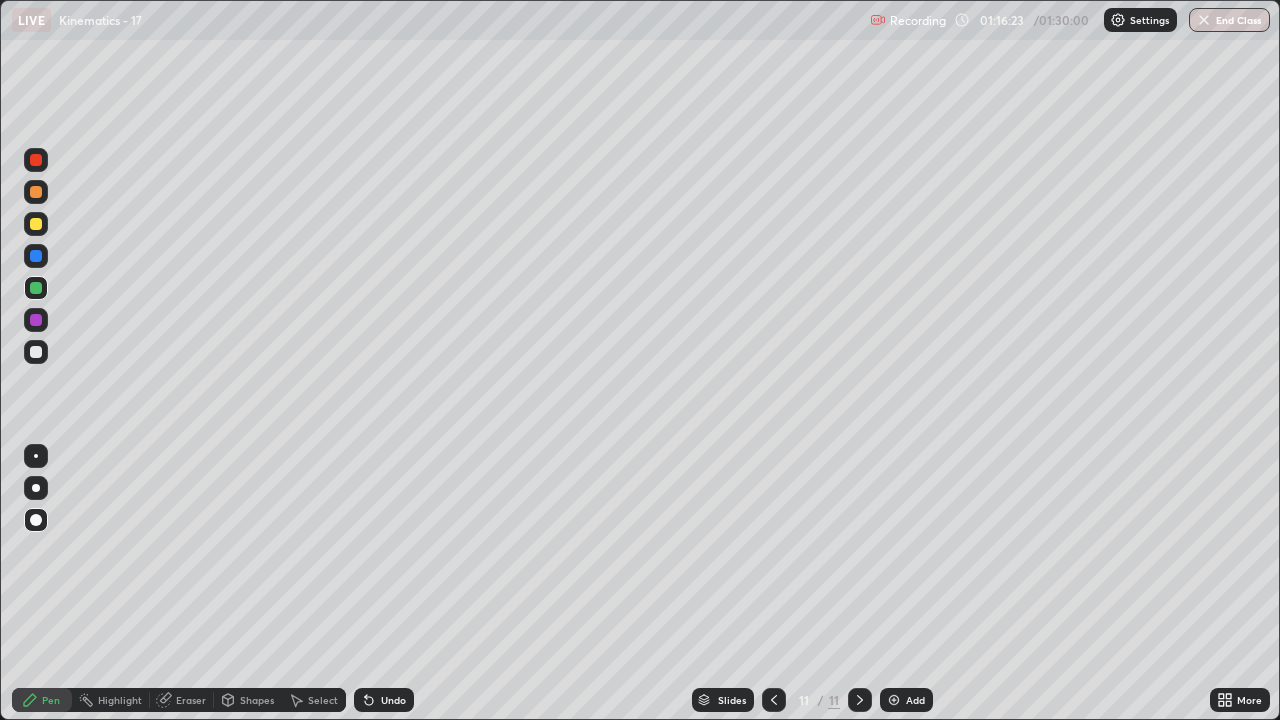 click on "Shapes" at bounding box center (257, 700) 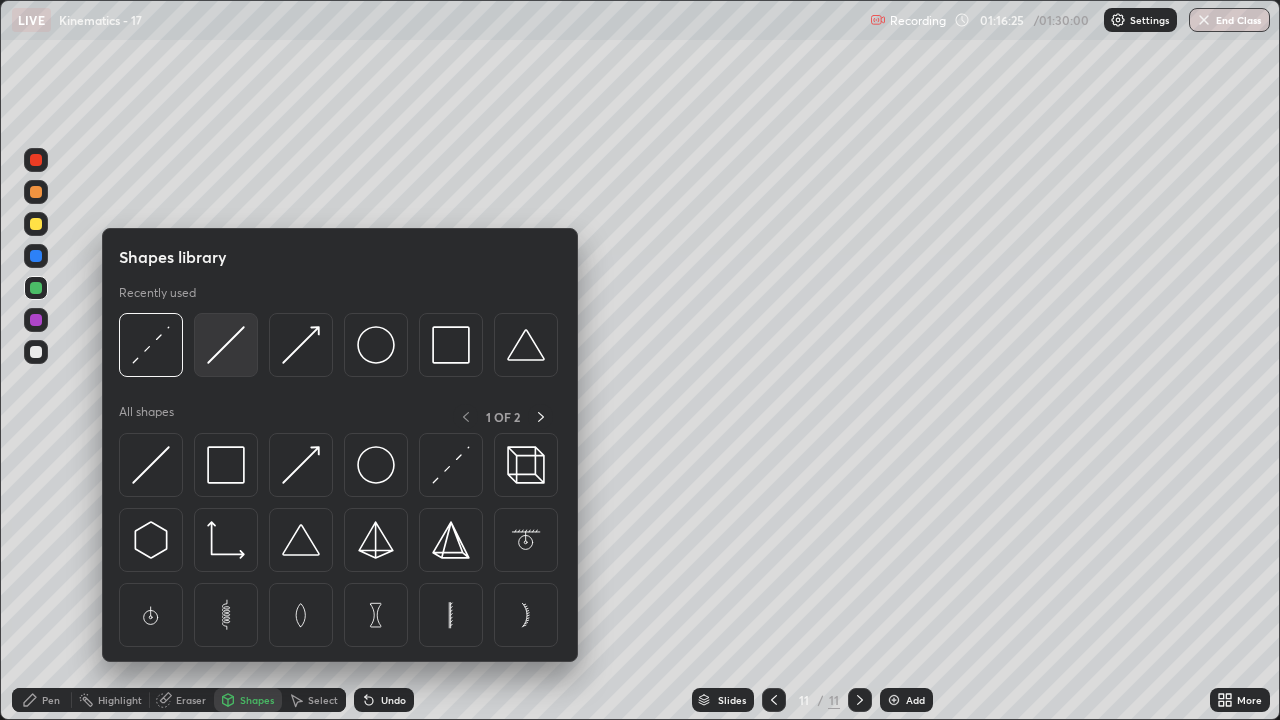 click at bounding box center [226, 345] 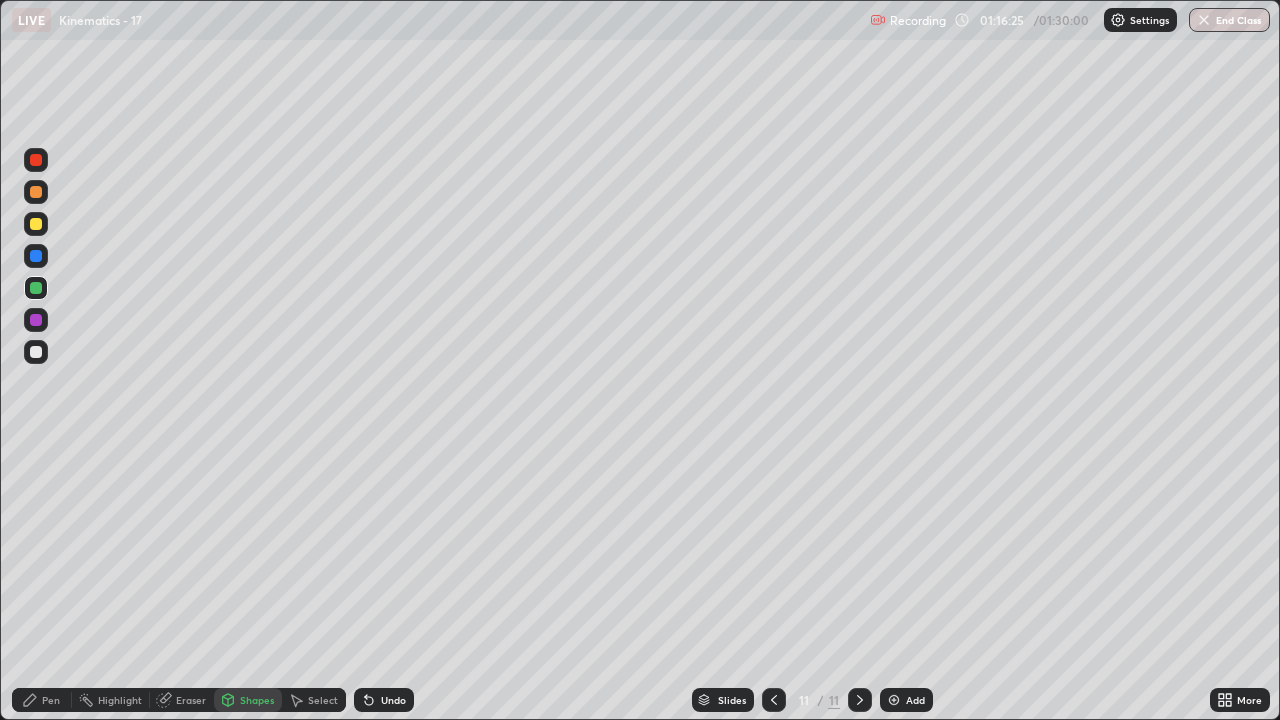 click at bounding box center [36, 224] 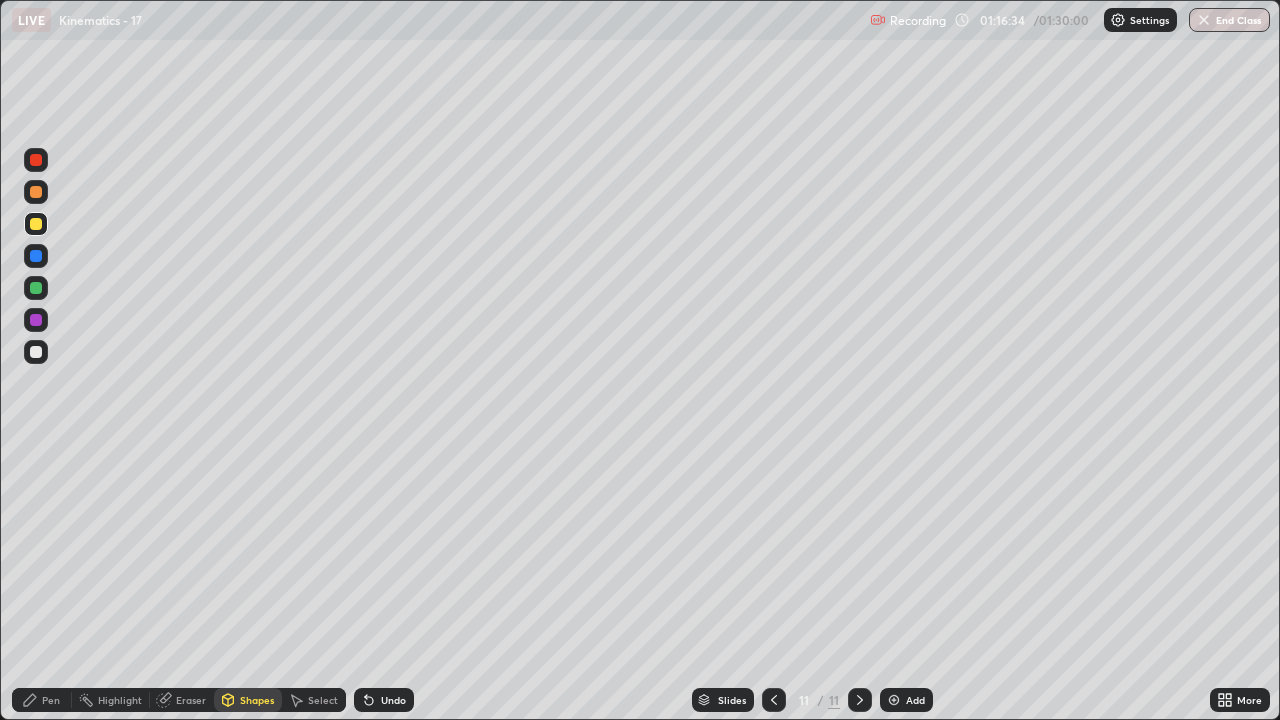 click on "Pen" at bounding box center [51, 700] 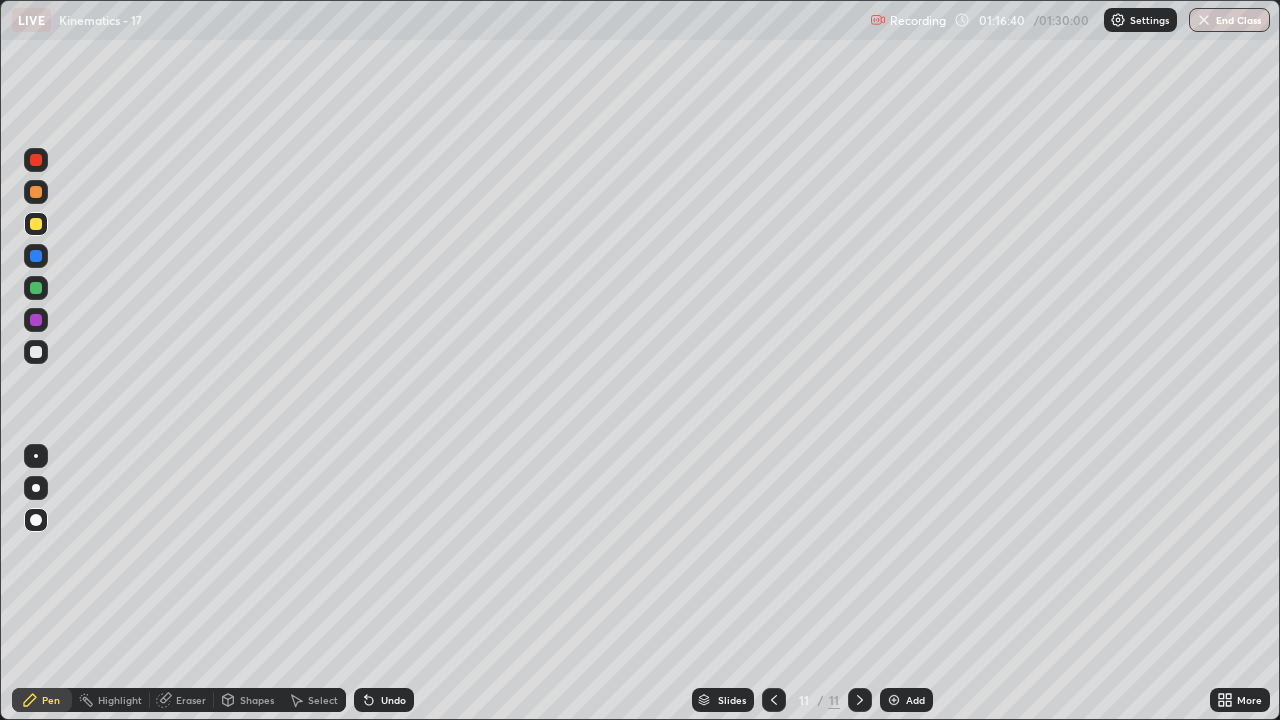 click at bounding box center (36, 352) 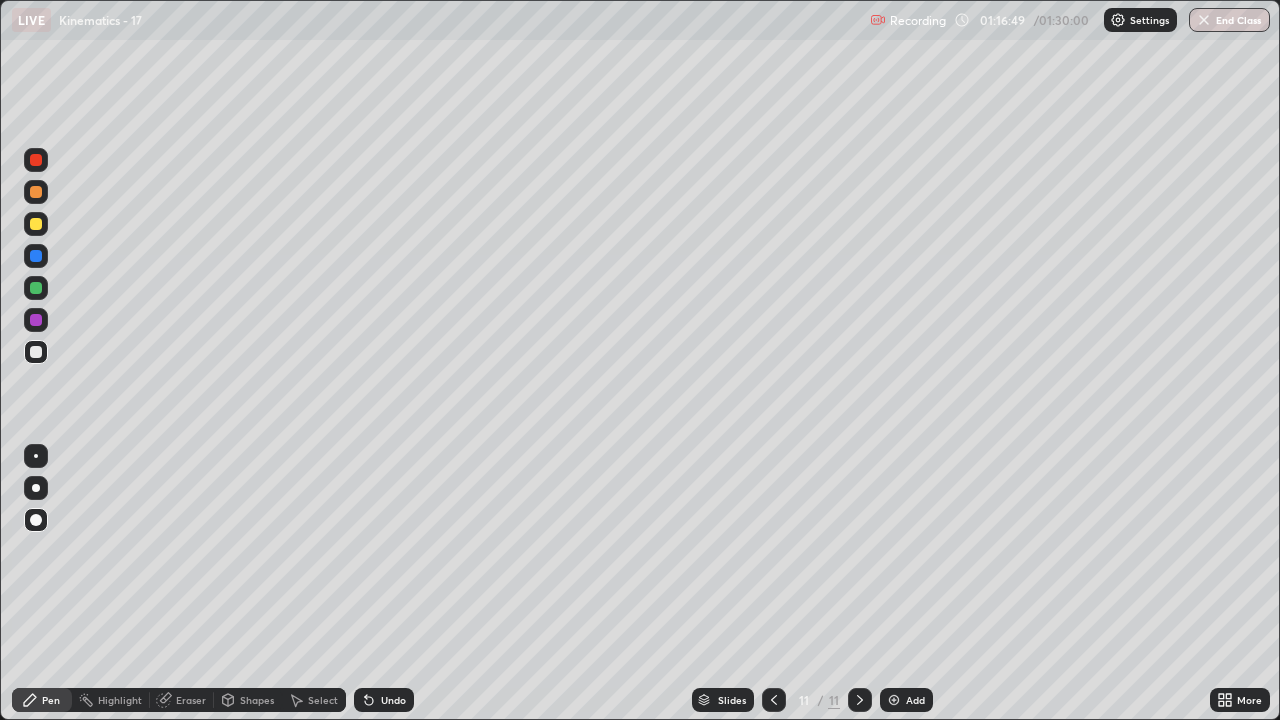 click on "Undo" at bounding box center [393, 700] 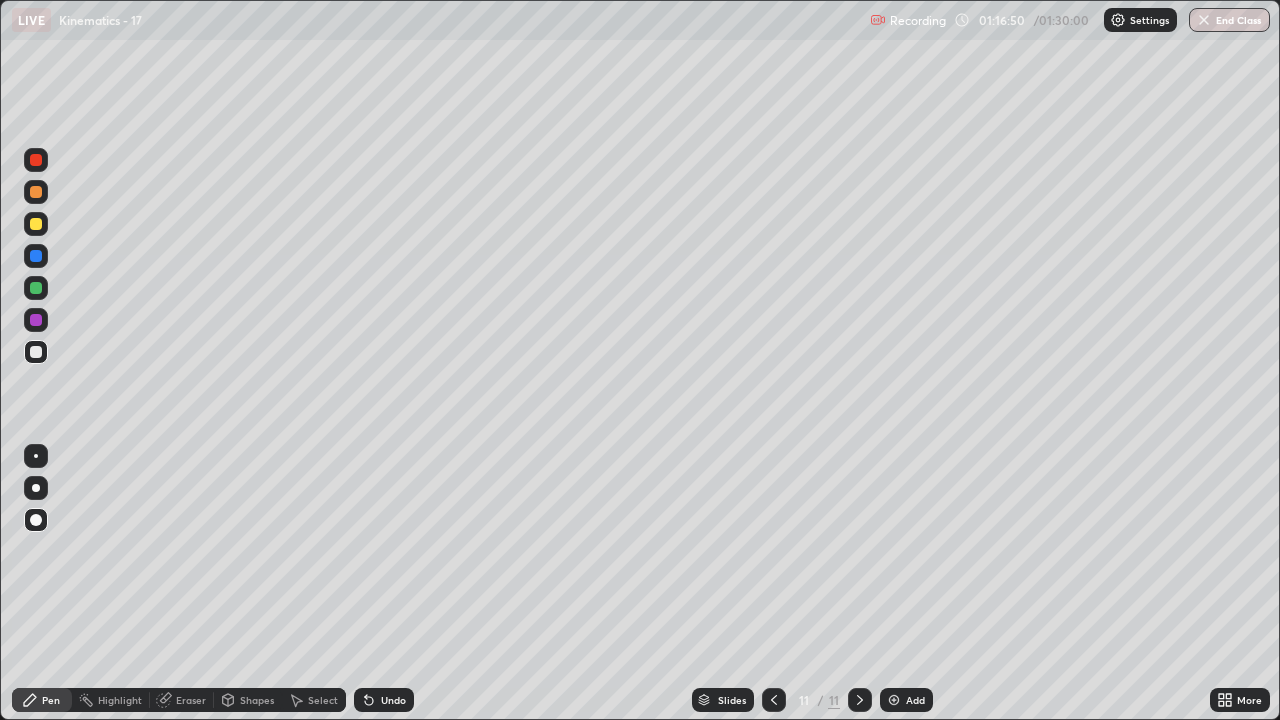click on "Undo" at bounding box center [384, 700] 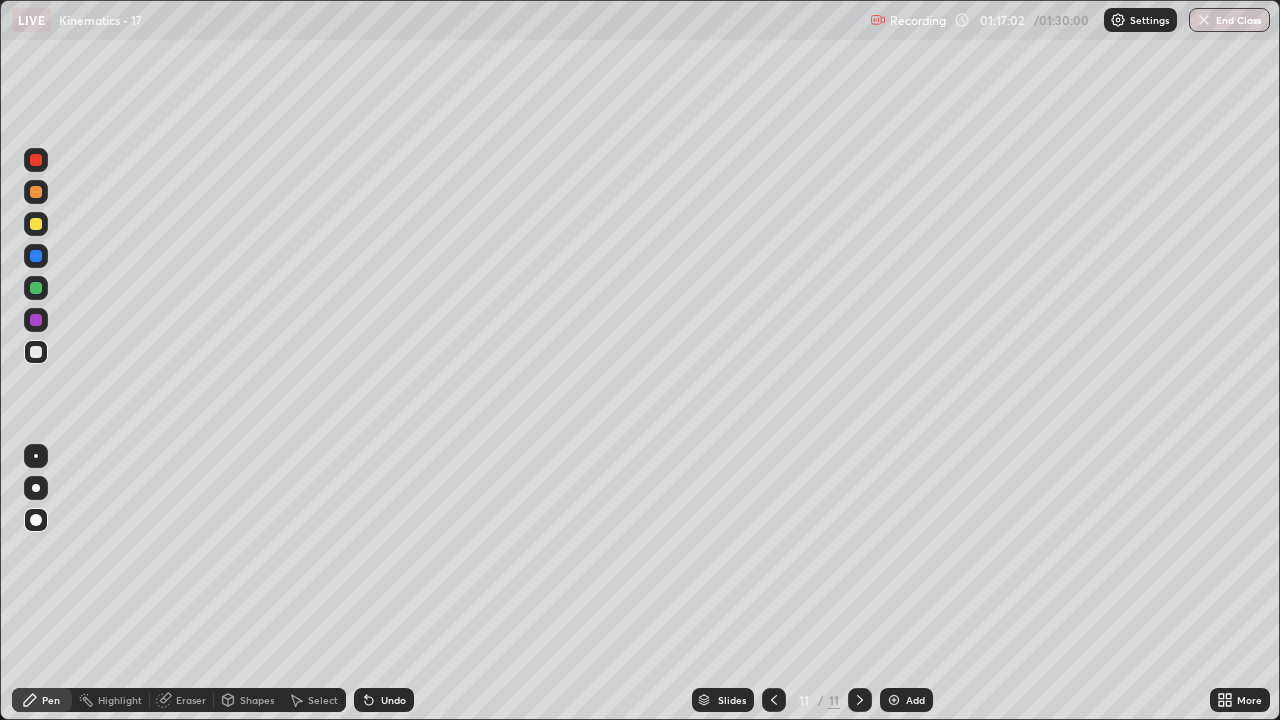 click at bounding box center (36, 192) 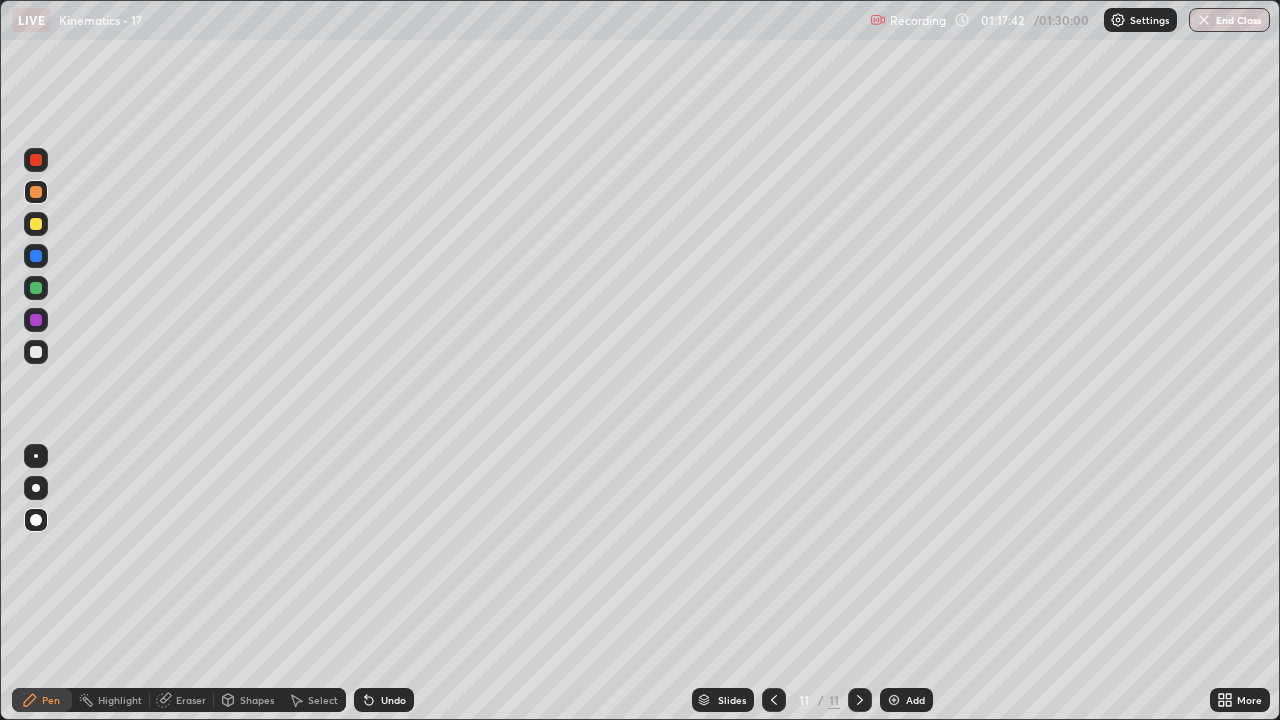 click at bounding box center [36, 352] 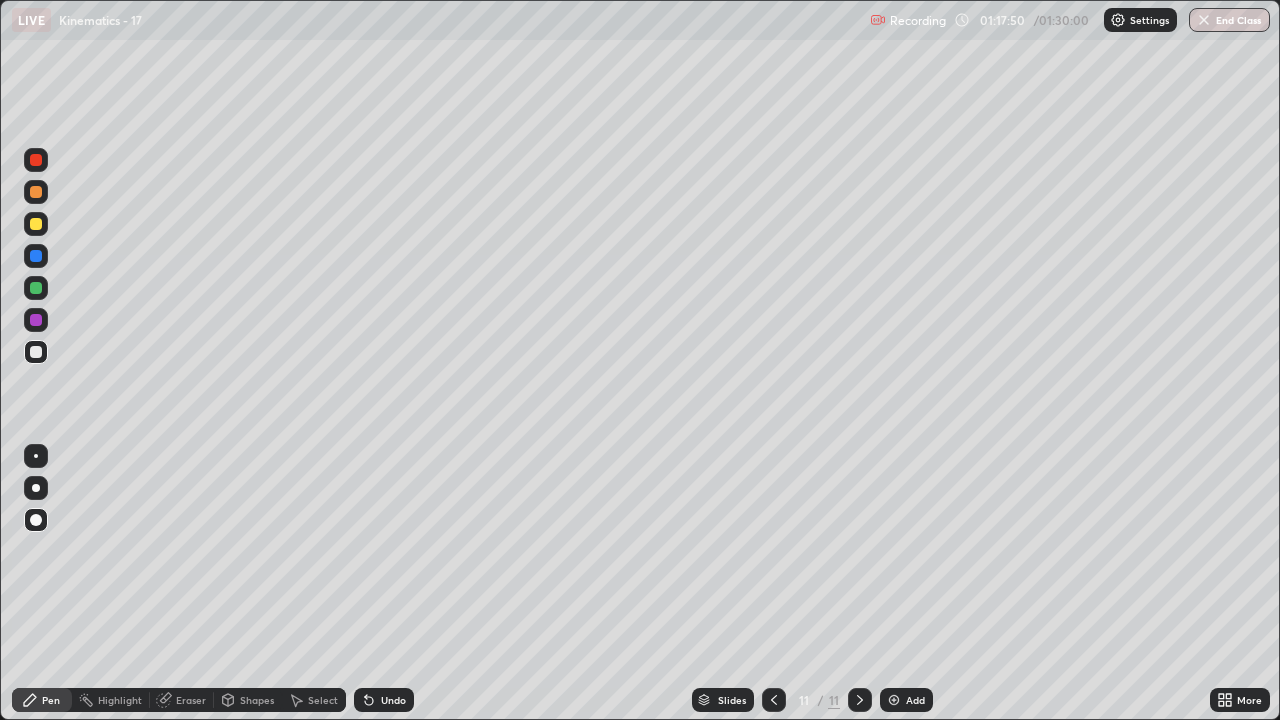click at bounding box center (36, 288) 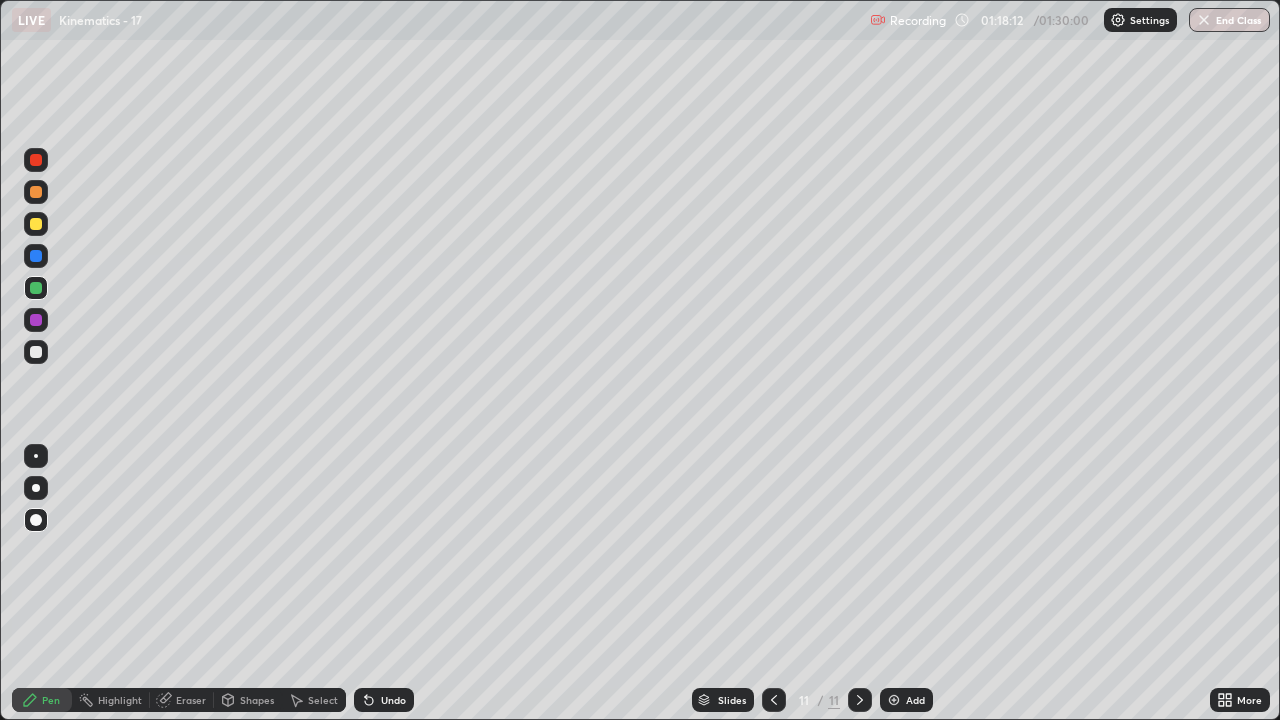 click at bounding box center (36, 352) 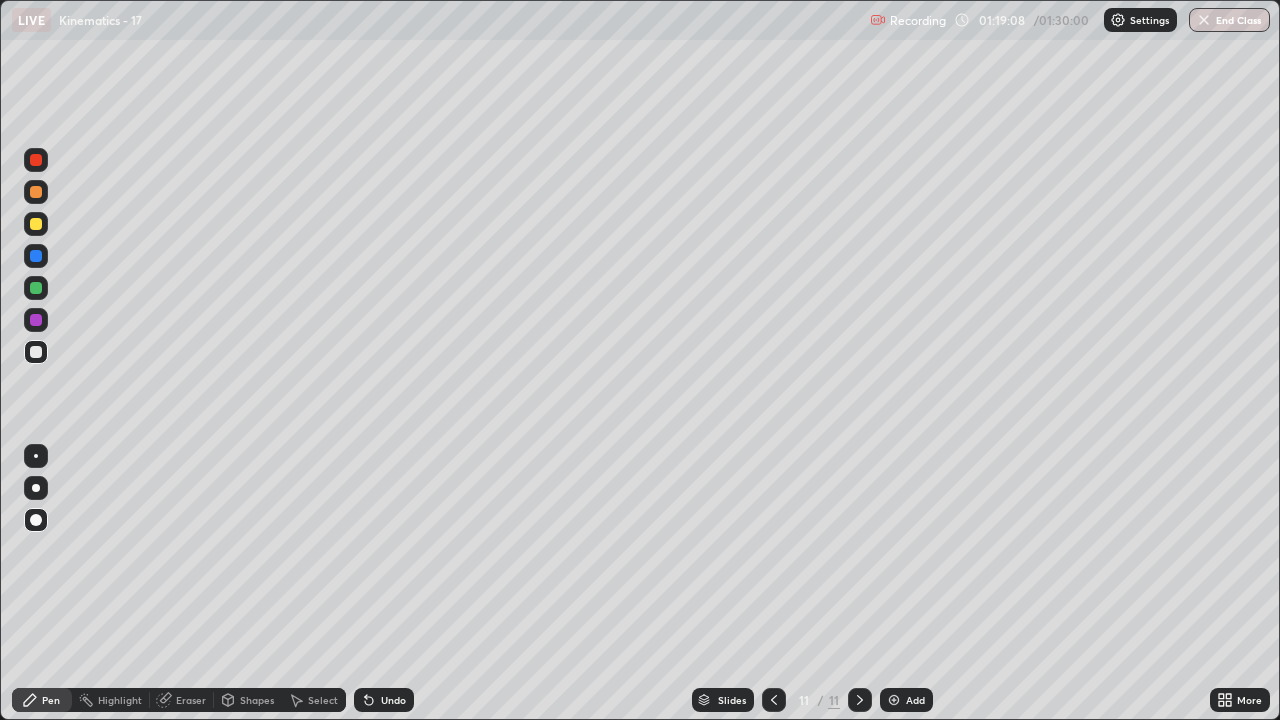 click at bounding box center [36, 224] 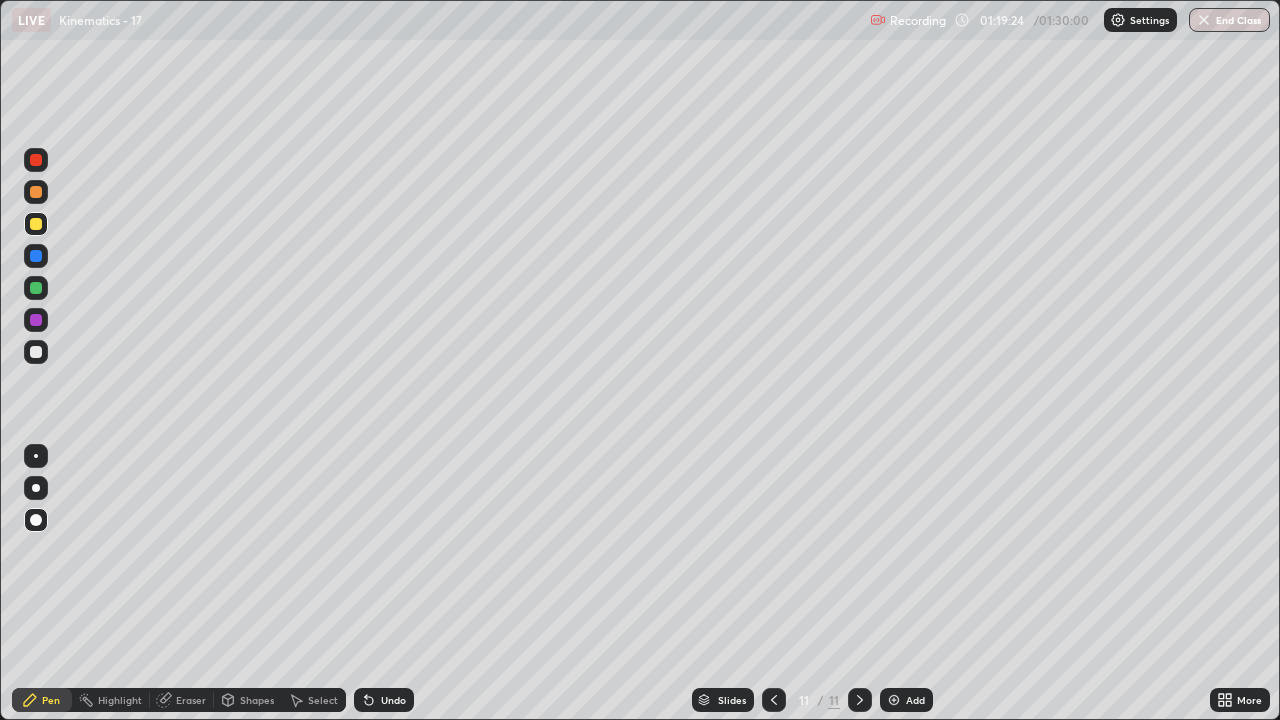 click at bounding box center [36, 352] 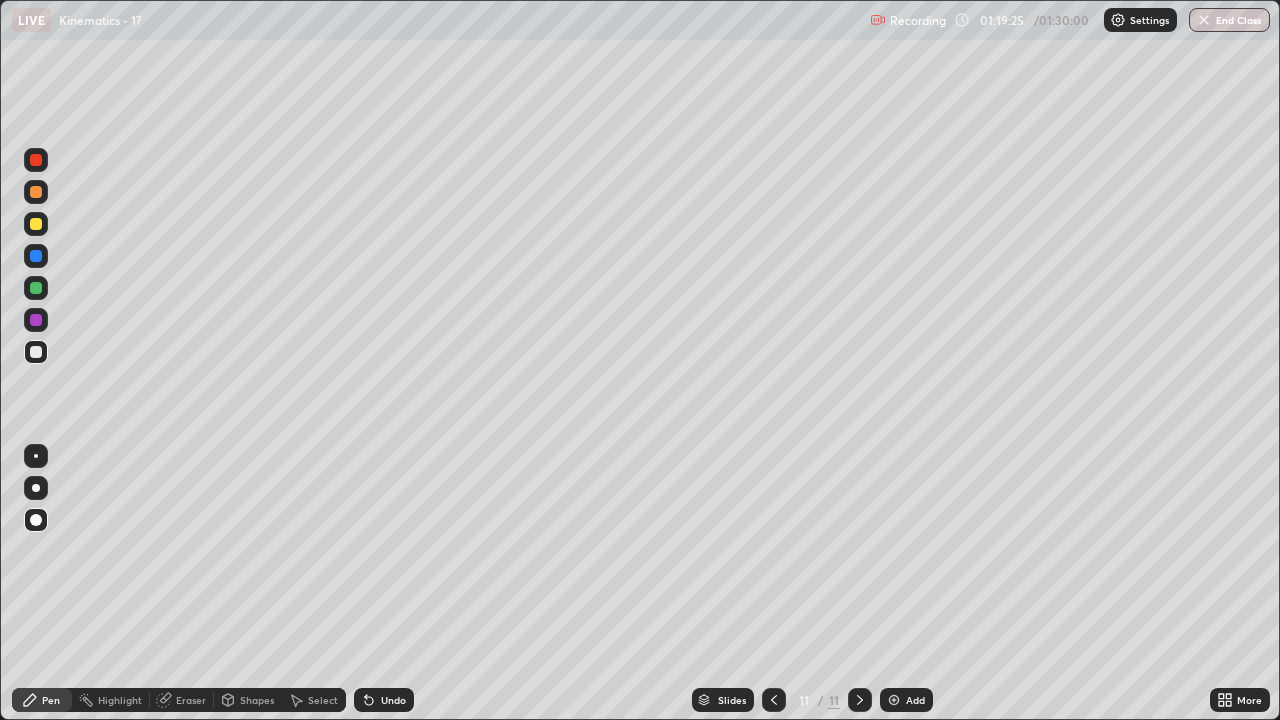 click at bounding box center [36, 320] 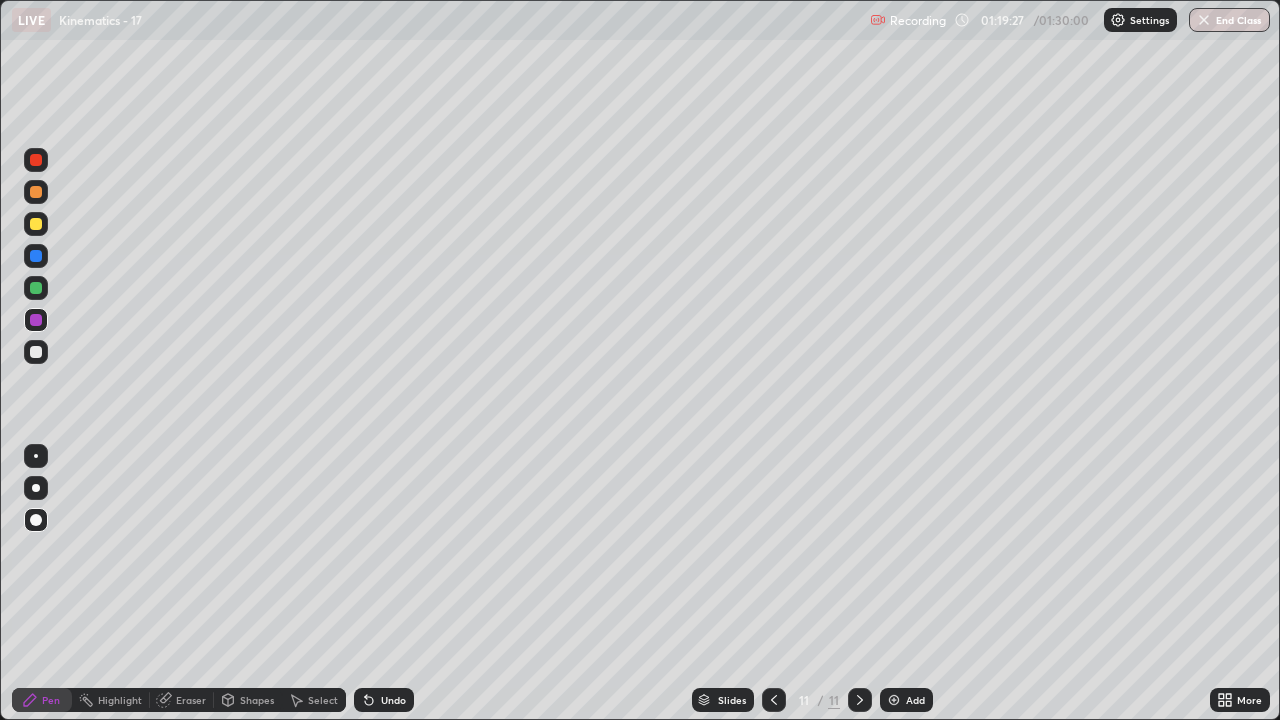 click on "Shapes" at bounding box center [248, 700] 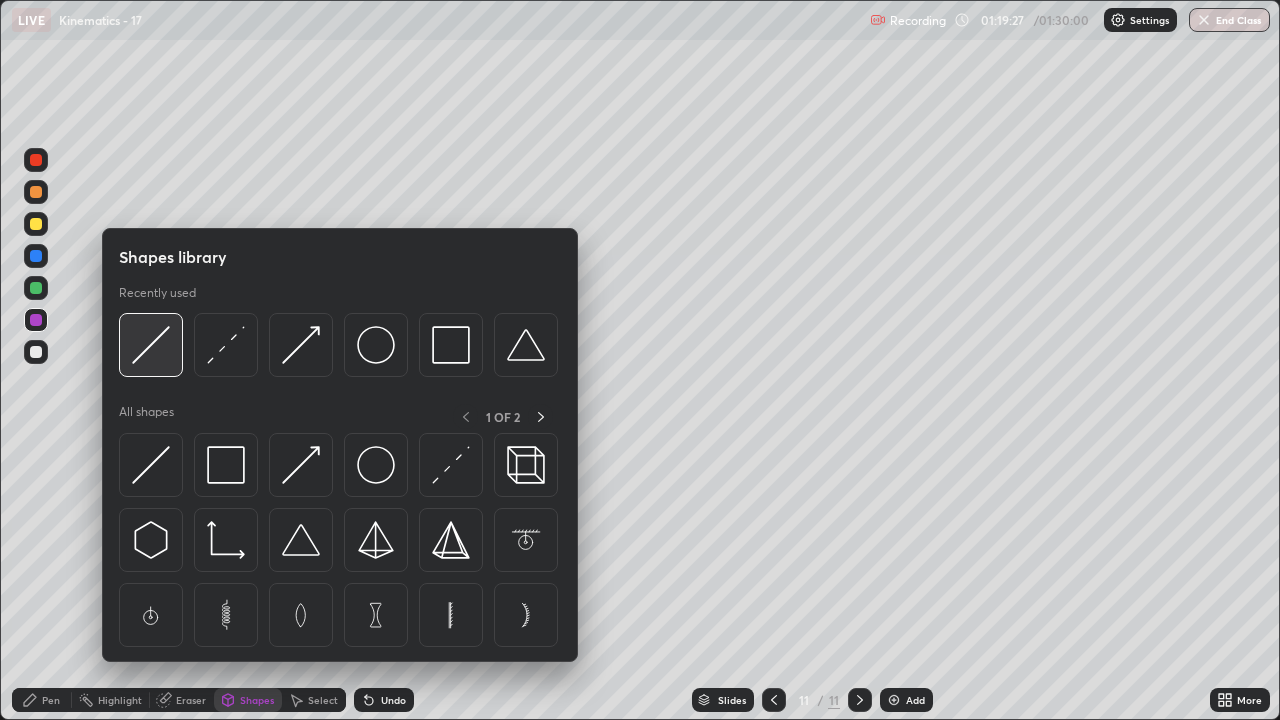 click at bounding box center (151, 345) 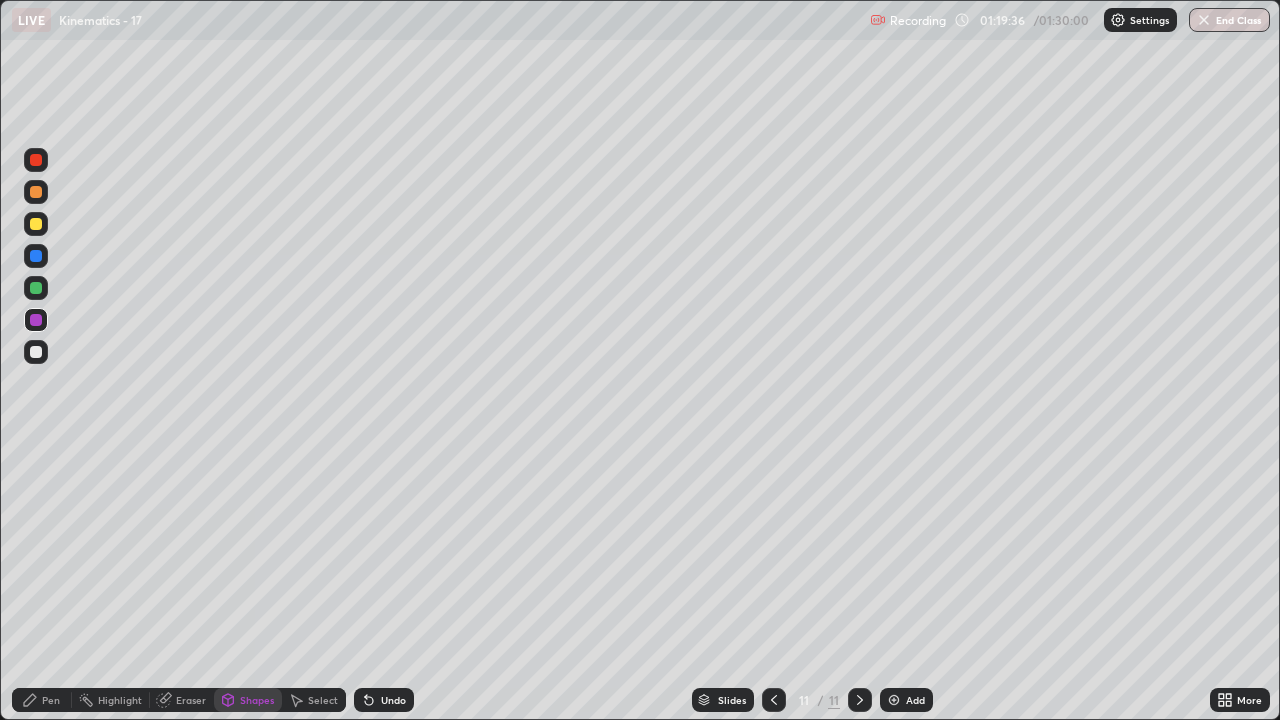 click 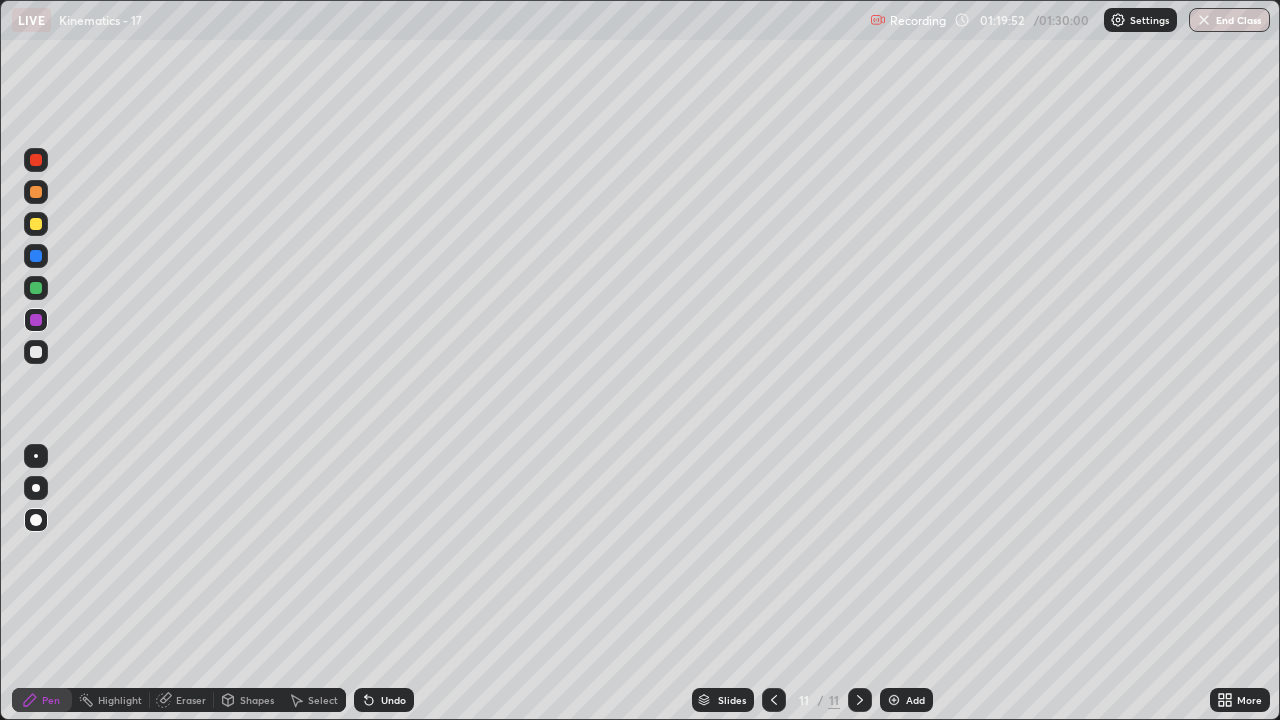 click at bounding box center (36, 352) 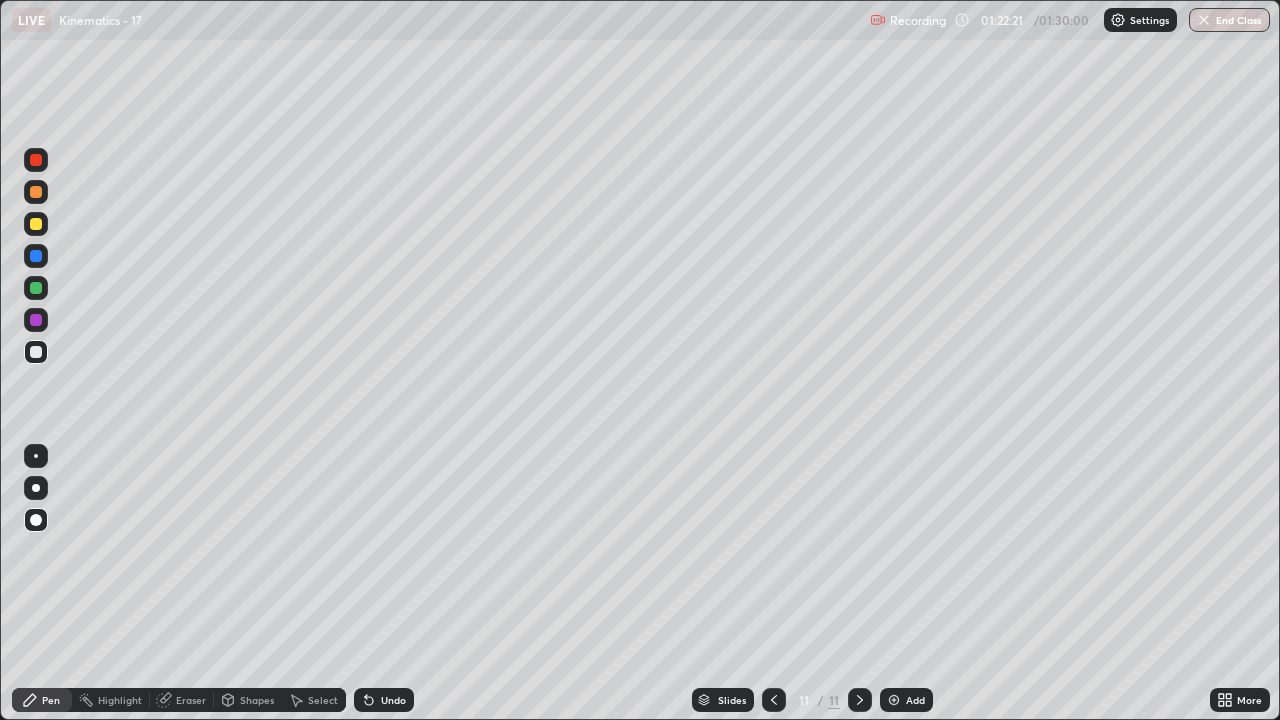 click at bounding box center [894, 700] 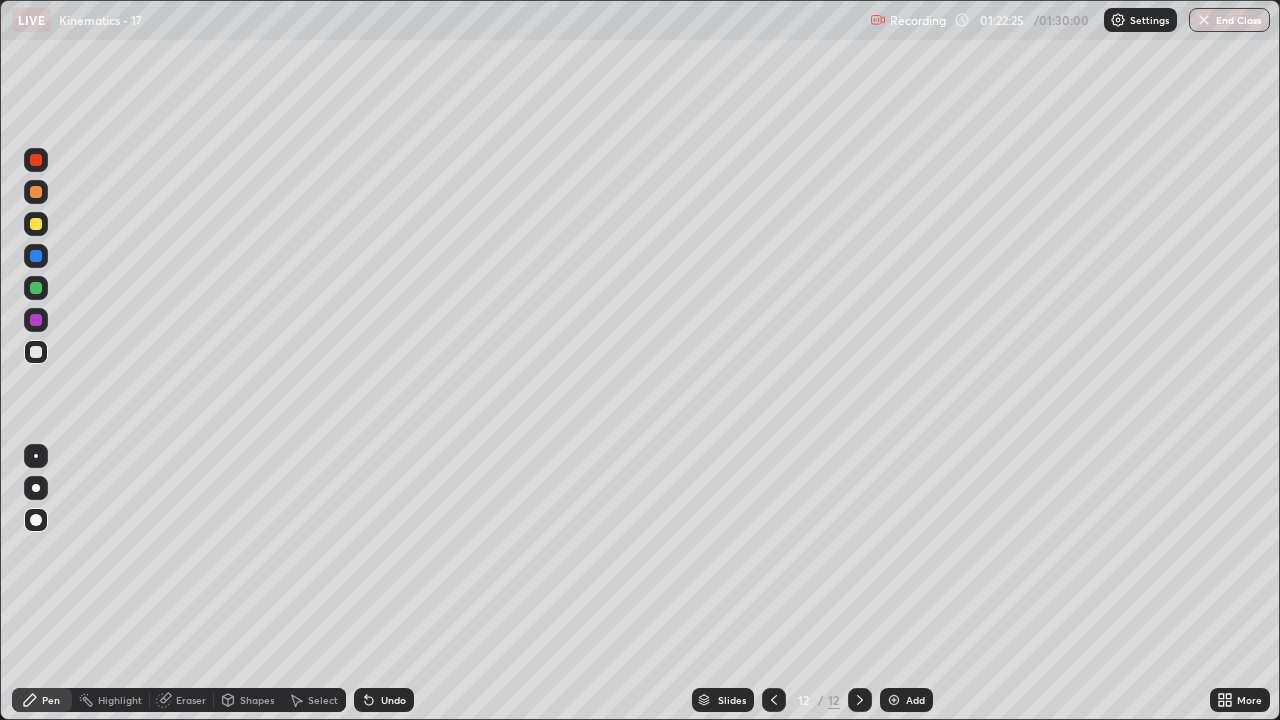 click at bounding box center [36, 224] 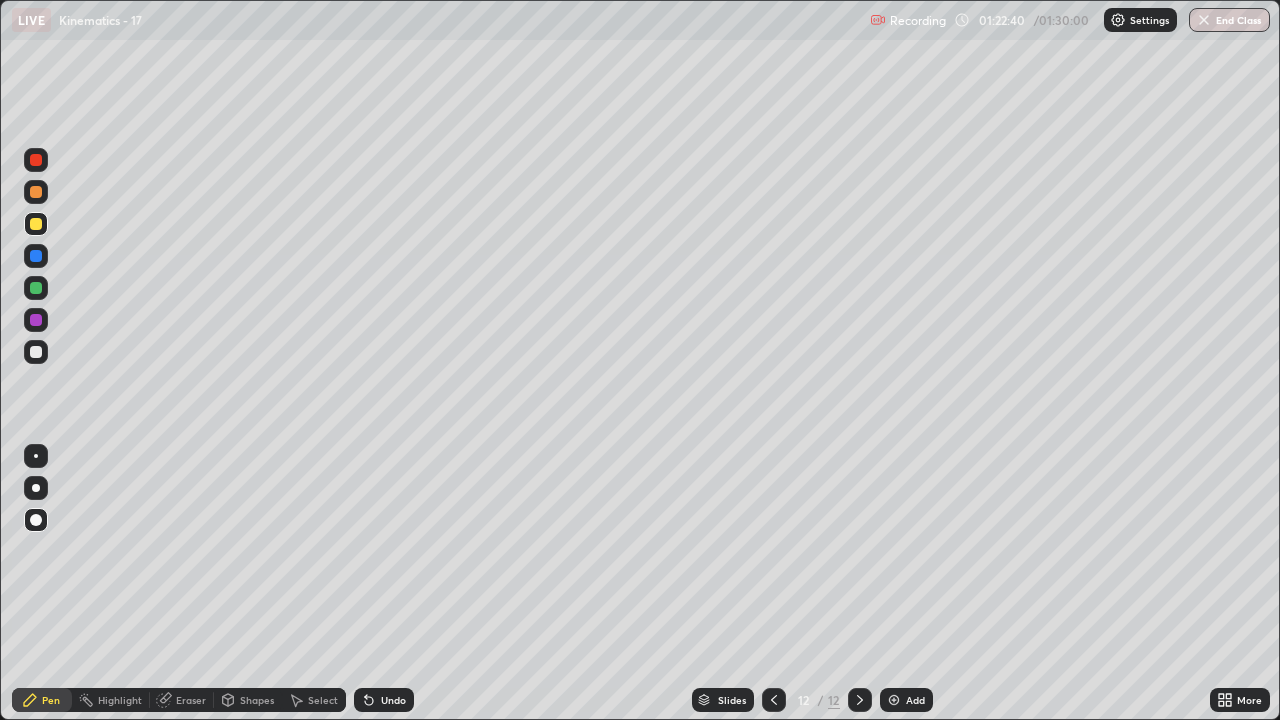 click on "Shapes" at bounding box center (257, 700) 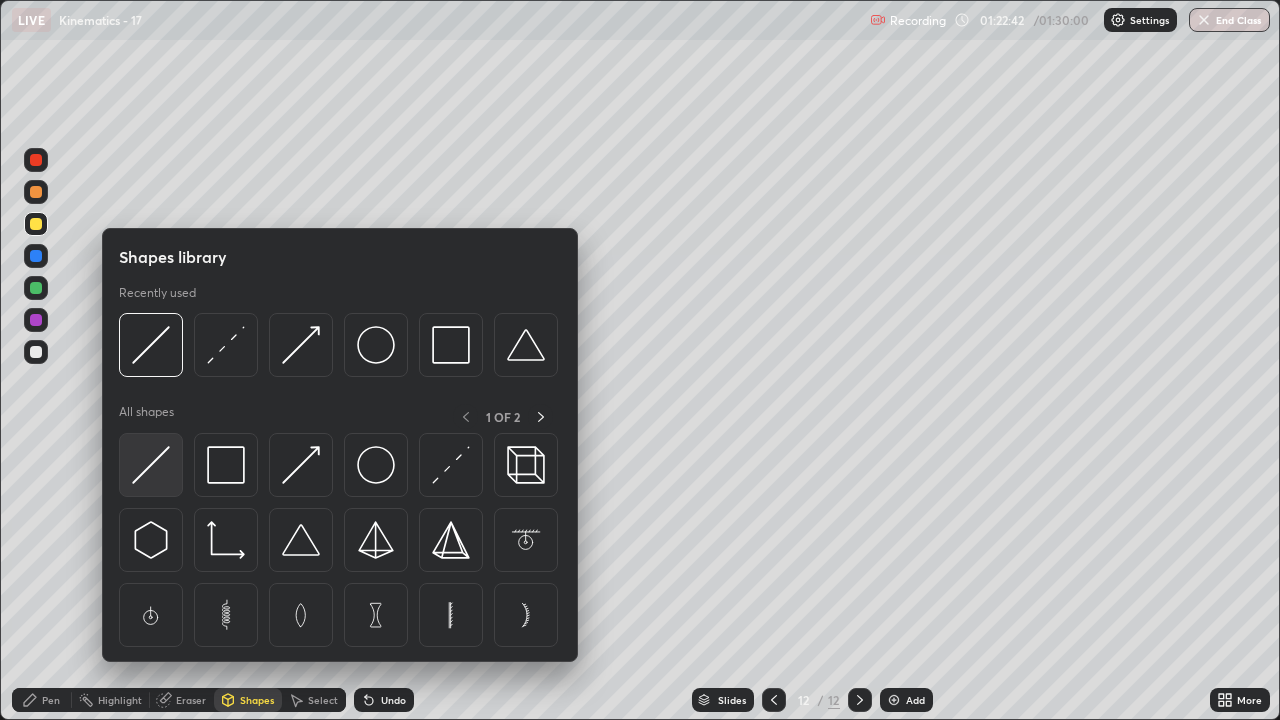 click at bounding box center [151, 465] 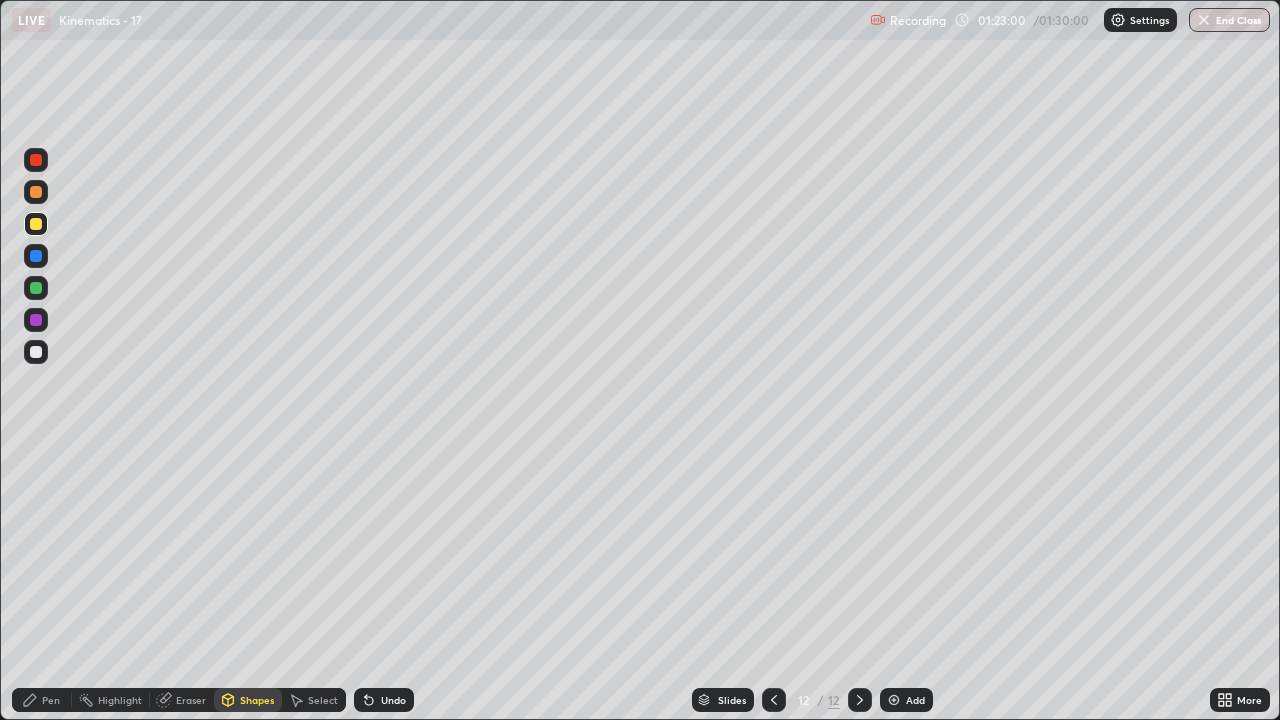 click on "Pen" at bounding box center [51, 700] 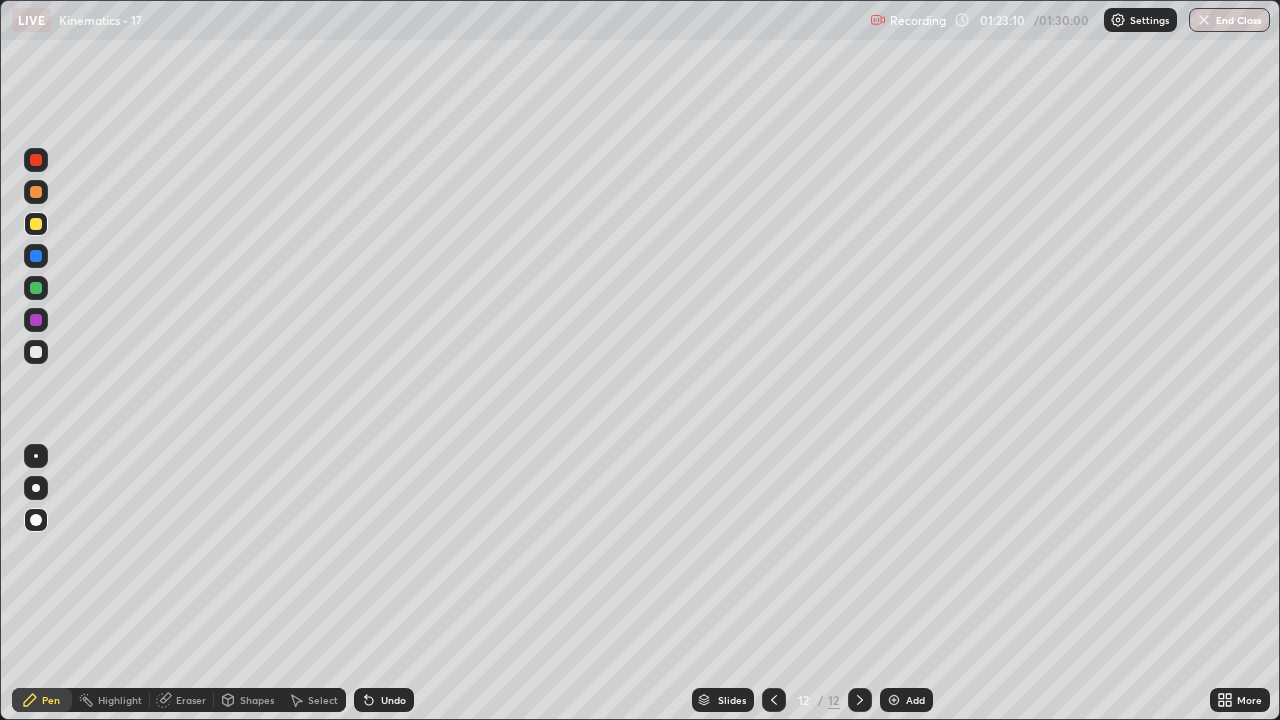 click at bounding box center [36, 352] 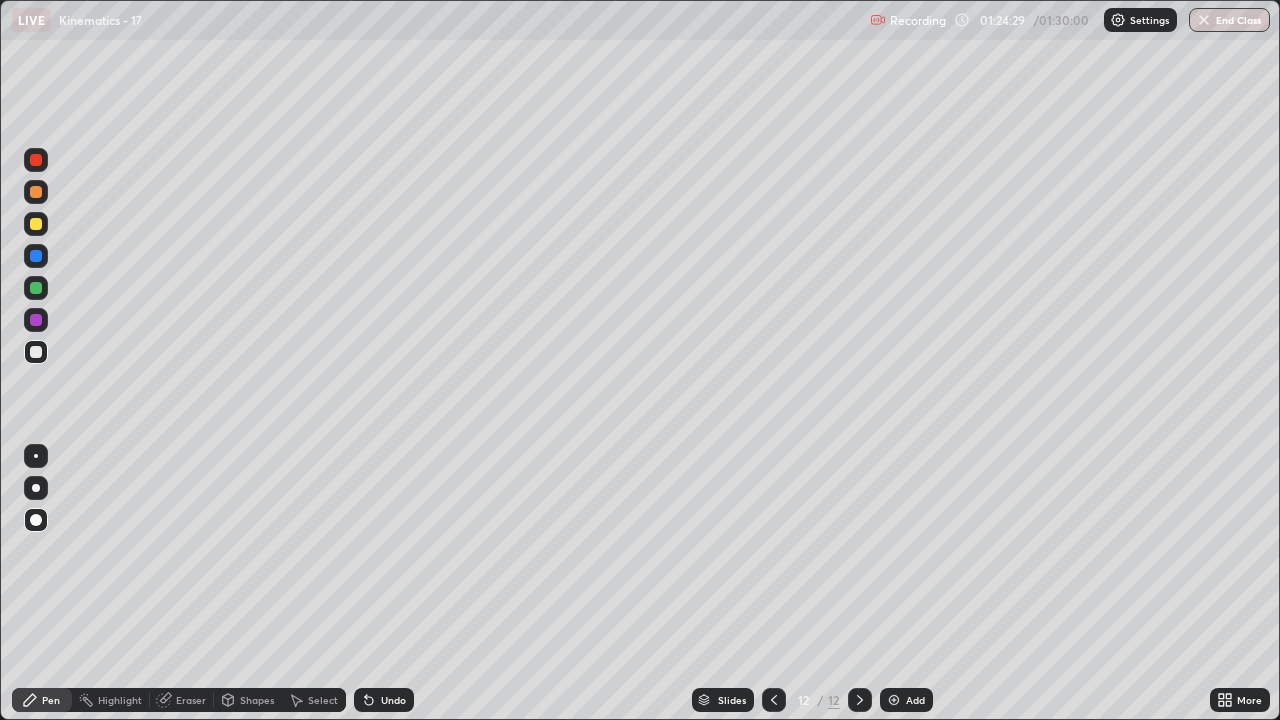 click at bounding box center [36, 192] 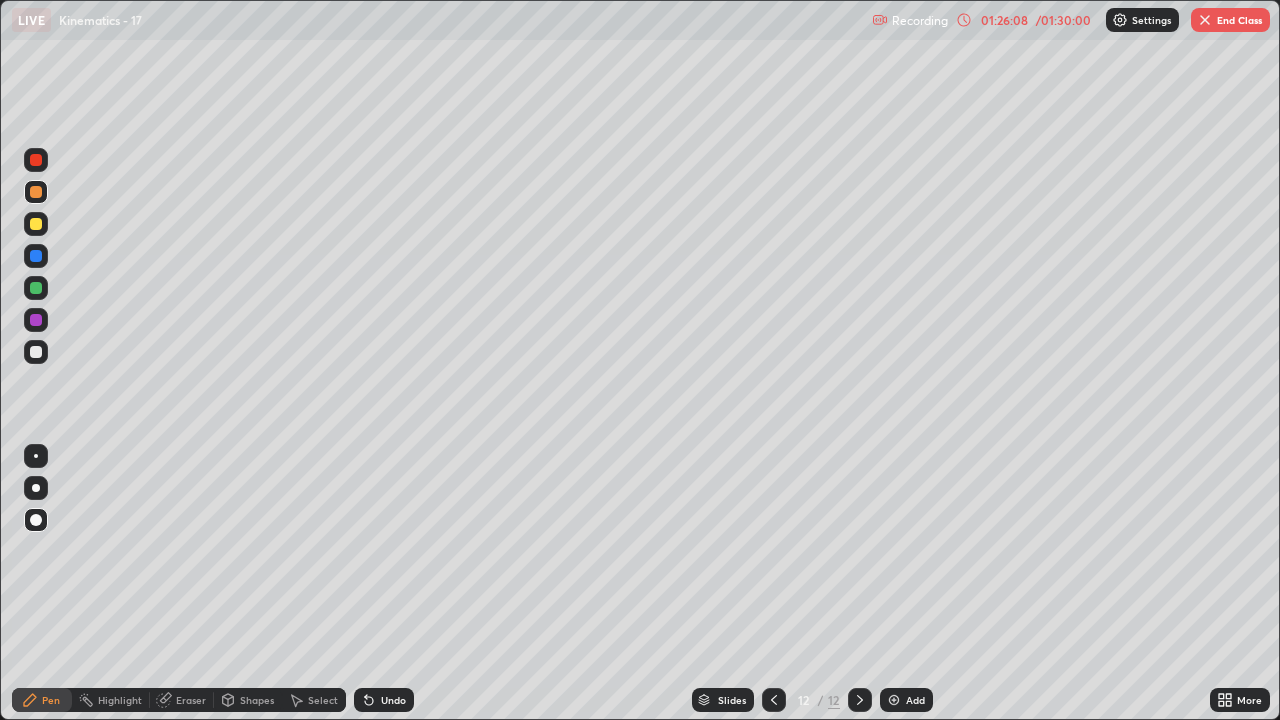 click on "Shapes" at bounding box center (248, 700) 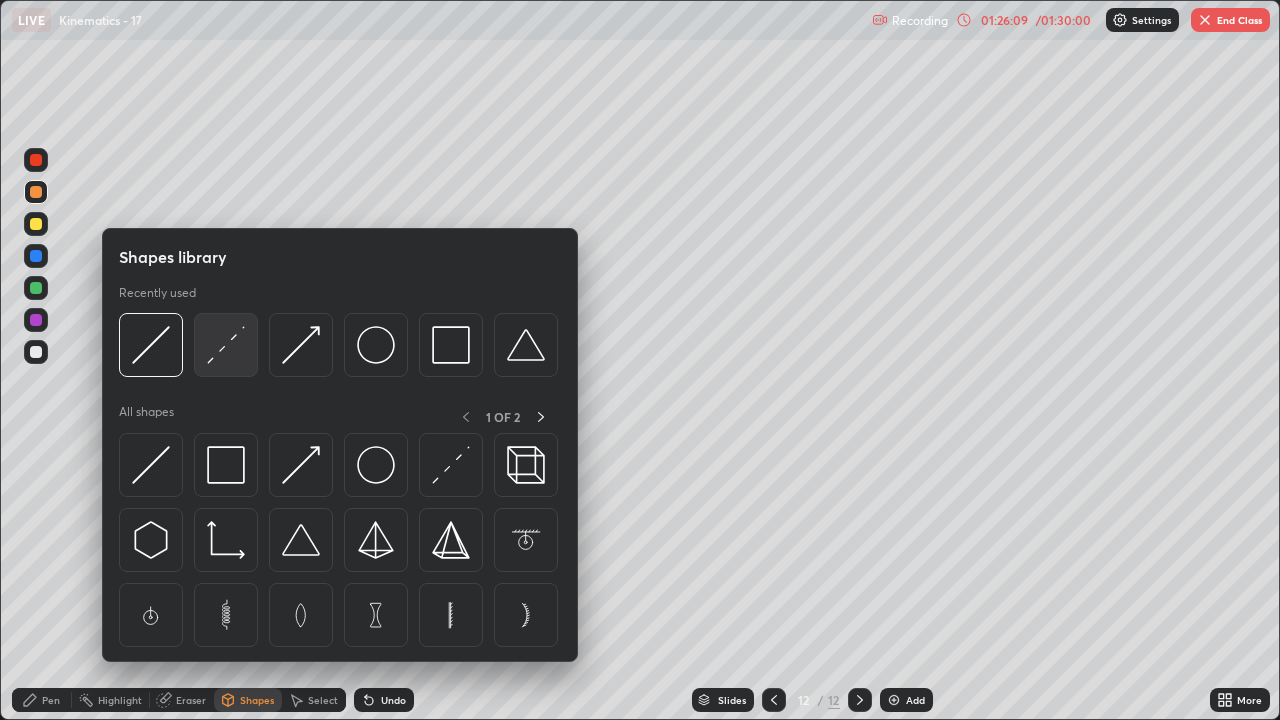 click at bounding box center [226, 345] 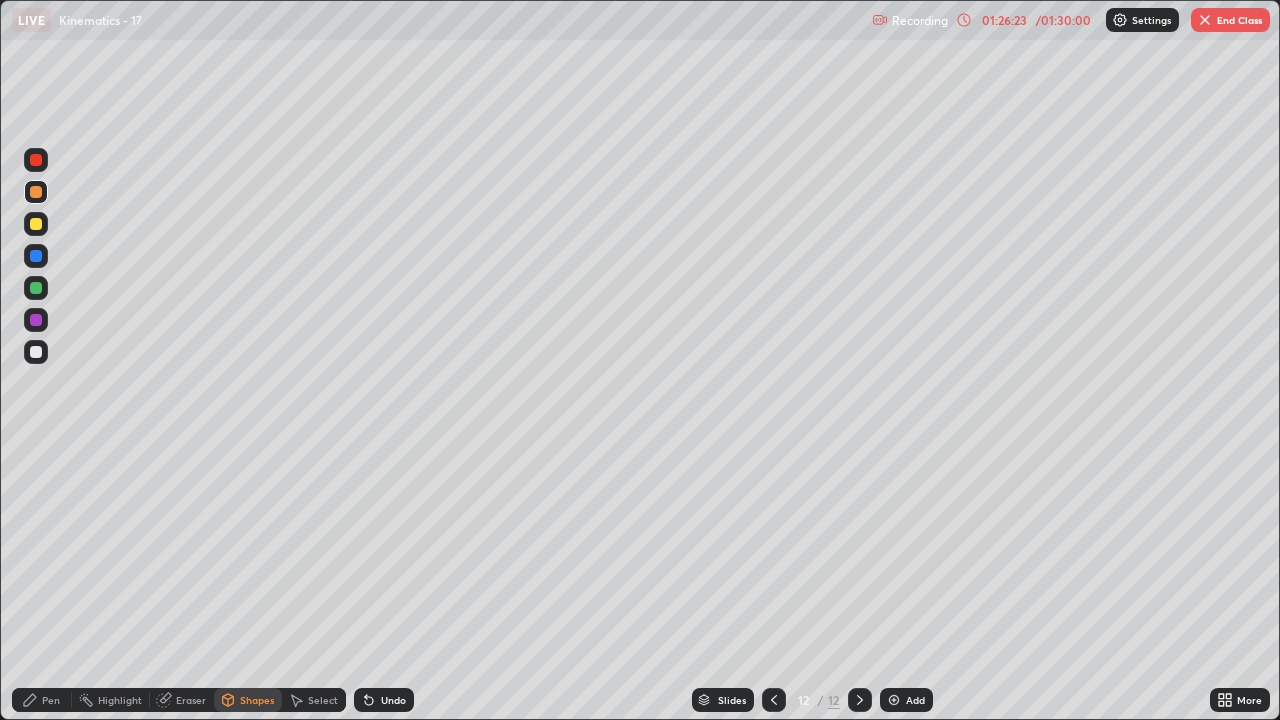 click at bounding box center (36, 352) 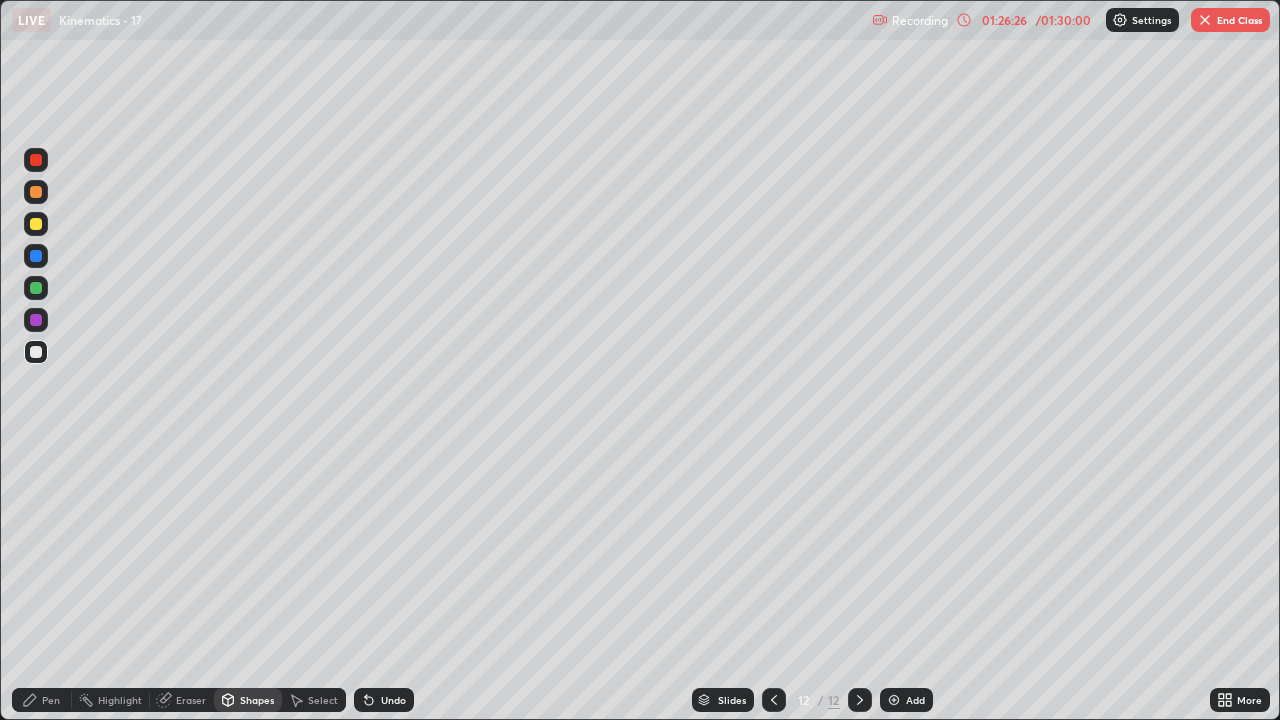 click on "Undo" at bounding box center [393, 700] 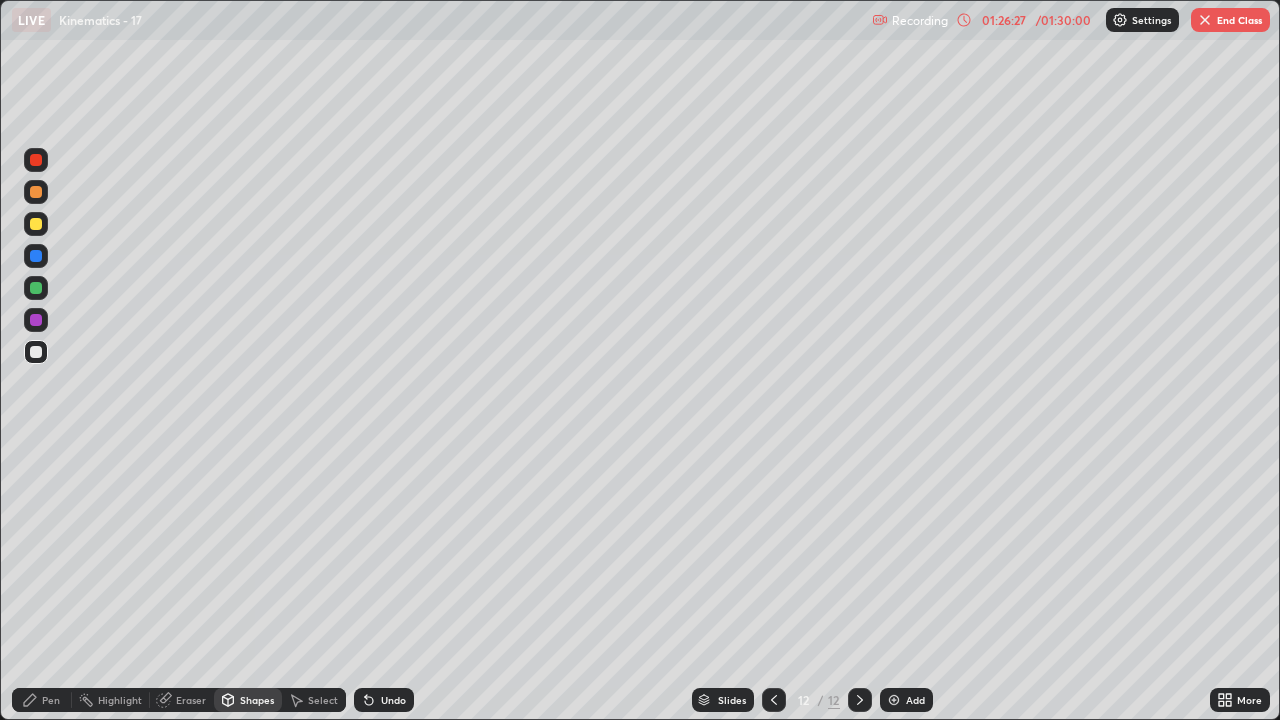 click on "Pen" at bounding box center (51, 700) 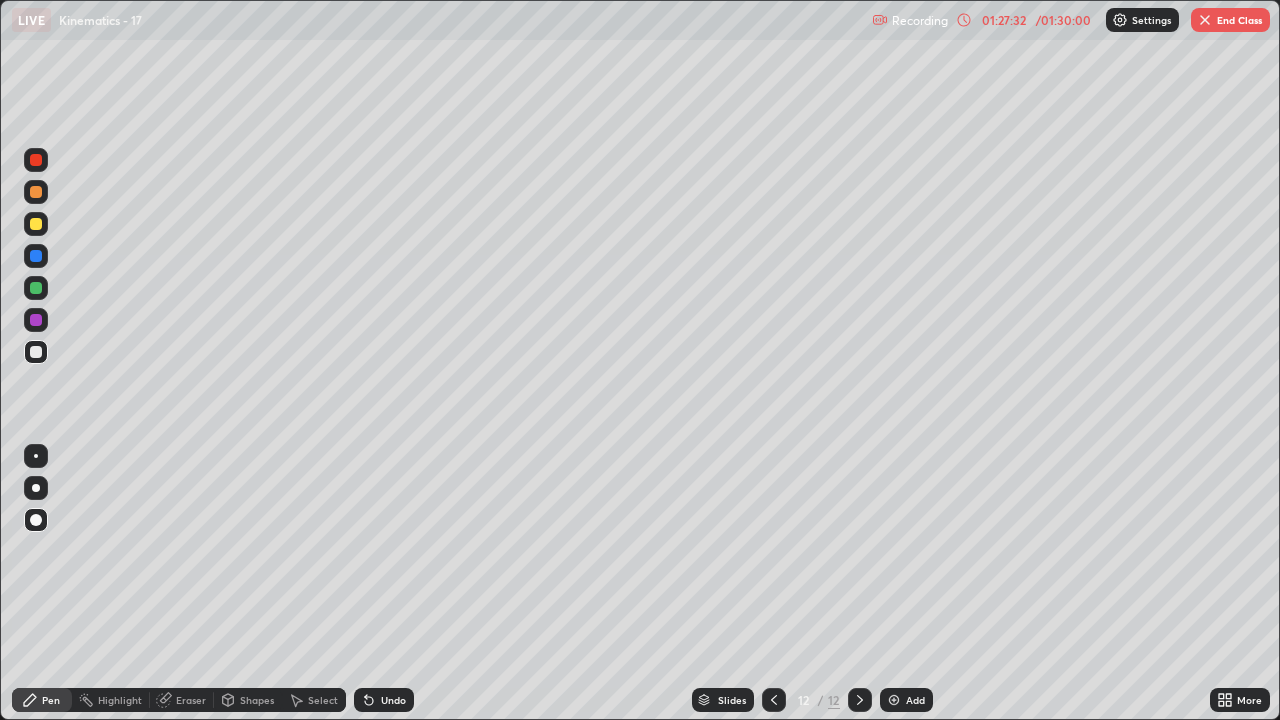 click at bounding box center [36, 288] 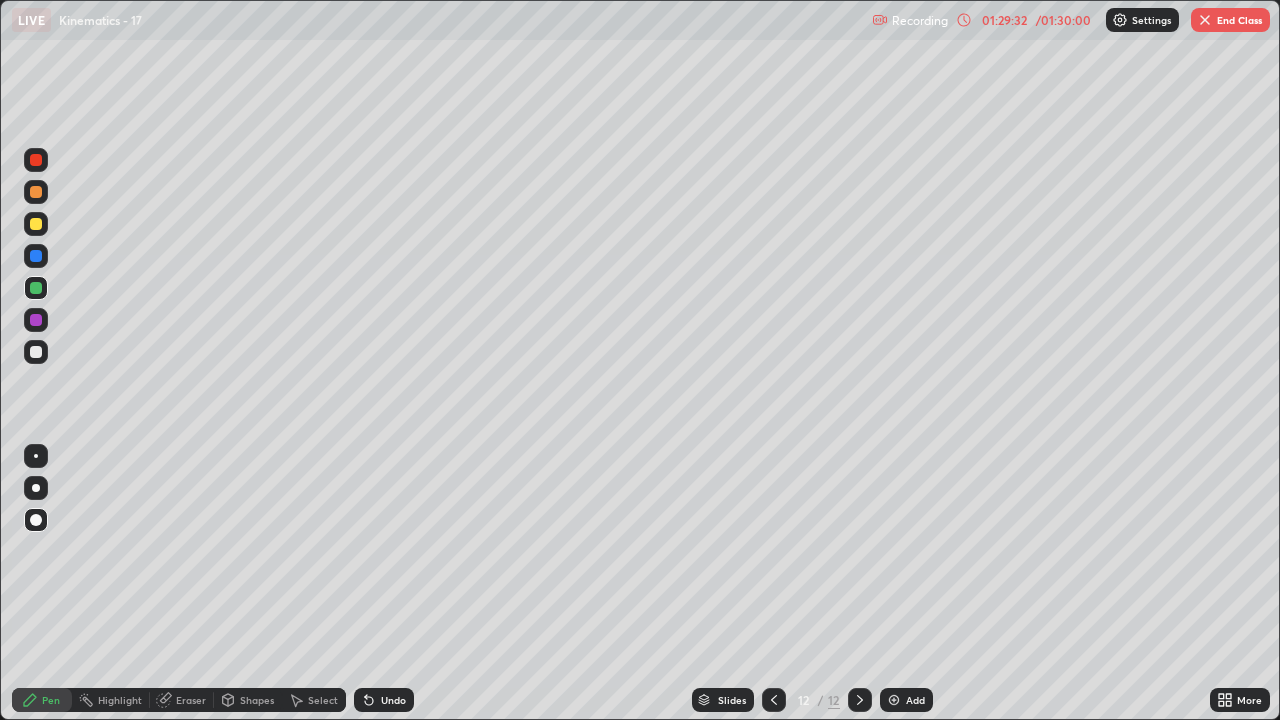 click on "End Class" at bounding box center (1230, 20) 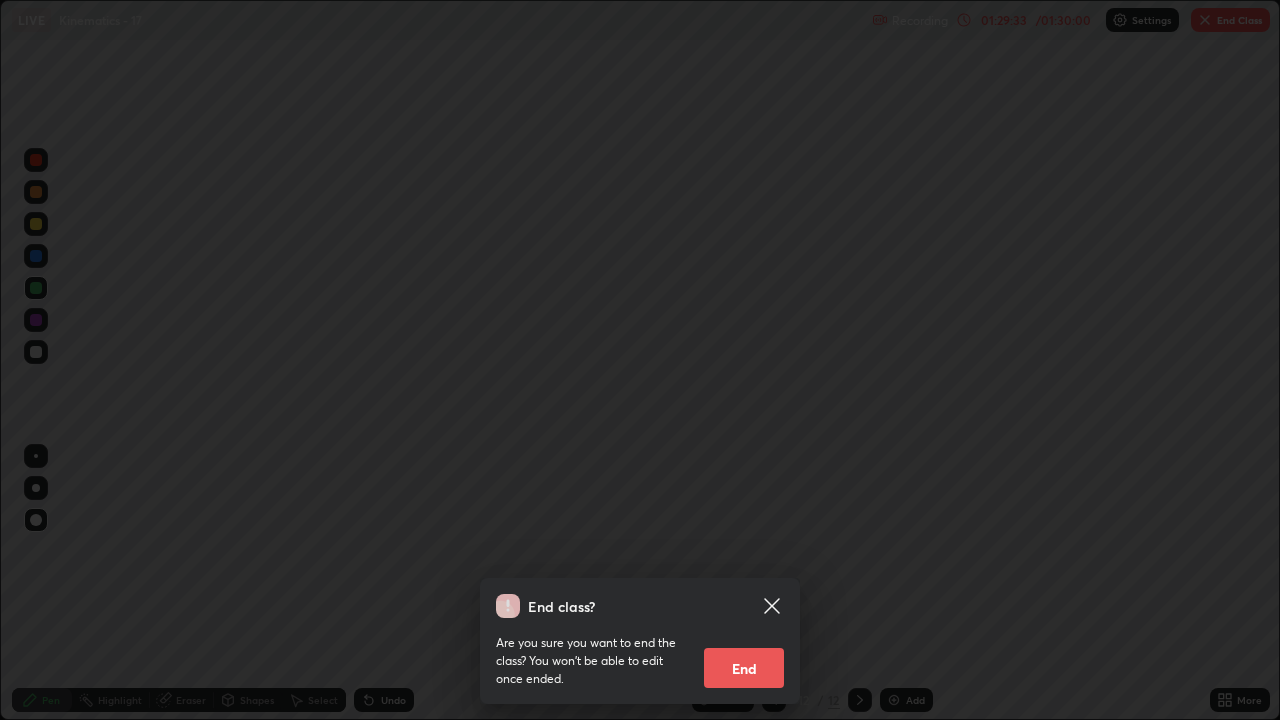 click on "End" at bounding box center [744, 668] 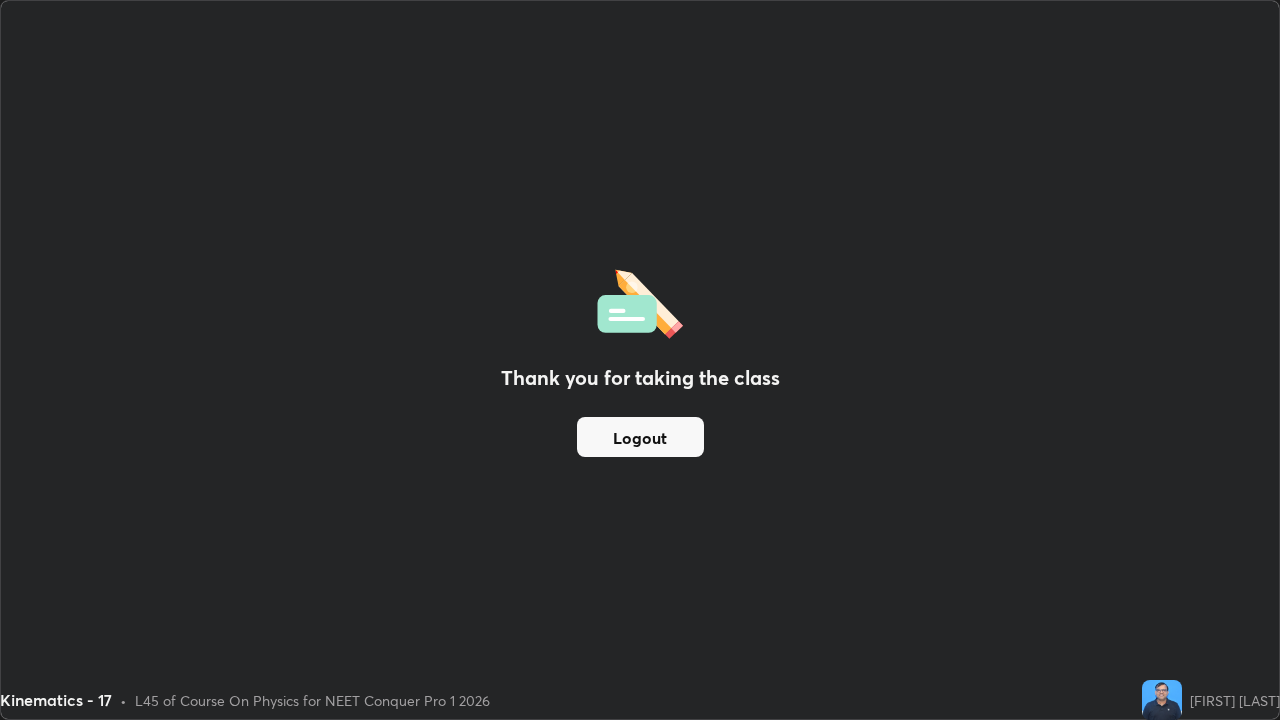 click on "Logout" at bounding box center [640, 437] 